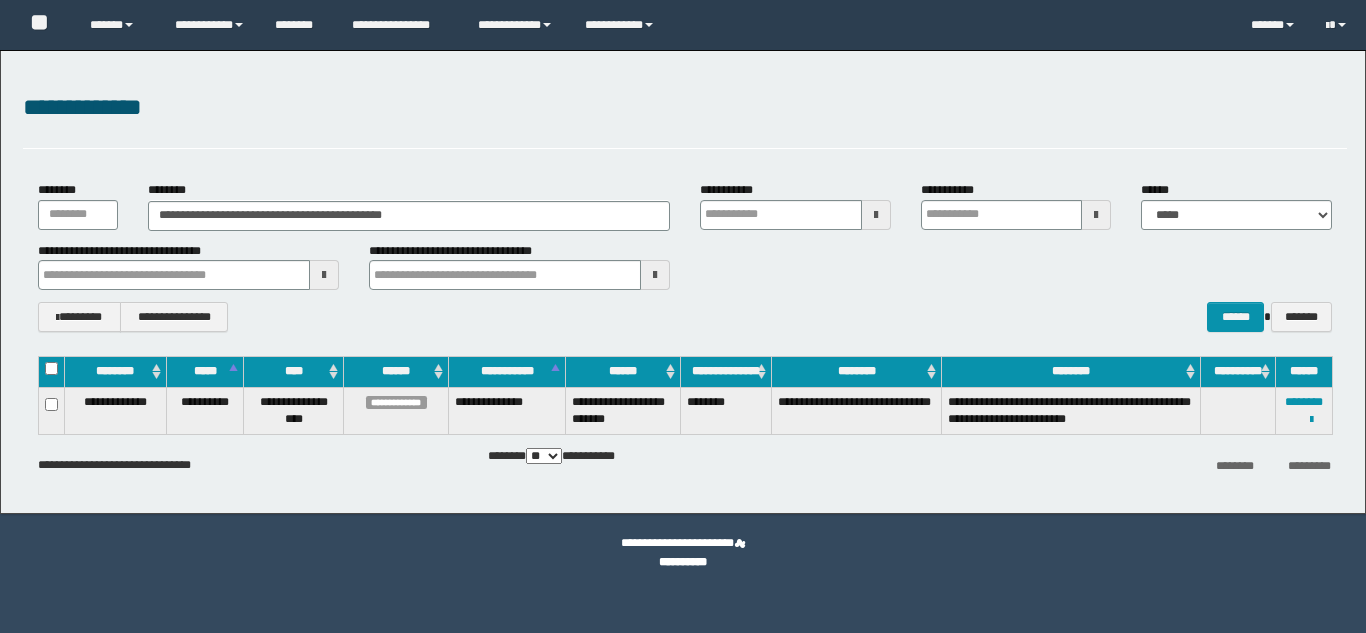 scroll, scrollTop: 0, scrollLeft: 0, axis: both 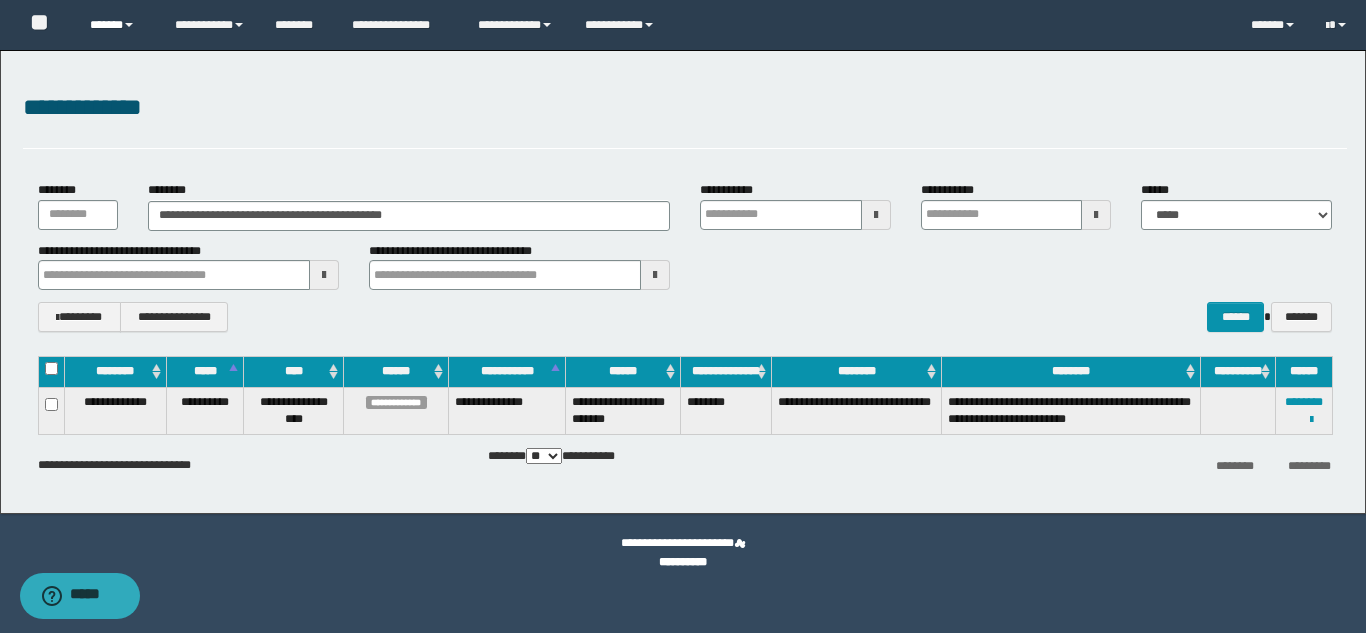 click on "******" at bounding box center [117, 25] 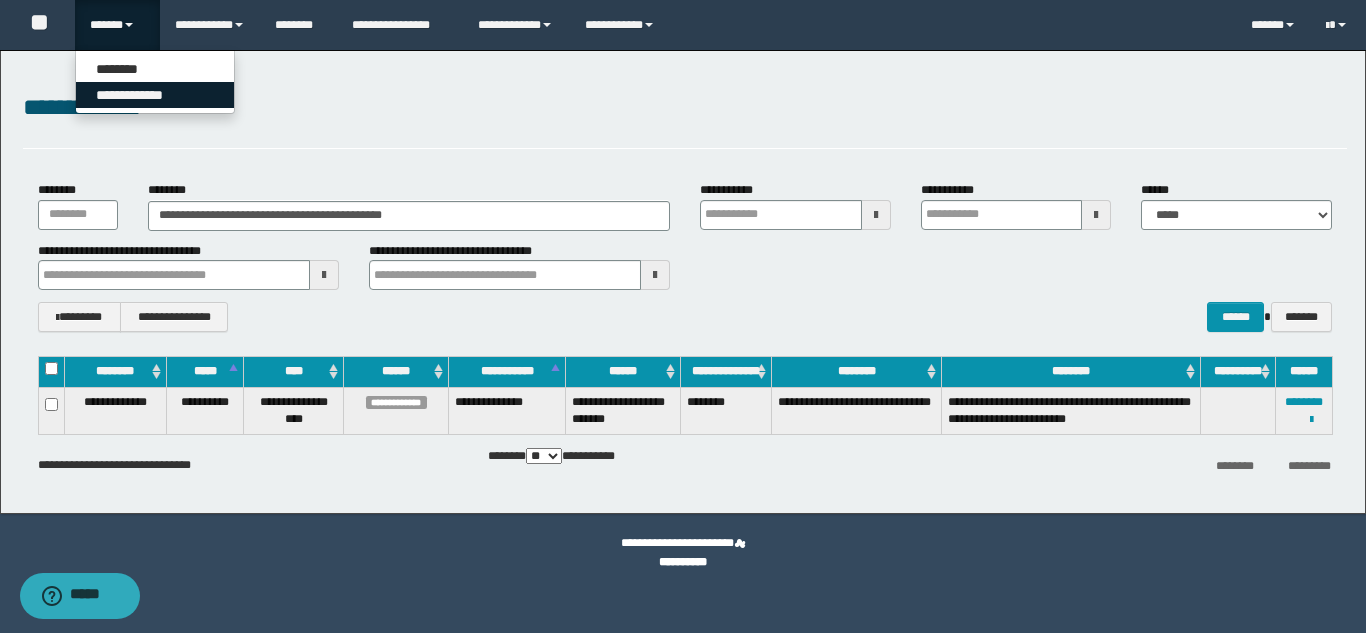 click on "**********" at bounding box center [155, 95] 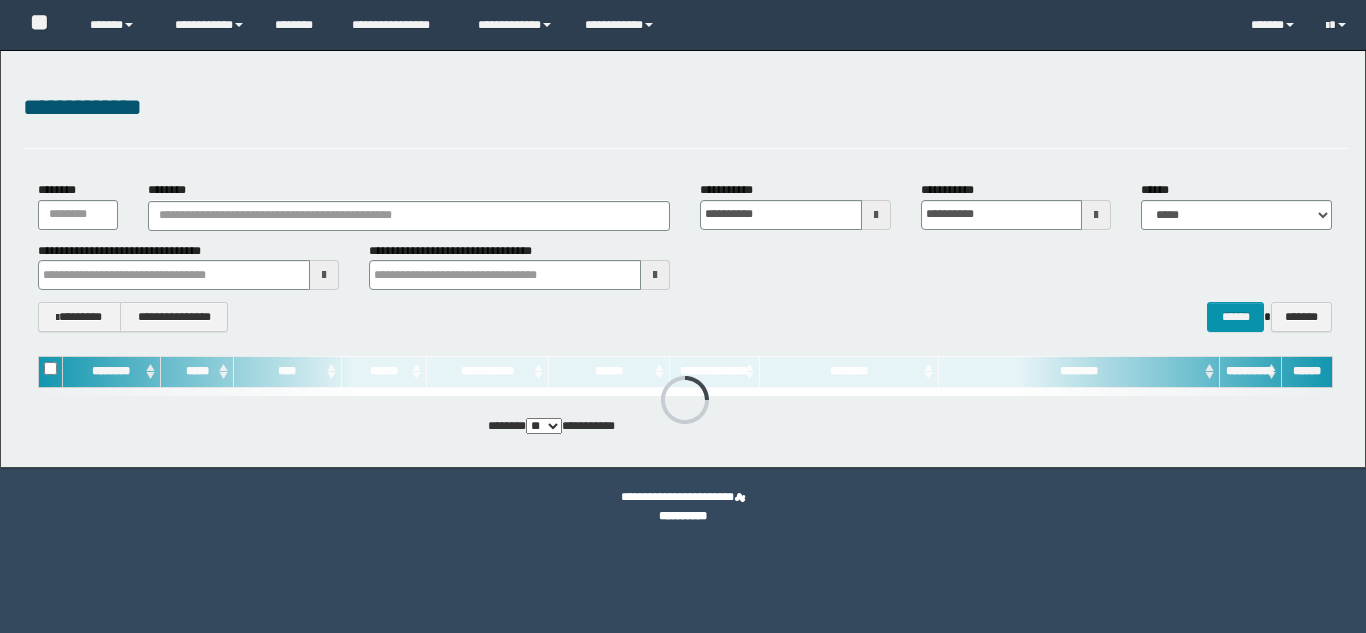 scroll, scrollTop: 0, scrollLeft: 0, axis: both 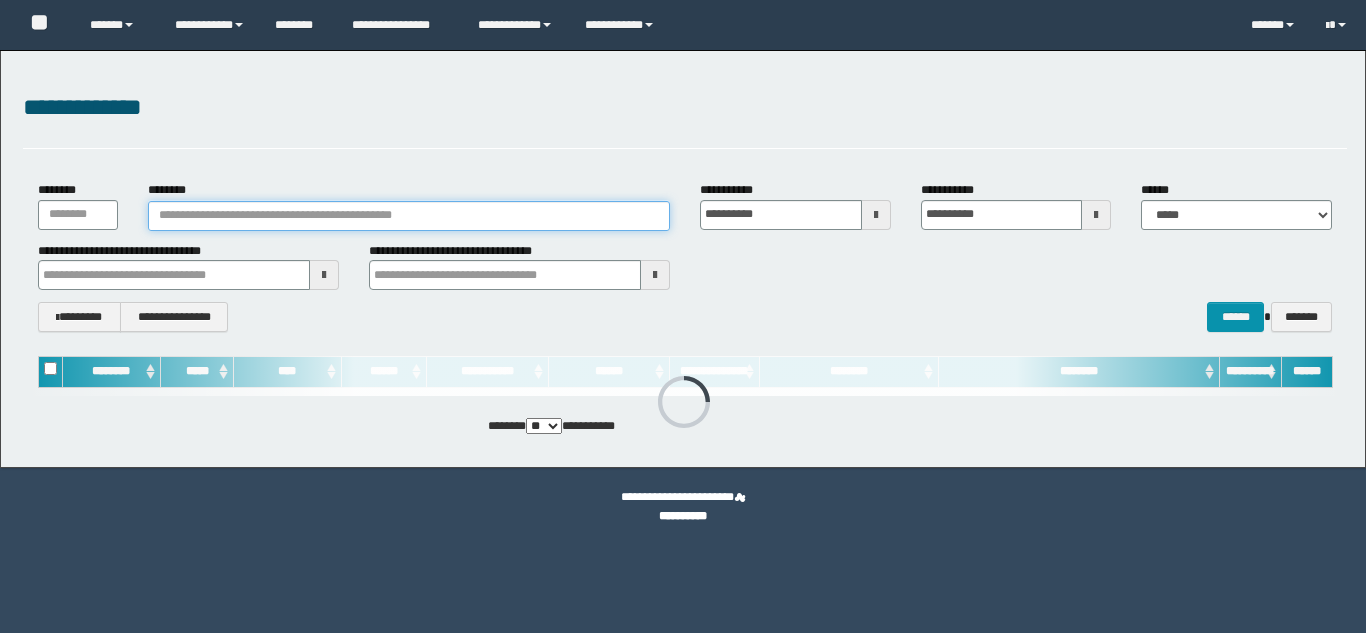 click on "********" at bounding box center [409, 216] 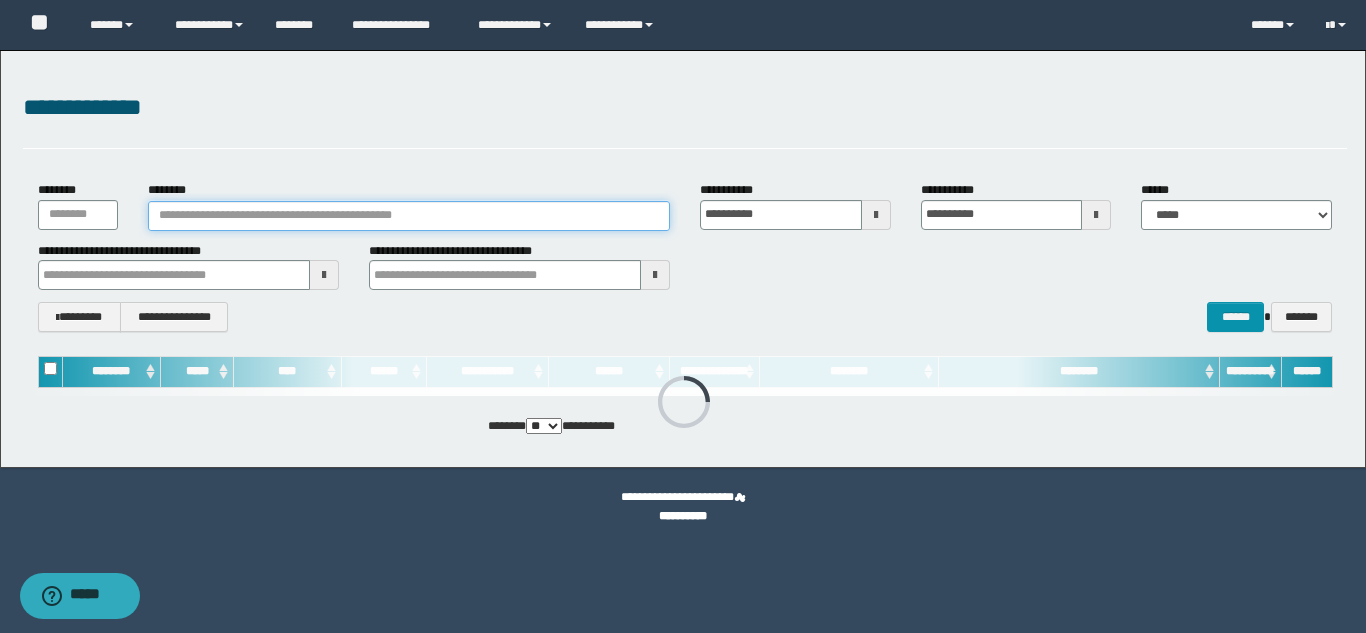 paste on "********" 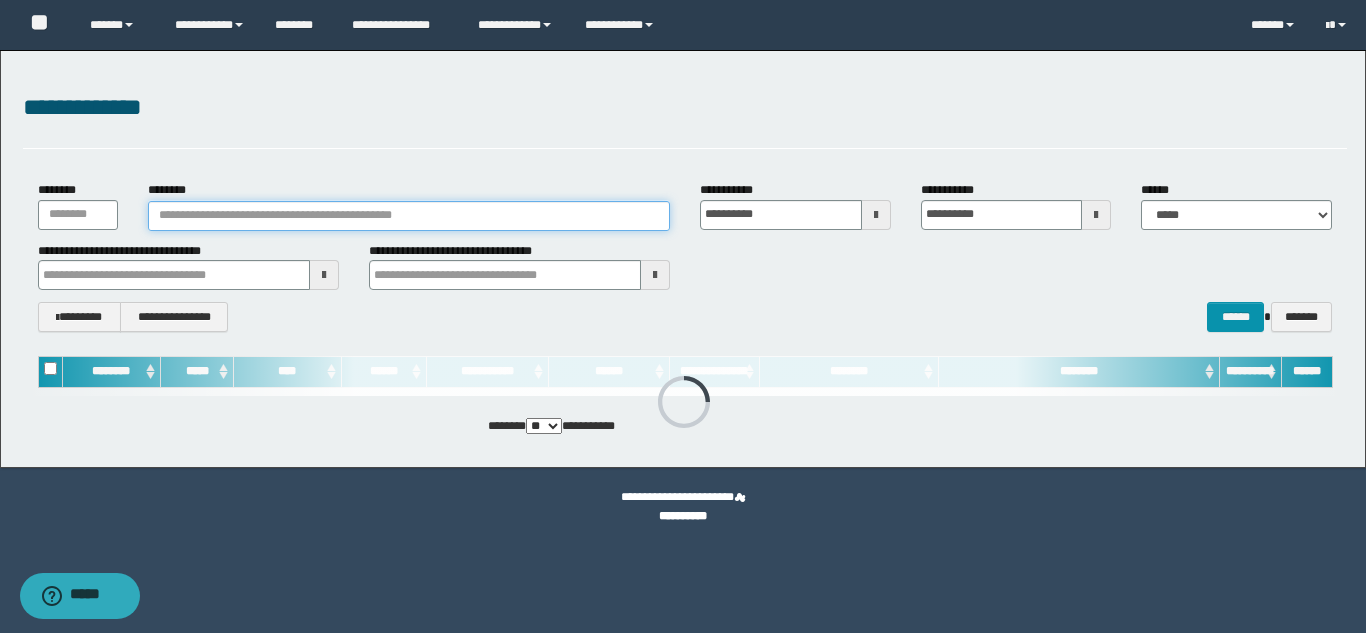 type on "********" 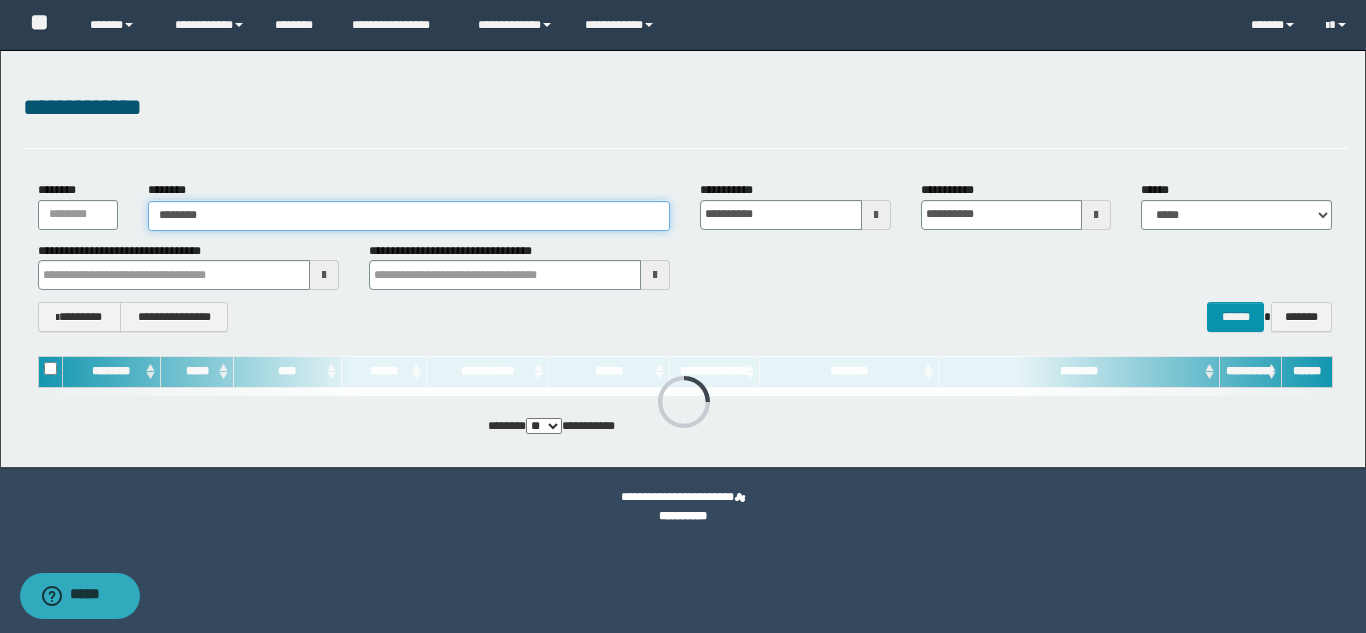 type on "********" 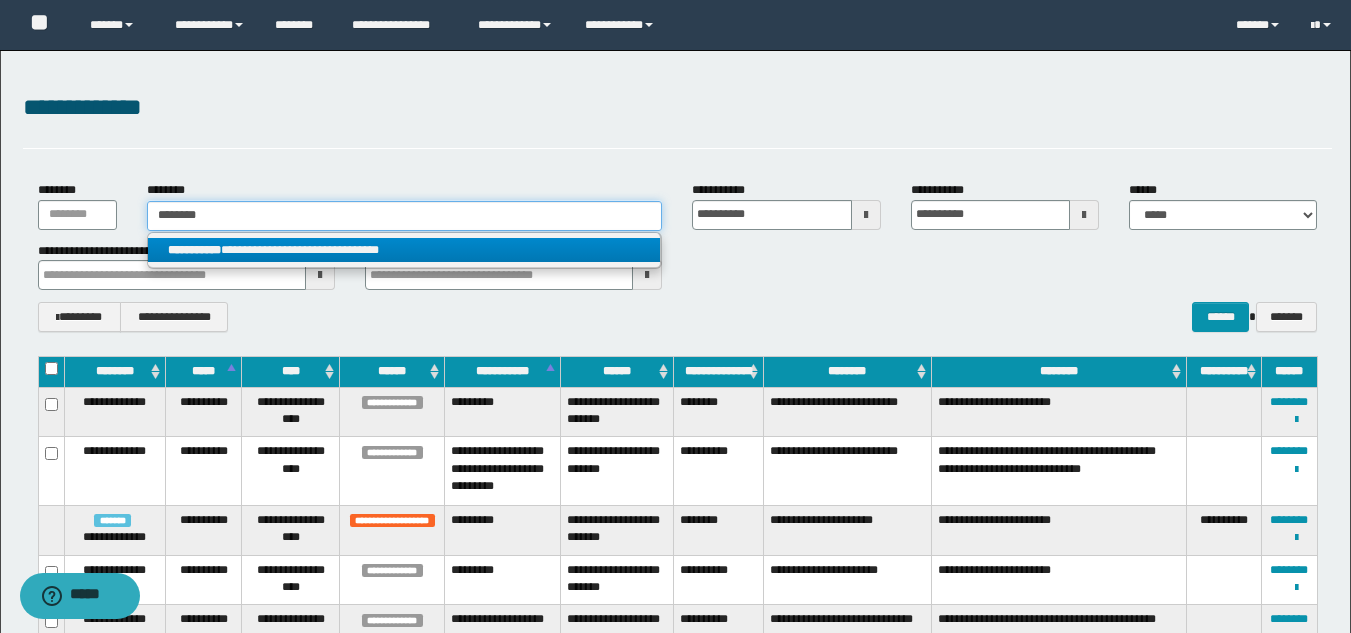 type on "********" 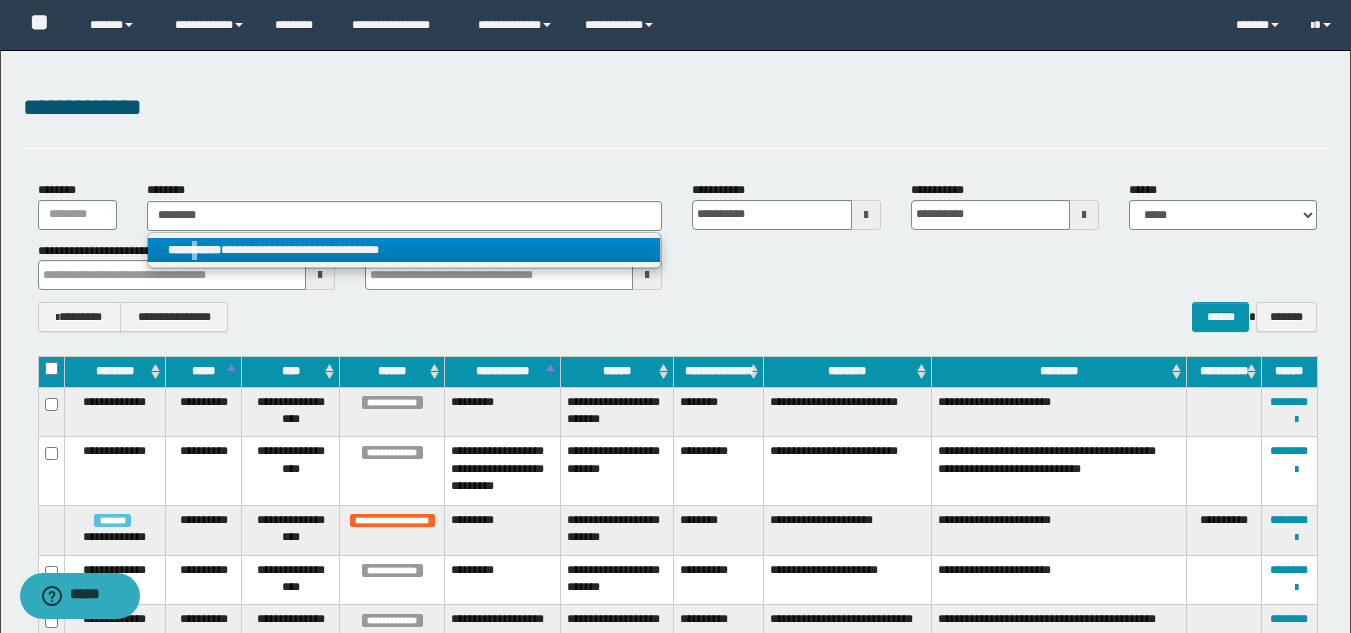 click on "**********" at bounding box center [194, 250] 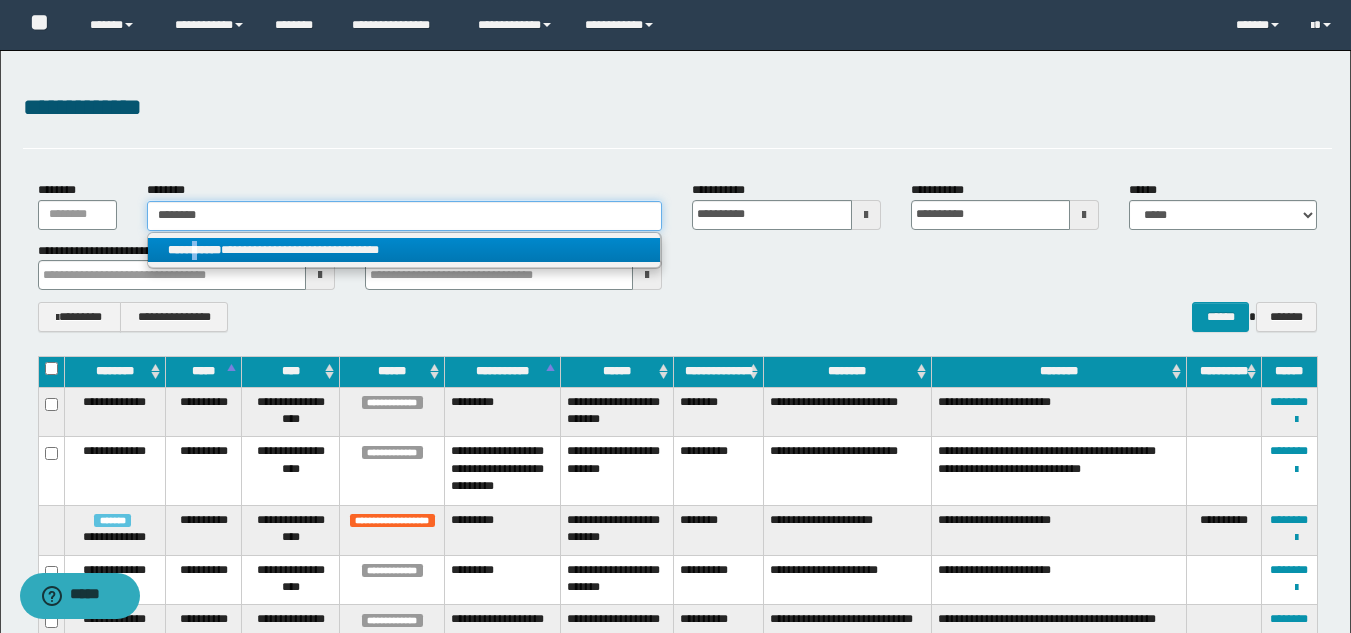 type 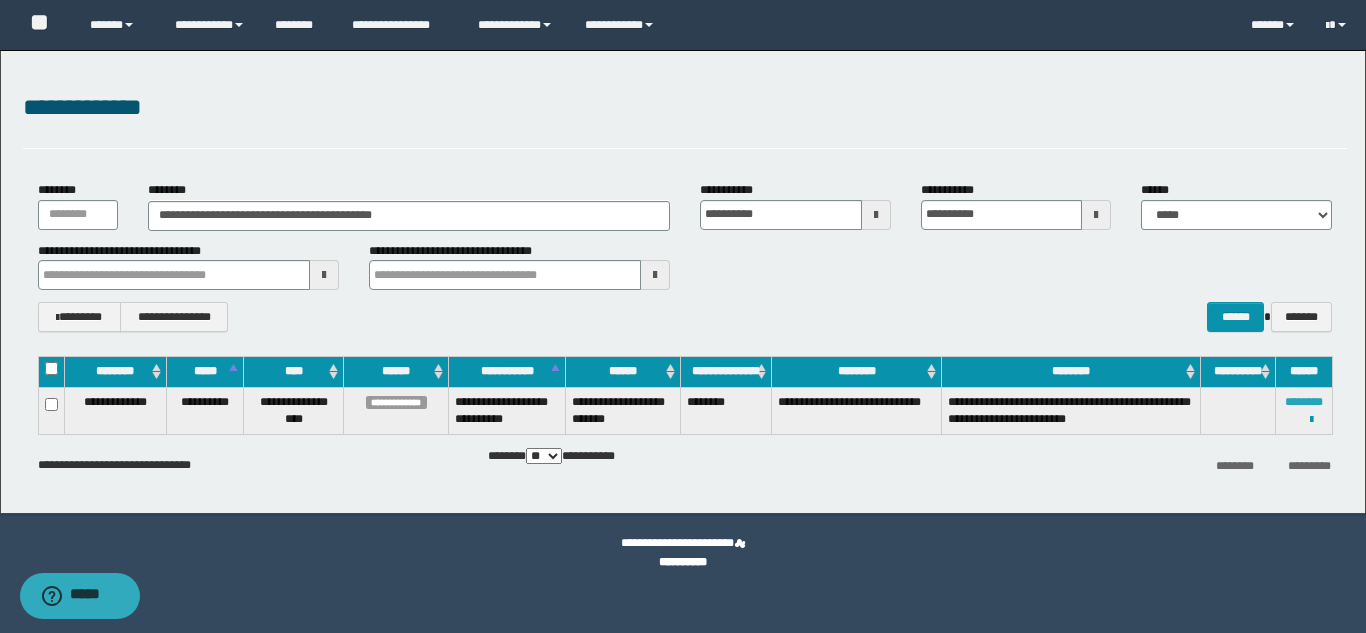 click on "********" at bounding box center (1304, 402) 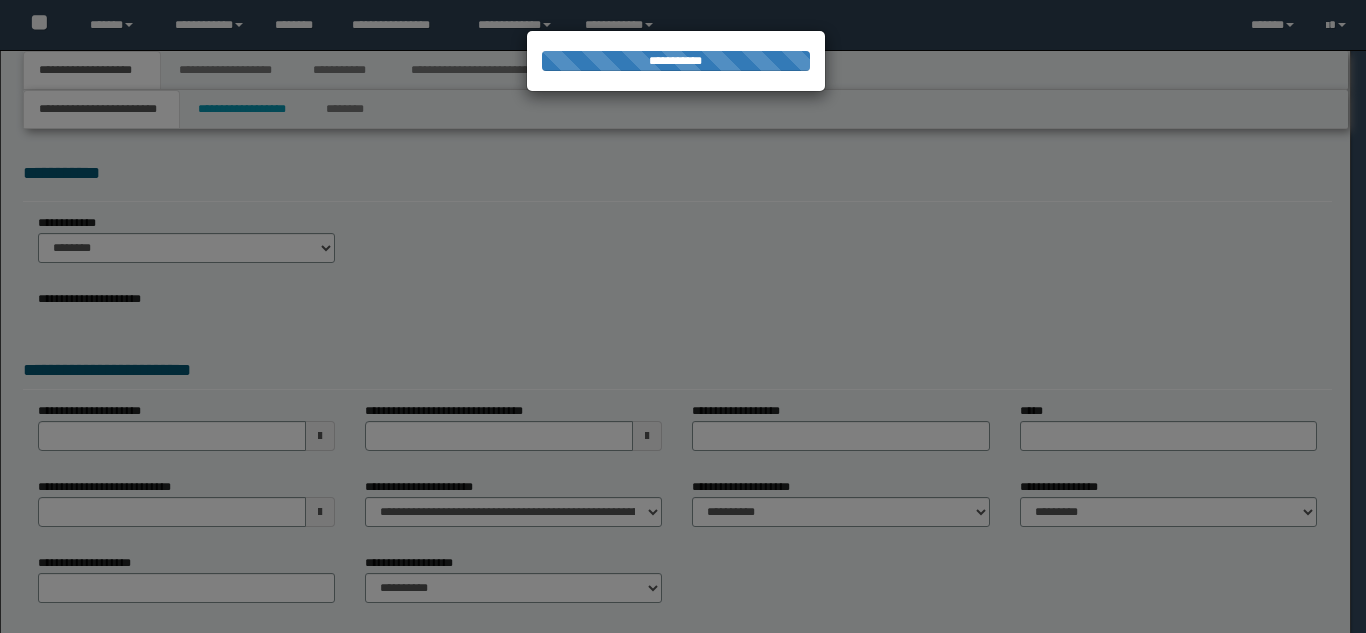 scroll, scrollTop: 0, scrollLeft: 0, axis: both 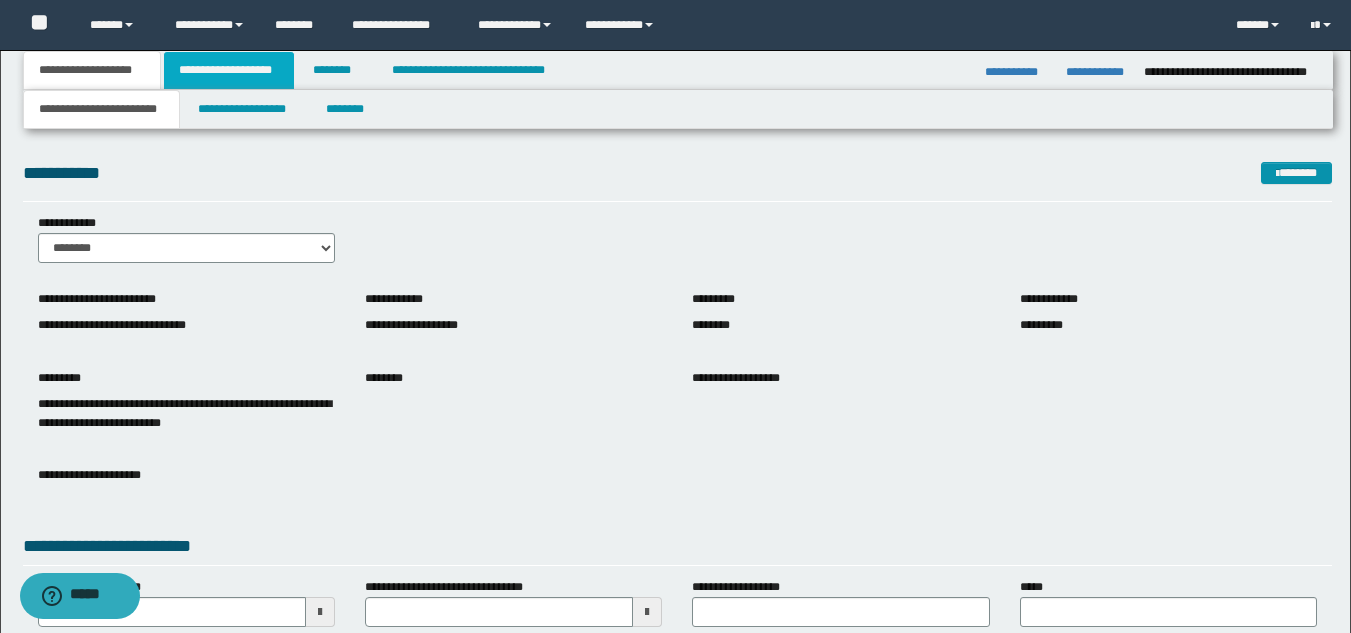 click on "**********" at bounding box center [229, 70] 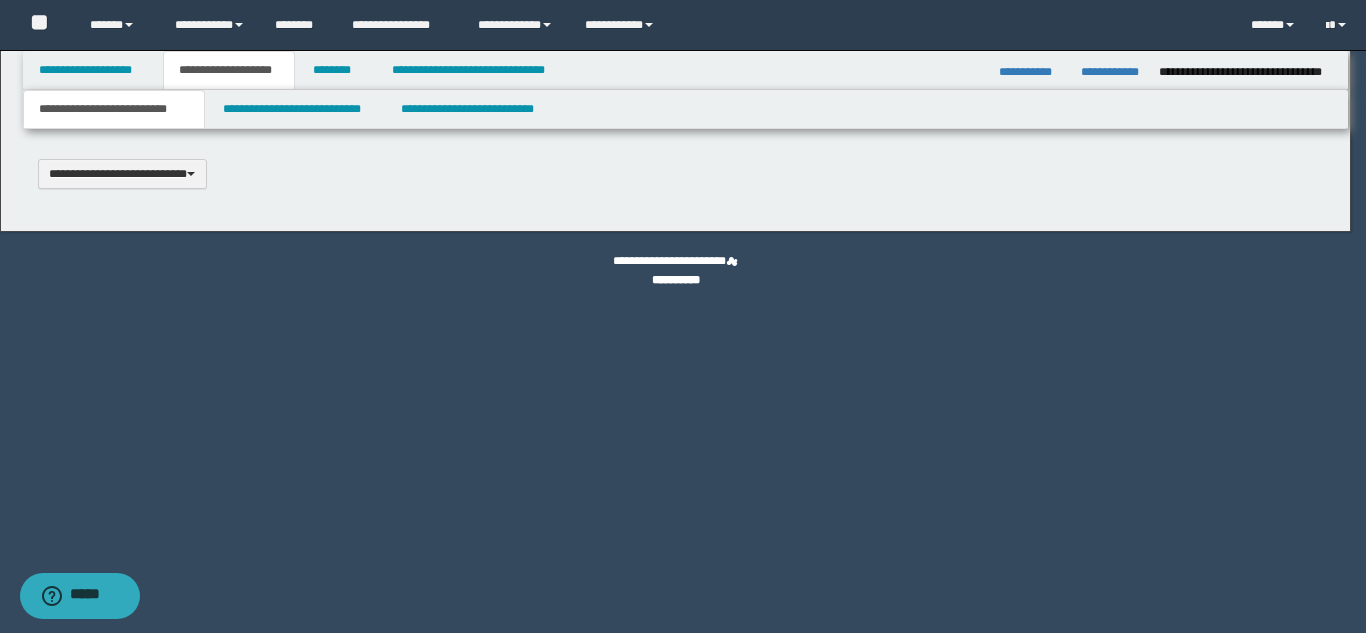 scroll, scrollTop: 0, scrollLeft: 0, axis: both 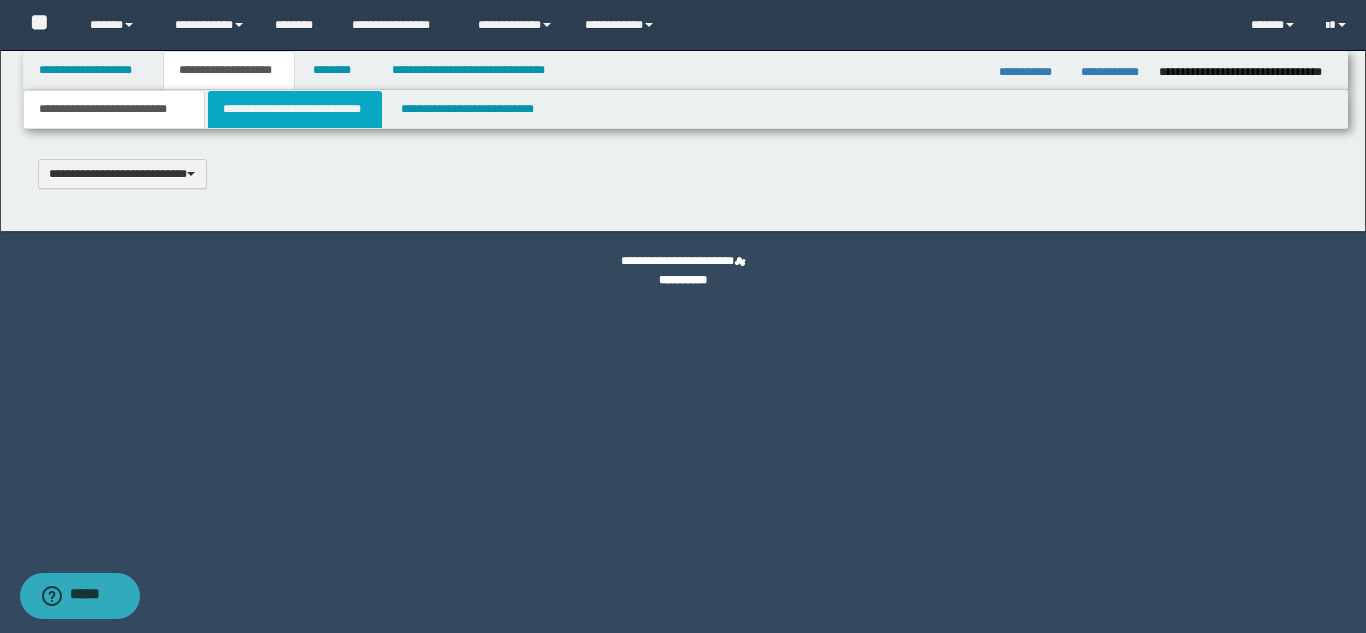 click on "**********" at bounding box center [295, 109] 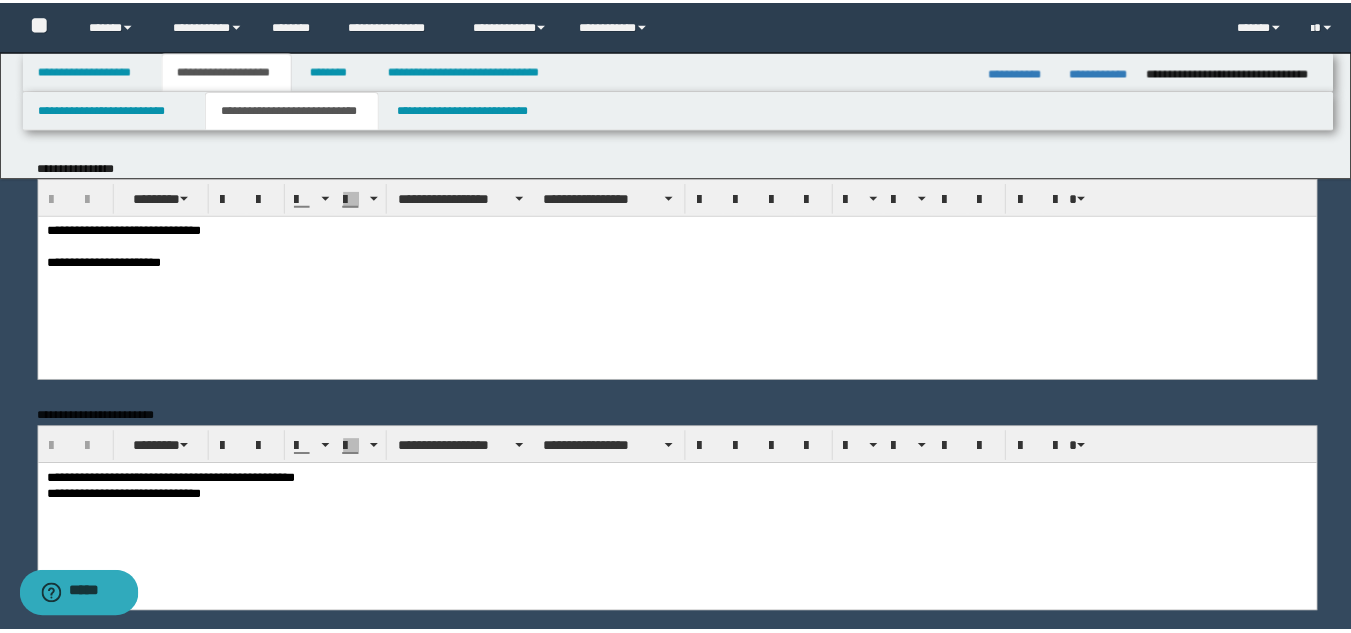 scroll, scrollTop: 0, scrollLeft: 0, axis: both 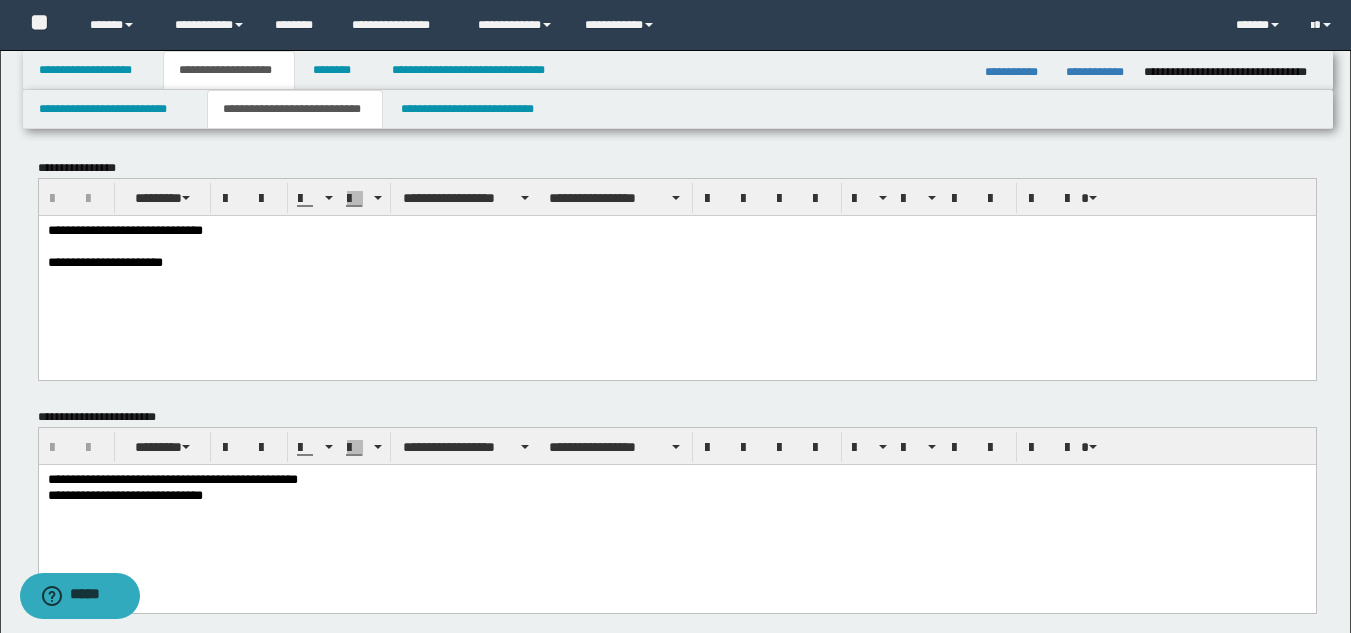 click on "**********" at bounding box center (1097, 72) 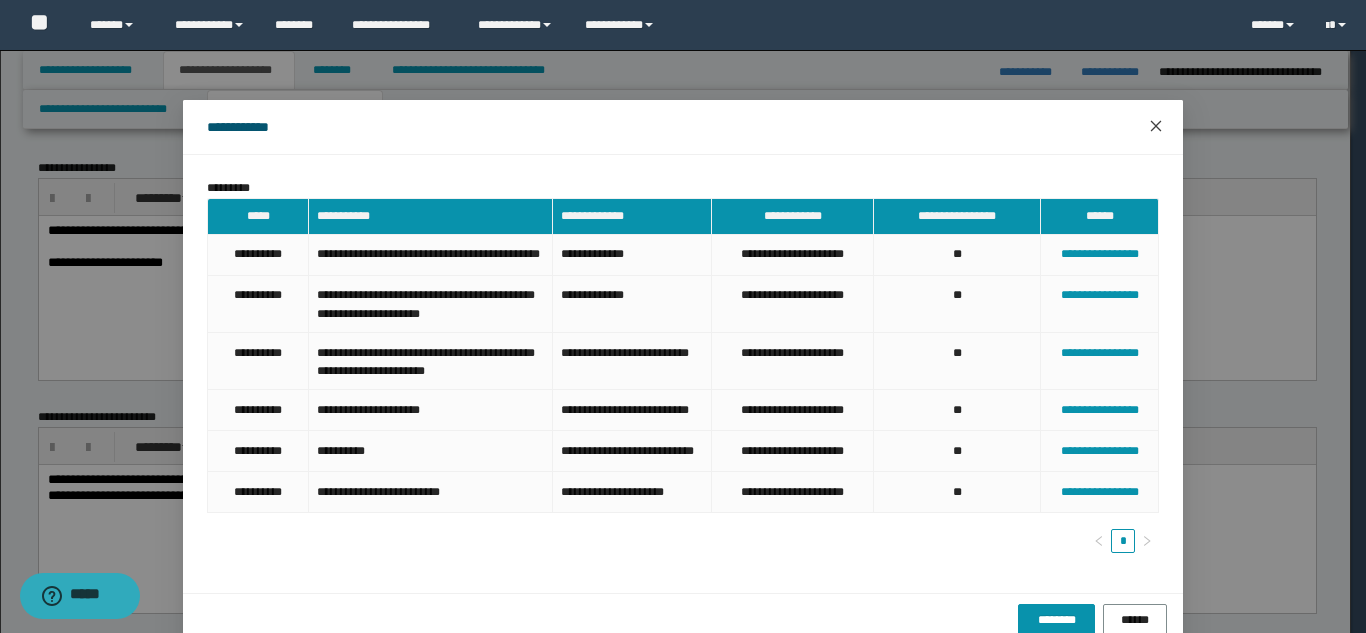 click 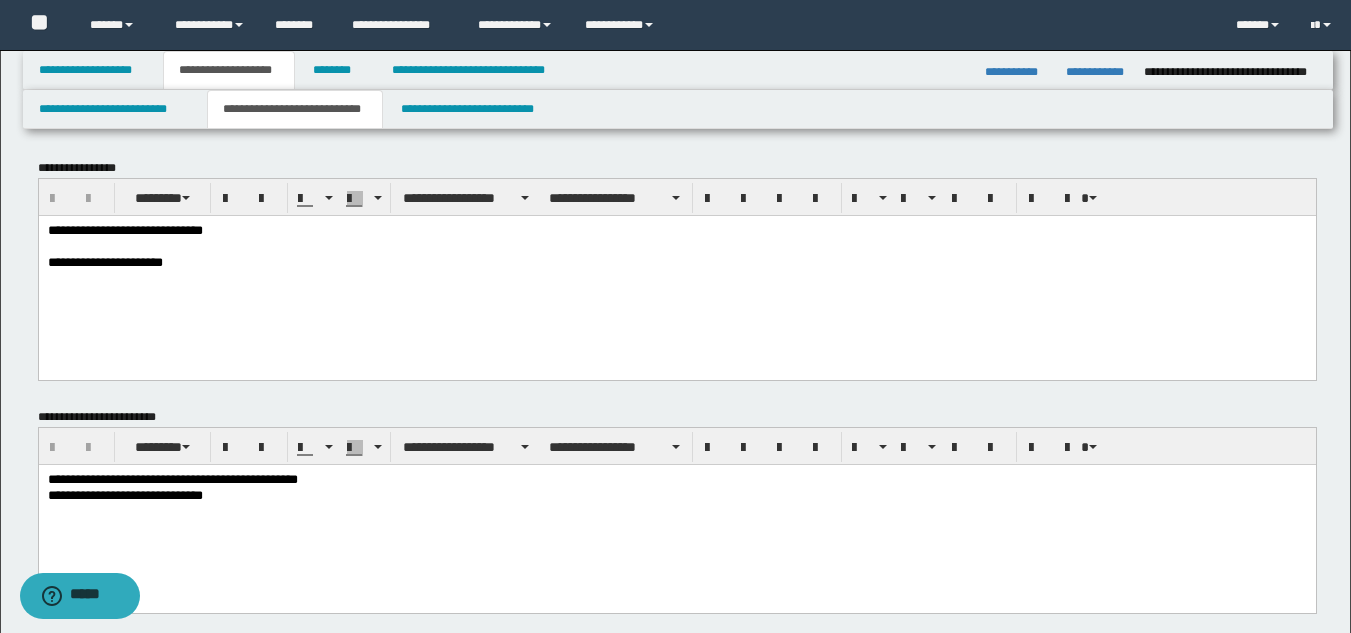 click on "**********" at bounding box center (676, 231) 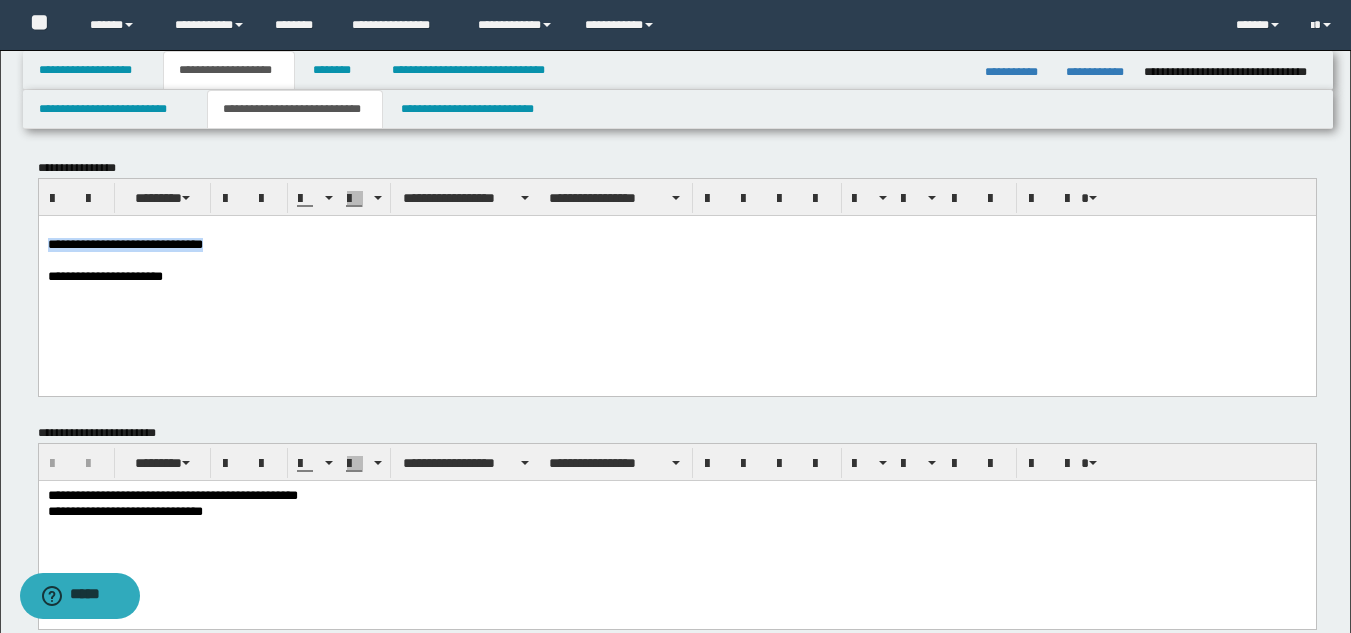 drag, startPoint x: 46, startPoint y: 242, endPoint x: 308, endPoint y: 241, distance: 262.00192 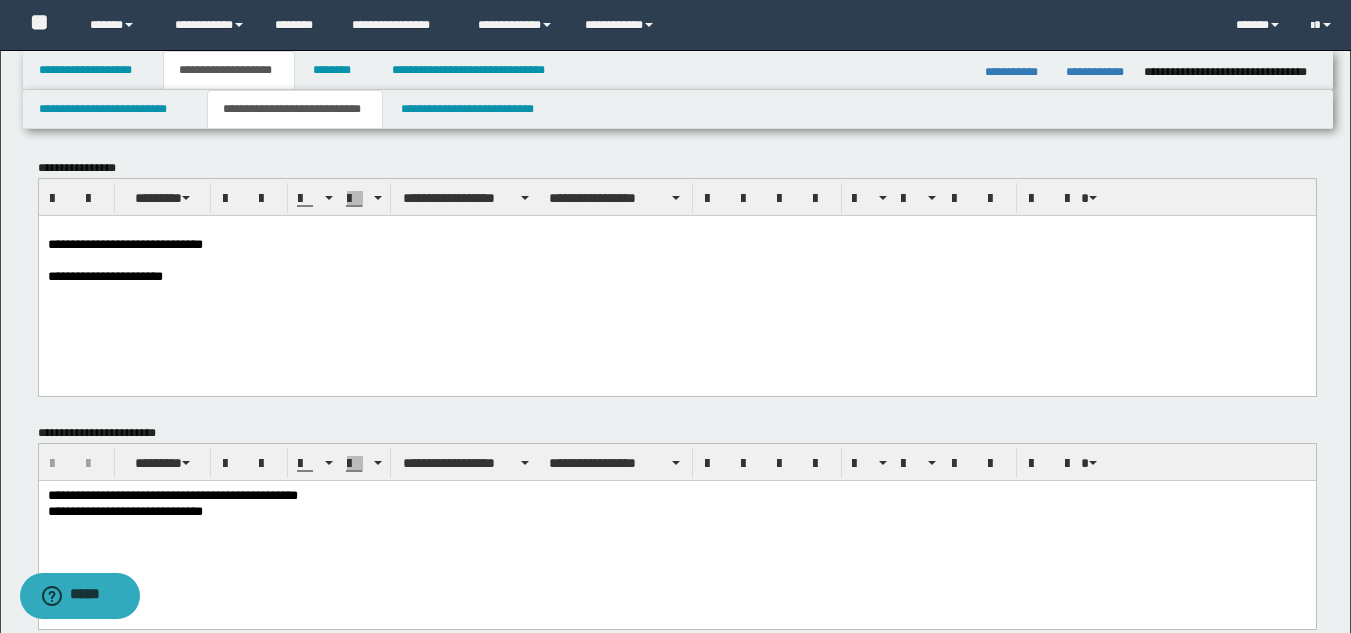 click on "**********" at bounding box center [676, 277] 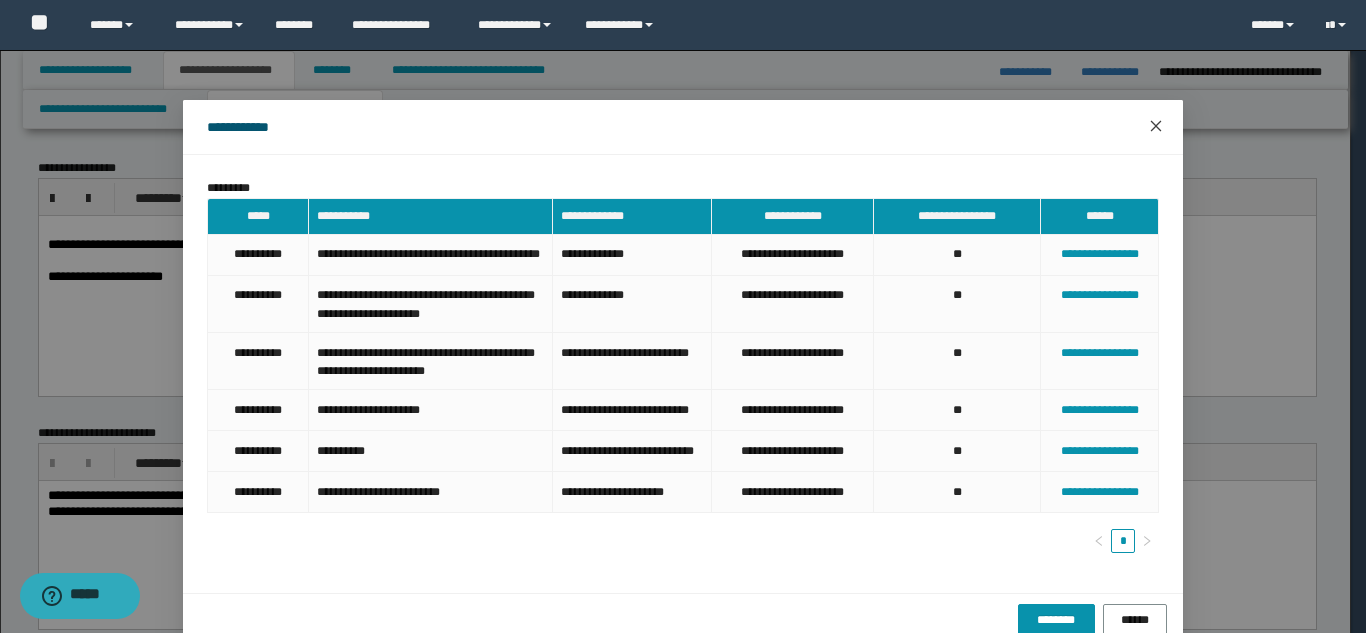 click 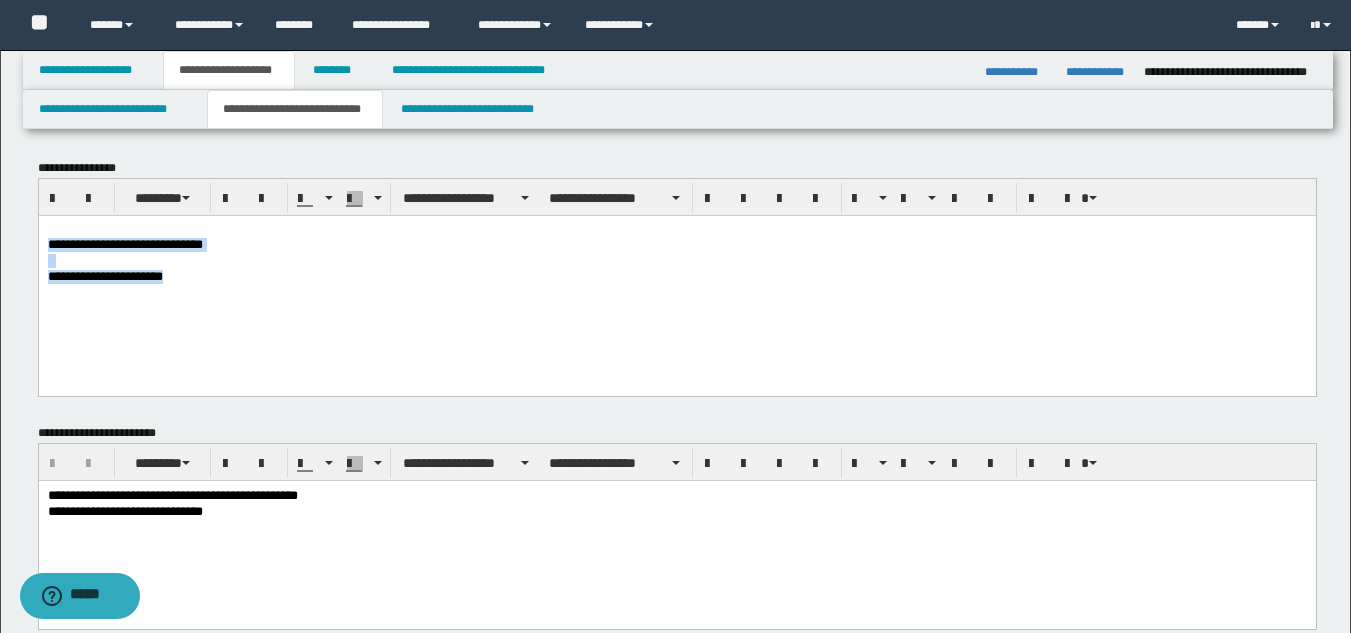 drag, startPoint x: 48, startPoint y: 250, endPoint x: 209, endPoint y: 298, distance: 168.00298 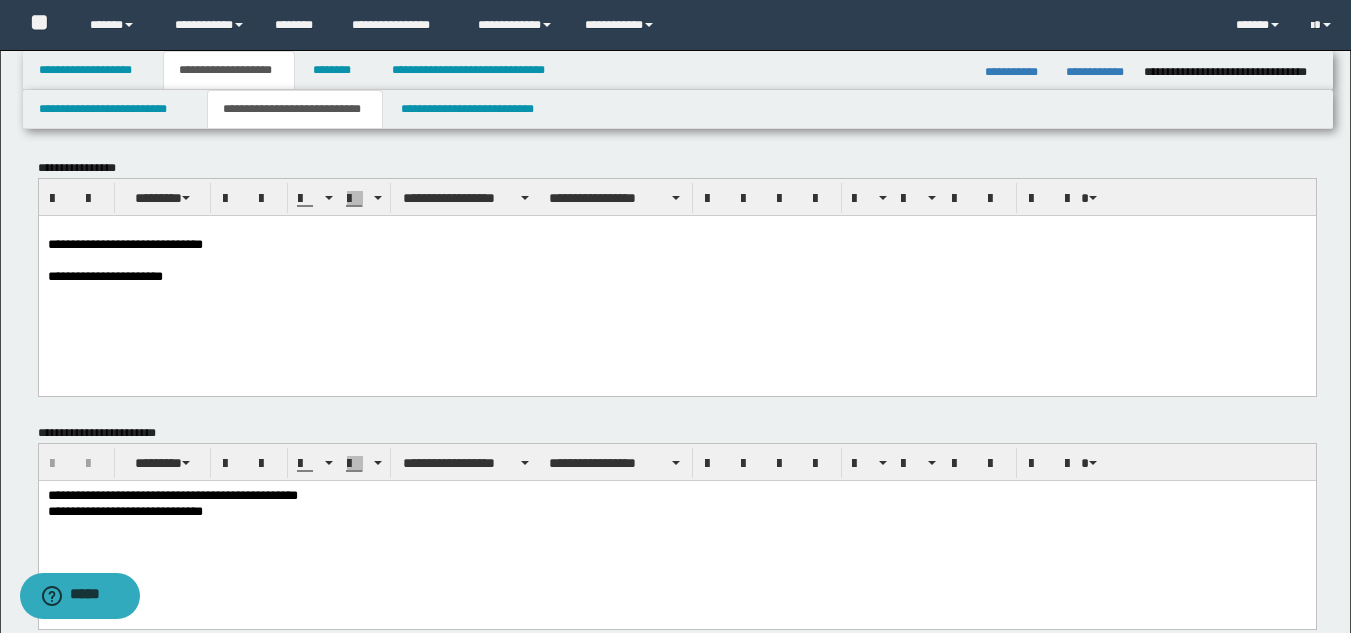 click at bounding box center (676, 230) 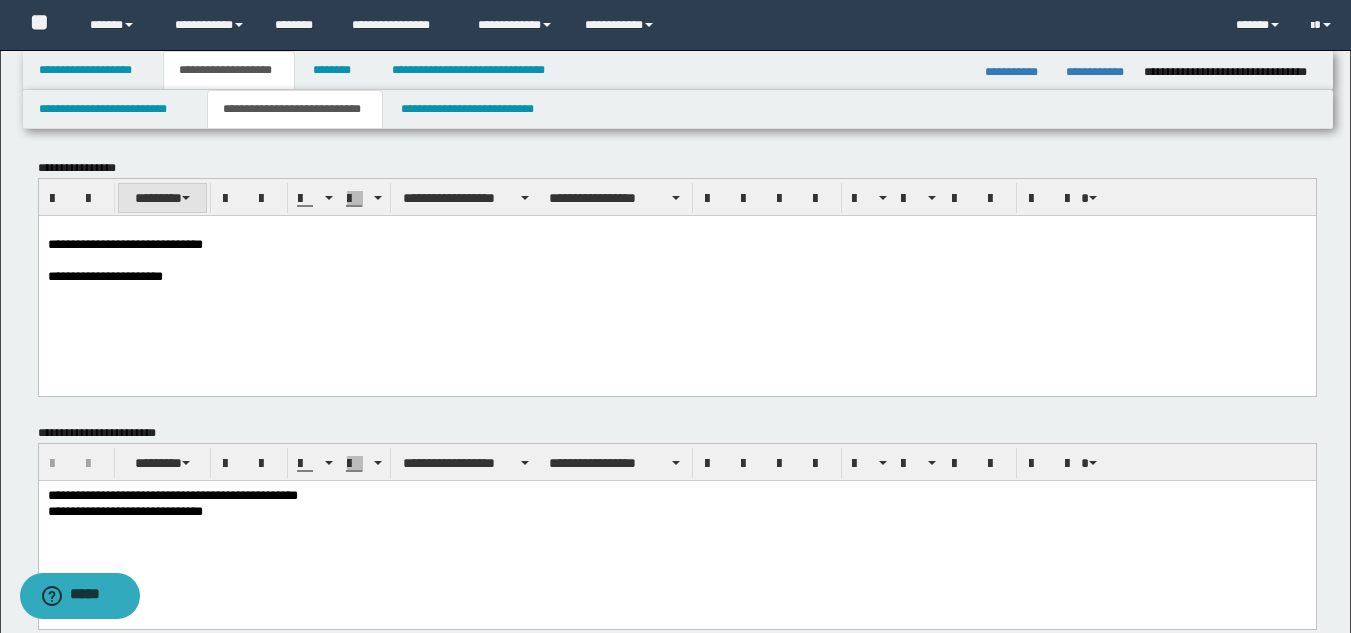 paste 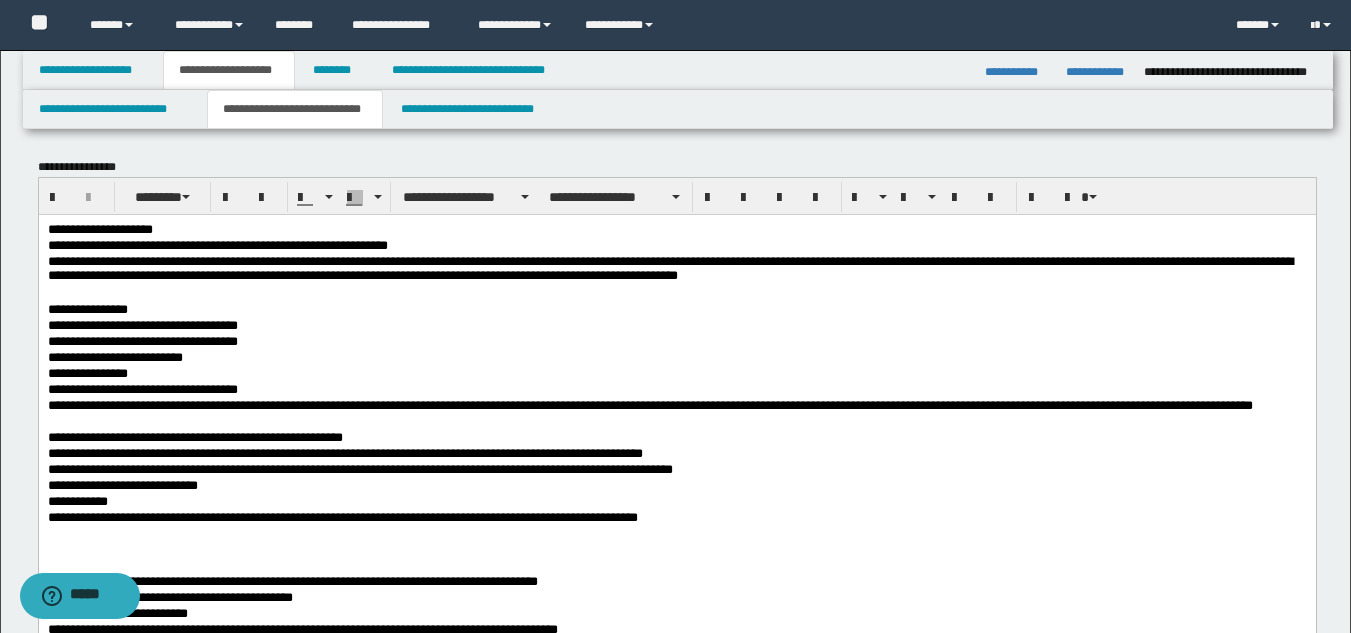 scroll, scrollTop: 0, scrollLeft: 0, axis: both 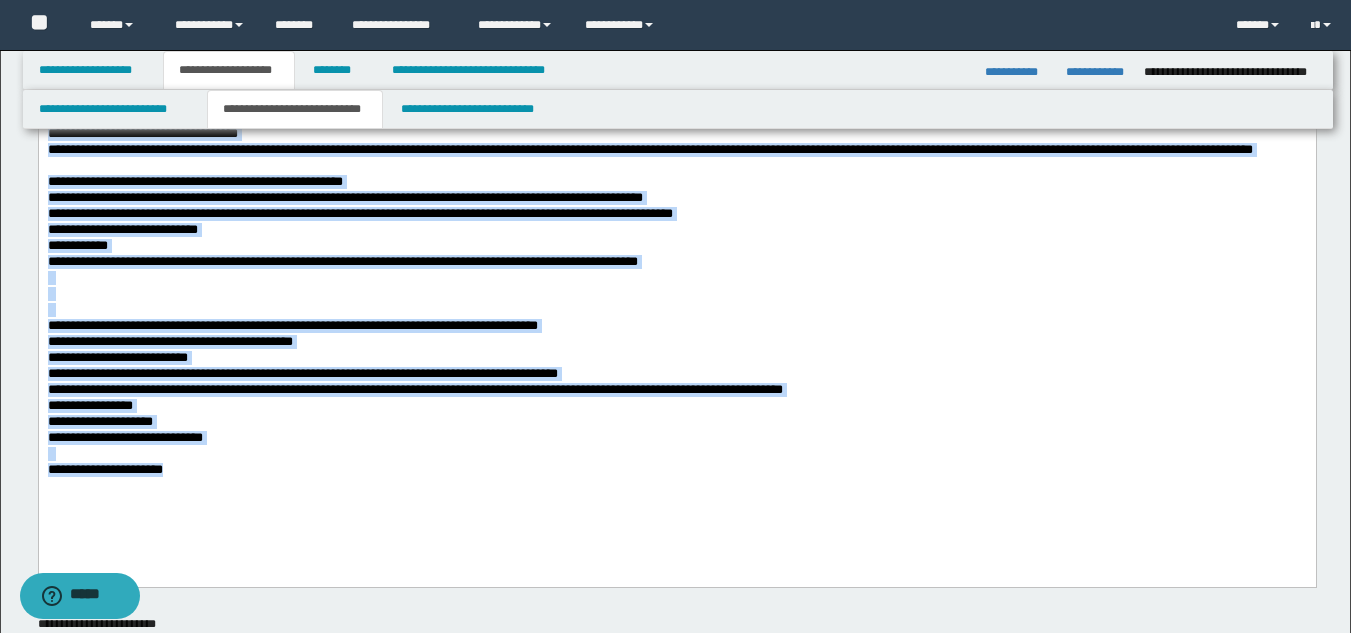 drag, startPoint x: 49, startPoint y: -25, endPoint x: 695, endPoint y: 476, distance: 817.5066 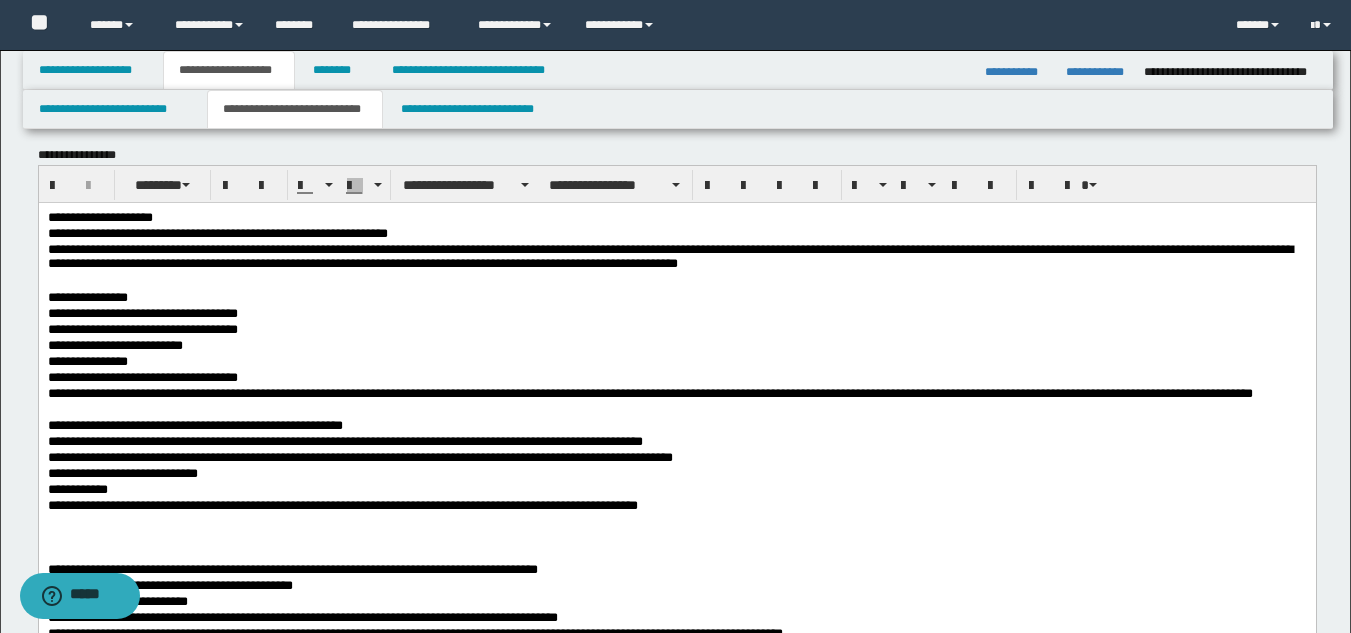 scroll, scrollTop: 0, scrollLeft: 0, axis: both 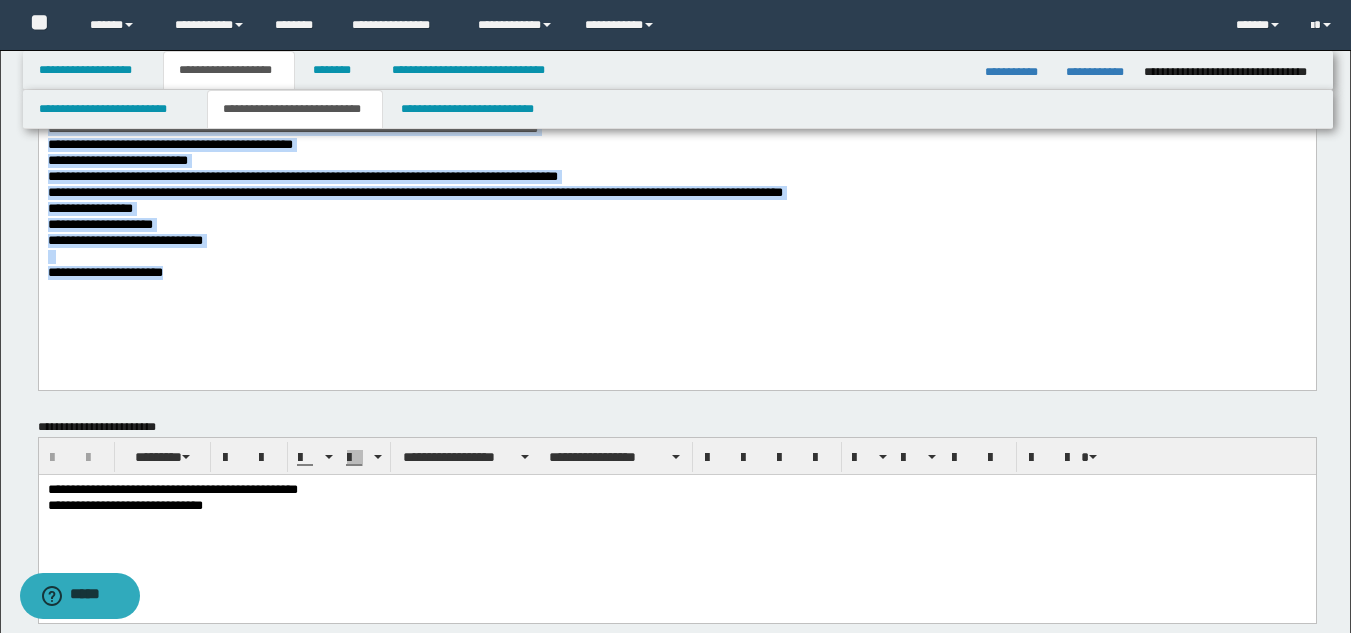drag, startPoint x: 46, startPoint y: -223, endPoint x: 622, endPoint y: 323, distance: 793.65735 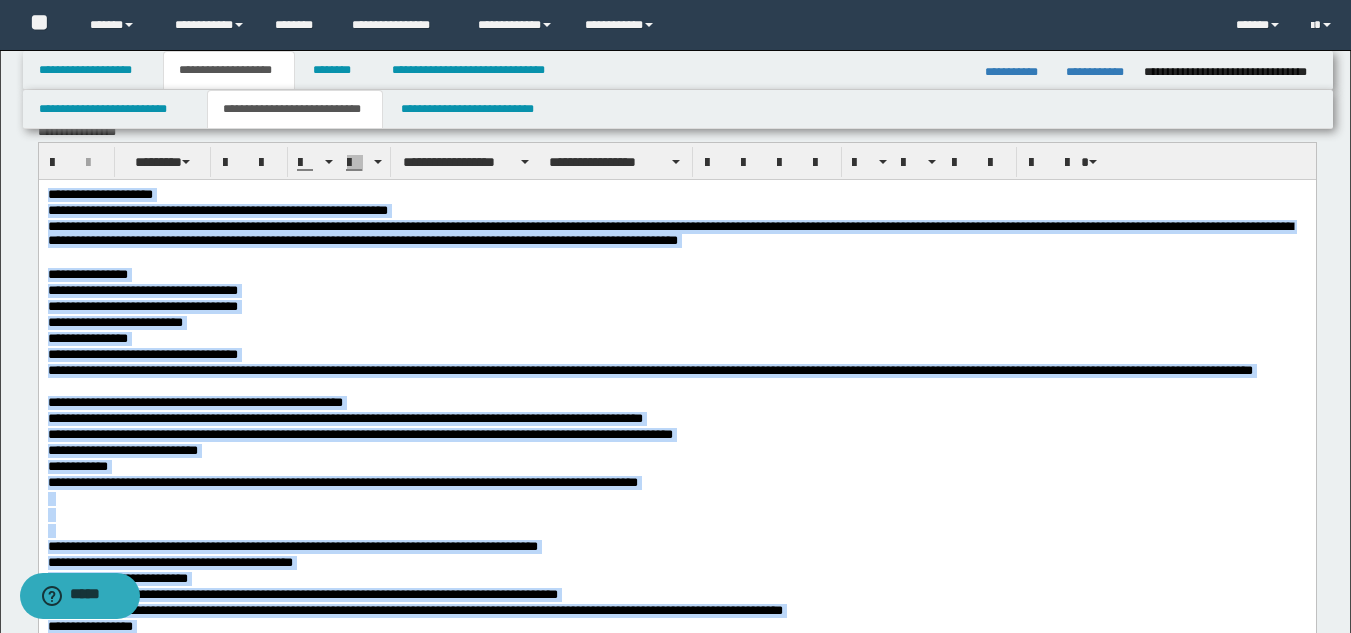 scroll, scrollTop: 0, scrollLeft: 0, axis: both 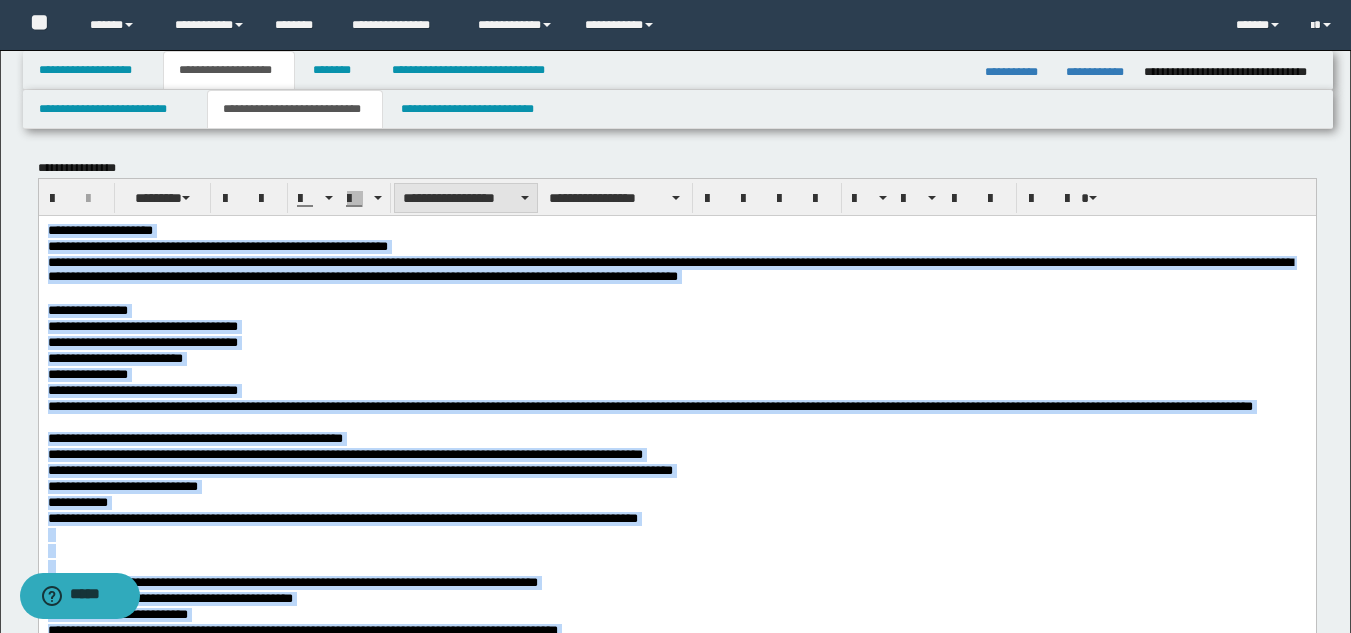 click on "**********" at bounding box center [466, 198] 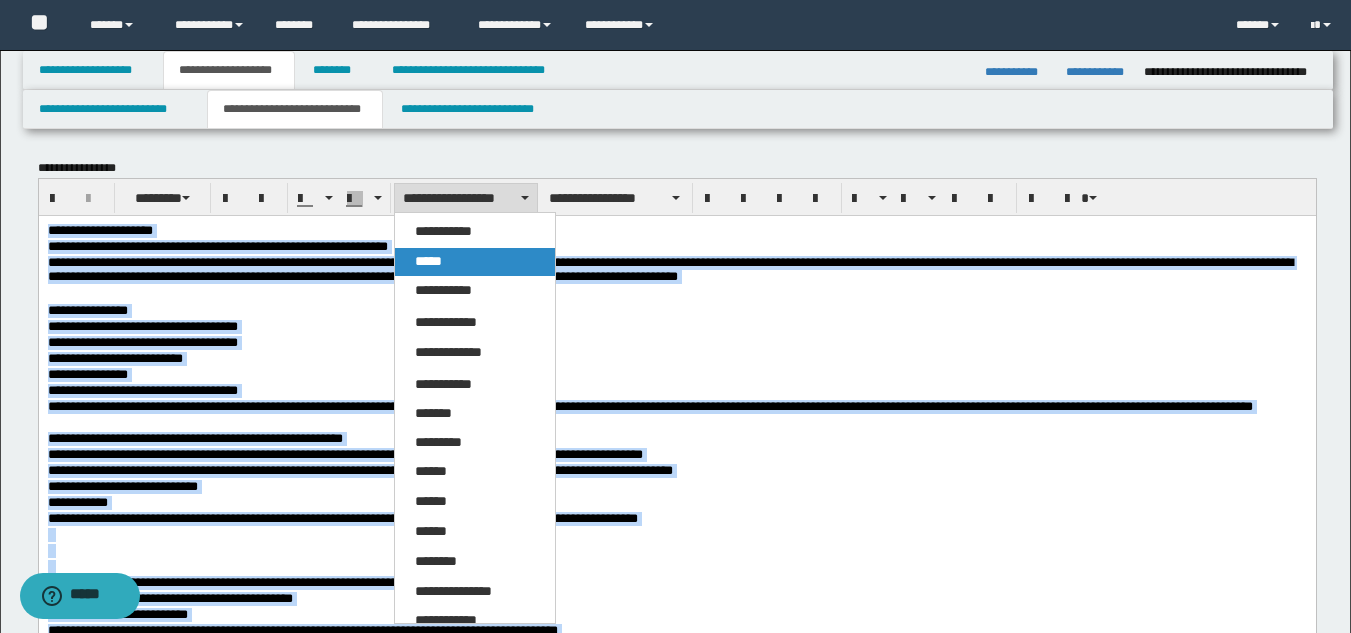 click on "*****" at bounding box center (428, 261) 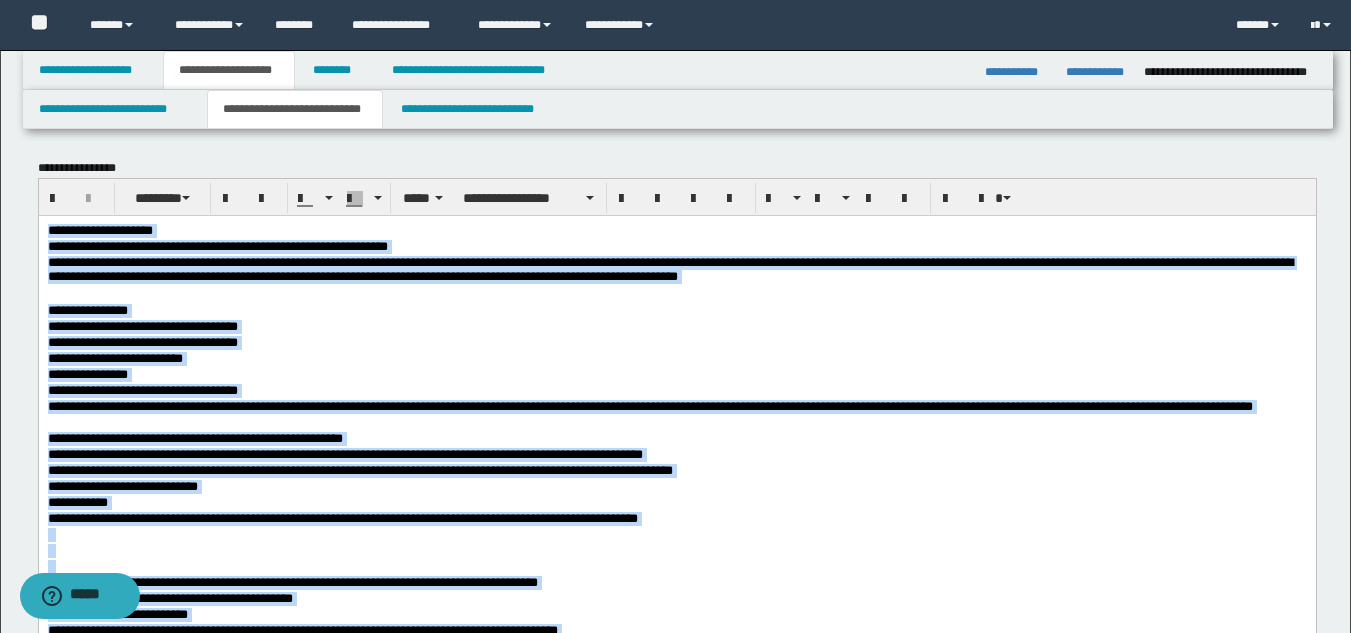 click on "**********" at bounding box center [676, 359] 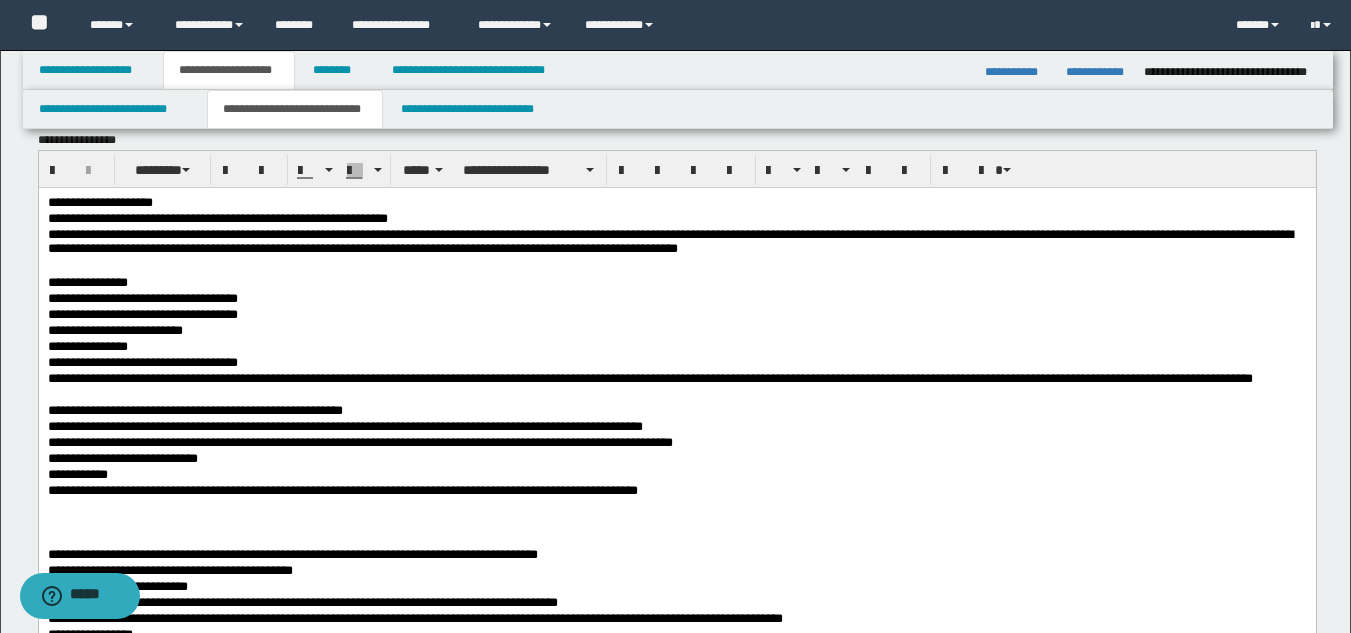 scroll, scrollTop: 0, scrollLeft: 0, axis: both 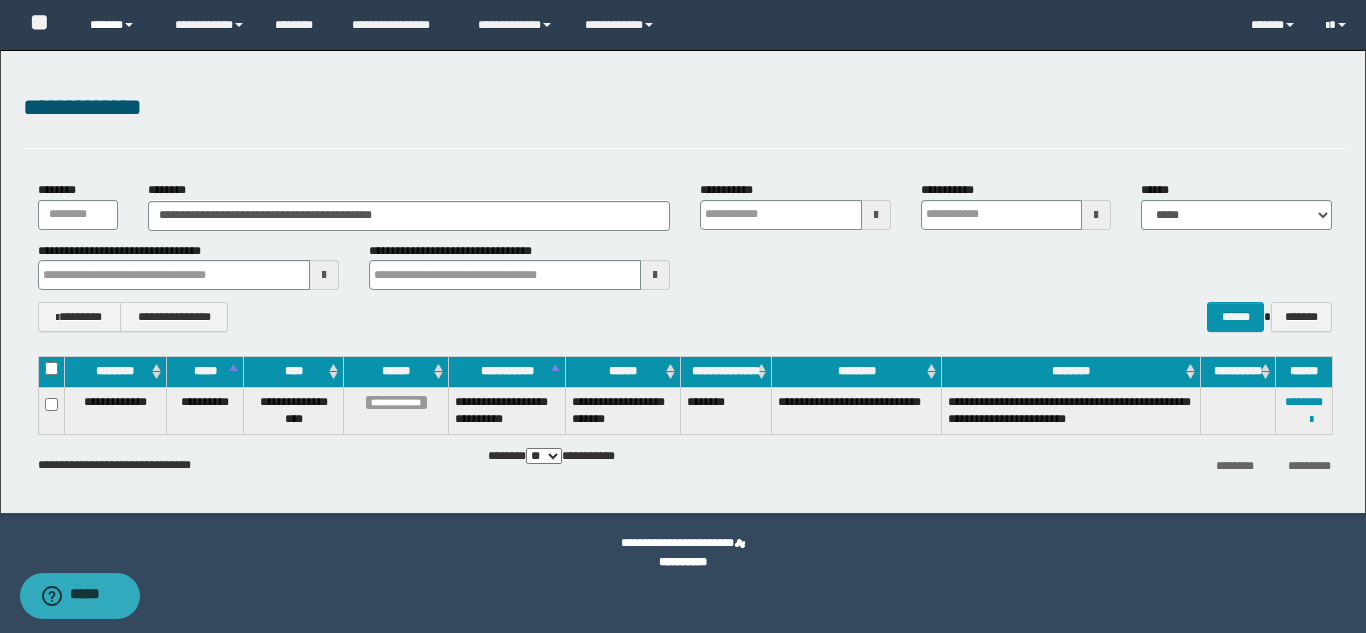 click on "******" at bounding box center (117, 25) 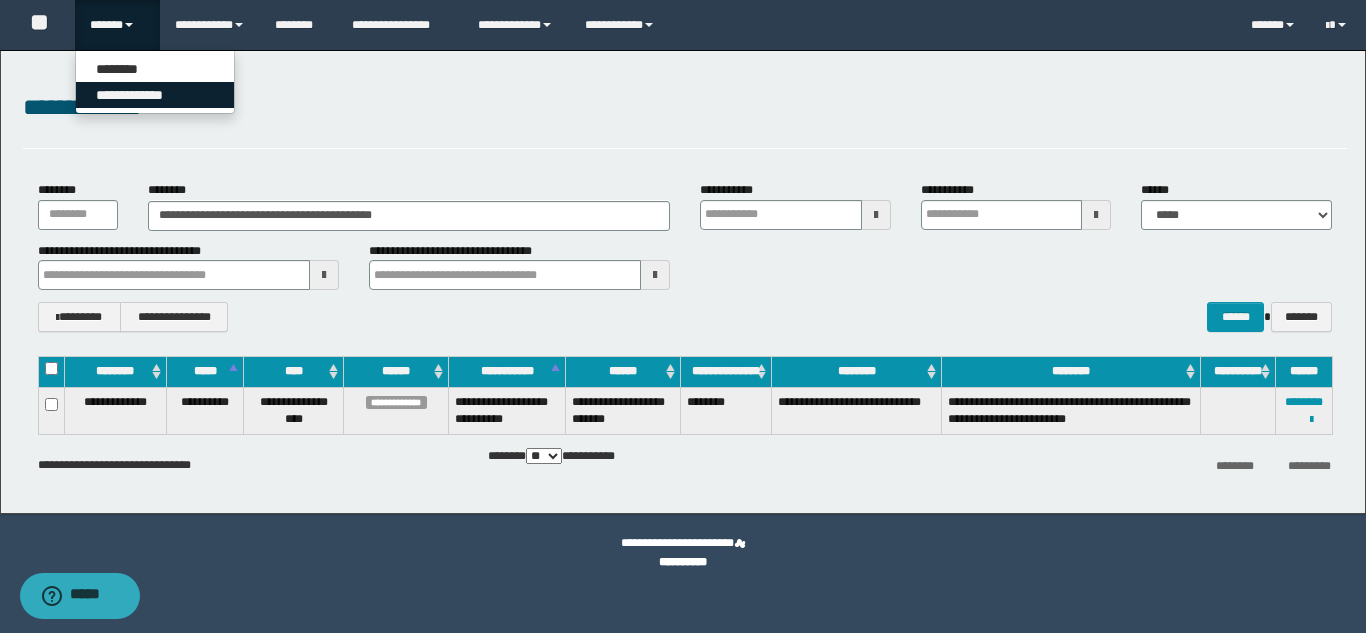 click on "**********" at bounding box center [155, 95] 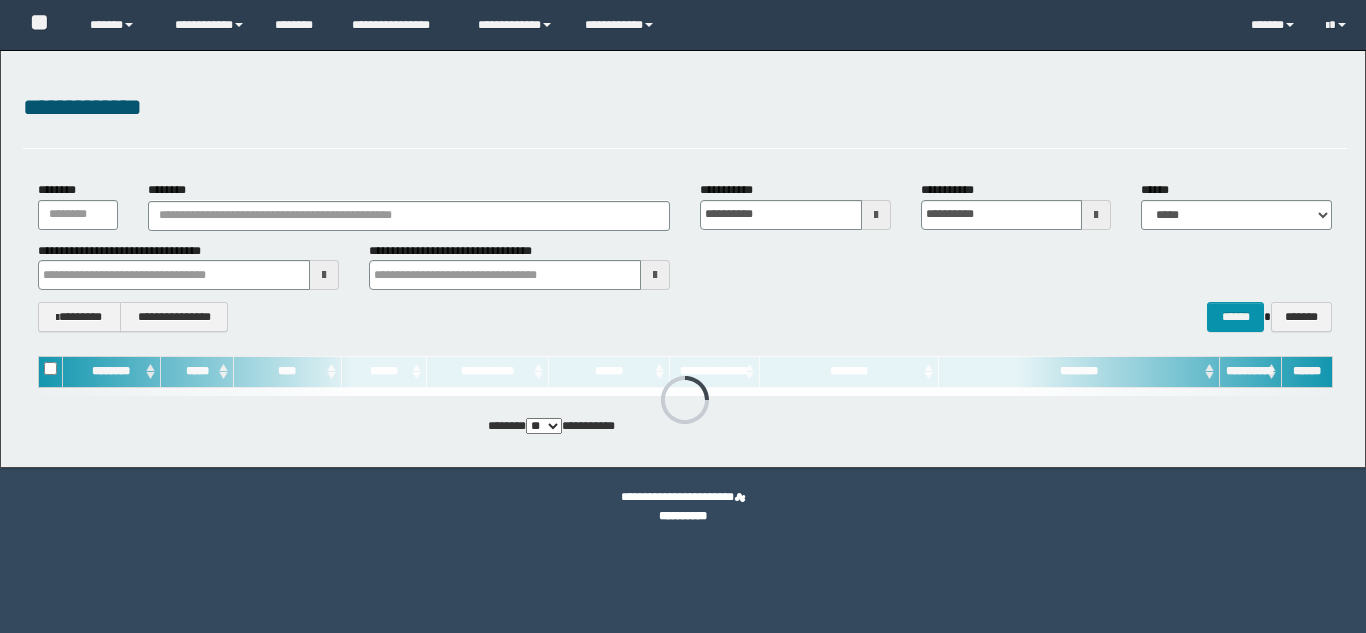scroll, scrollTop: 0, scrollLeft: 0, axis: both 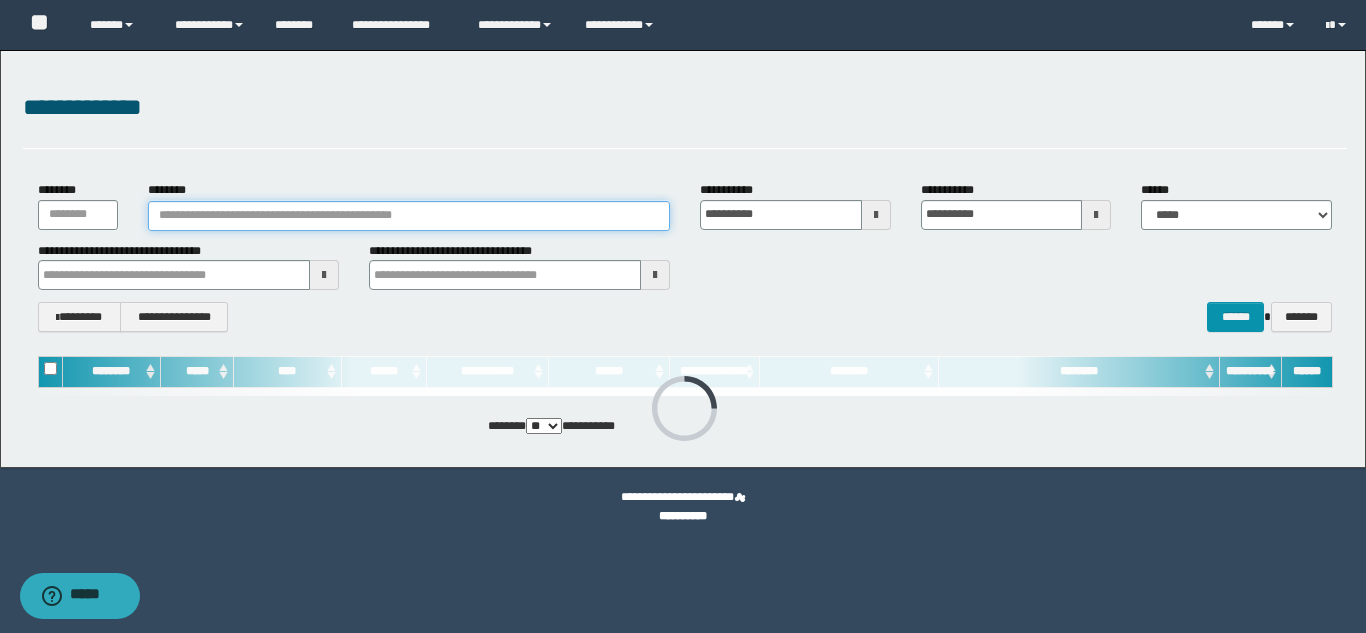 click on "********" at bounding box center [409, 216] 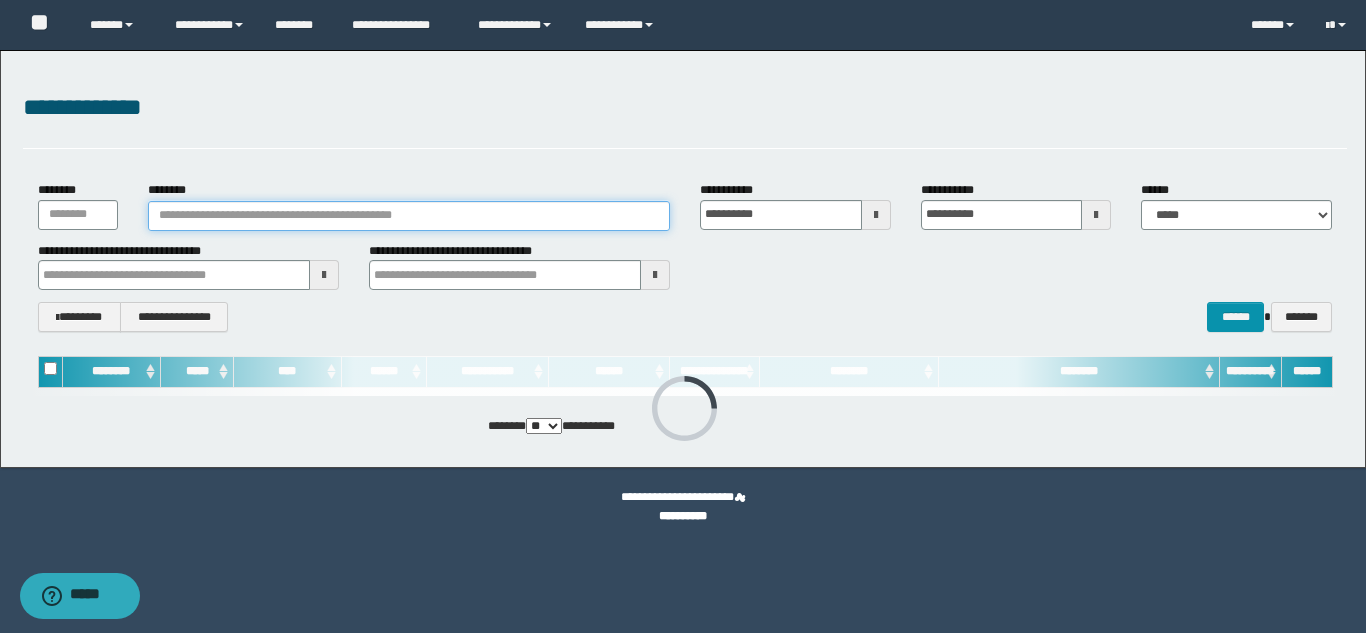 paste on "*******" 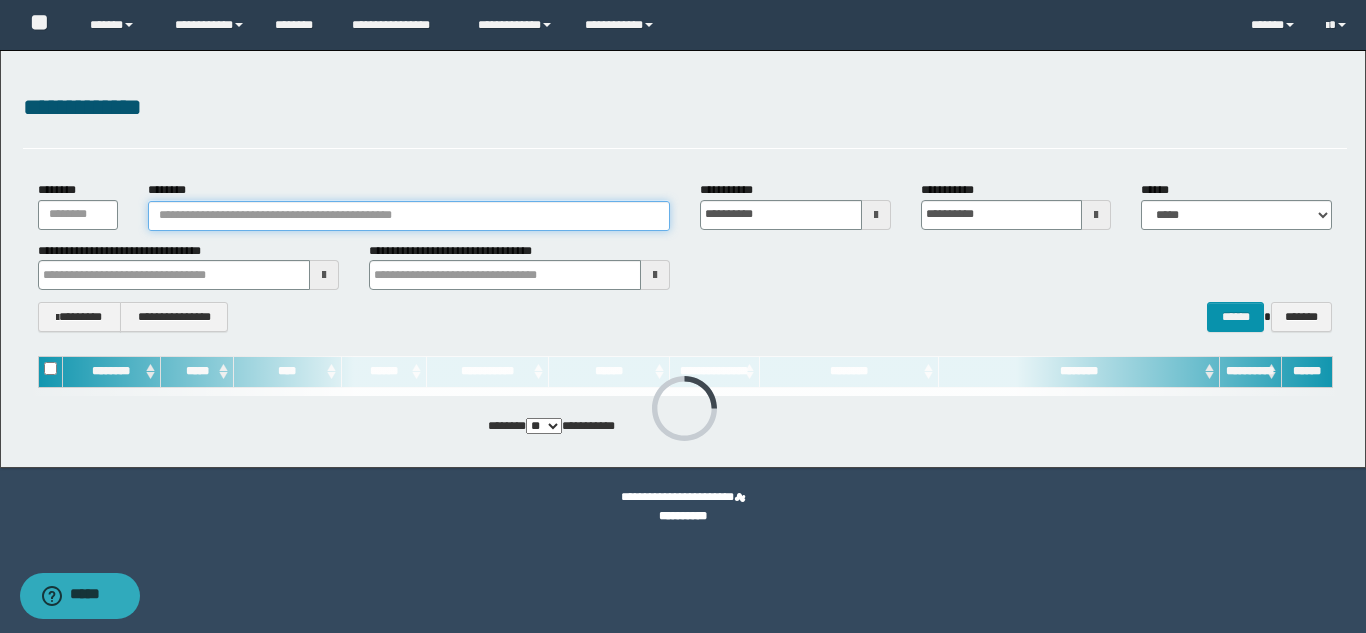 type on "*******" 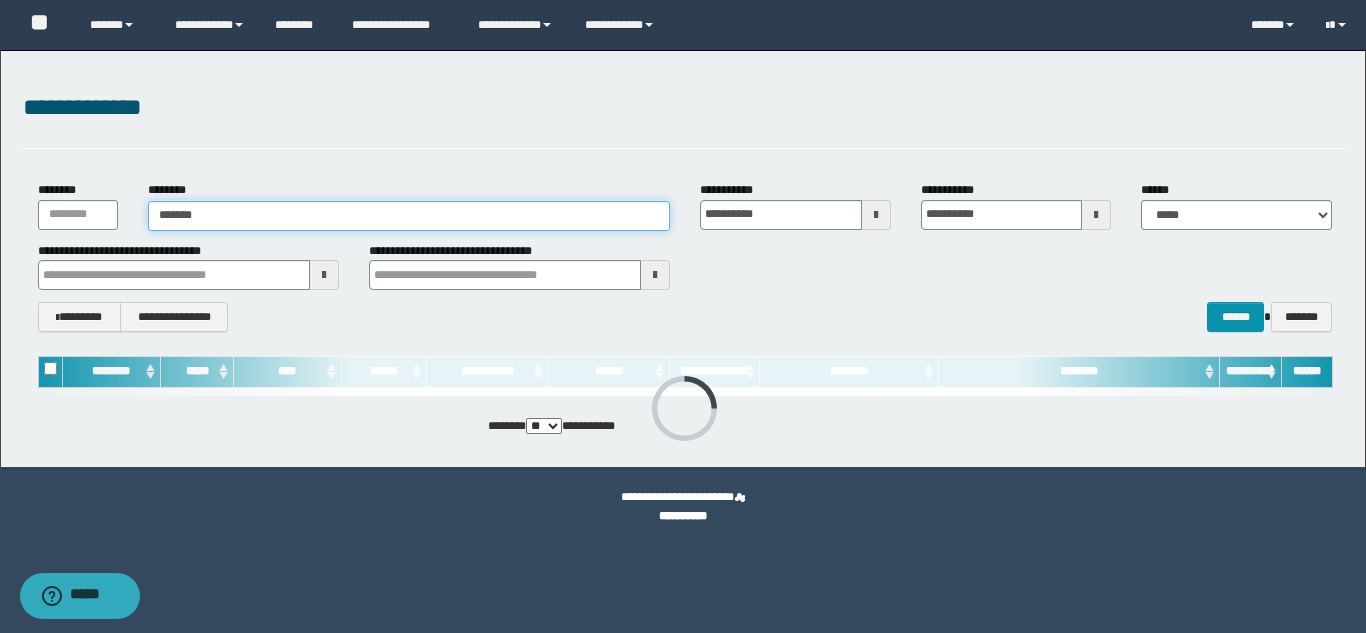 type on "*******" 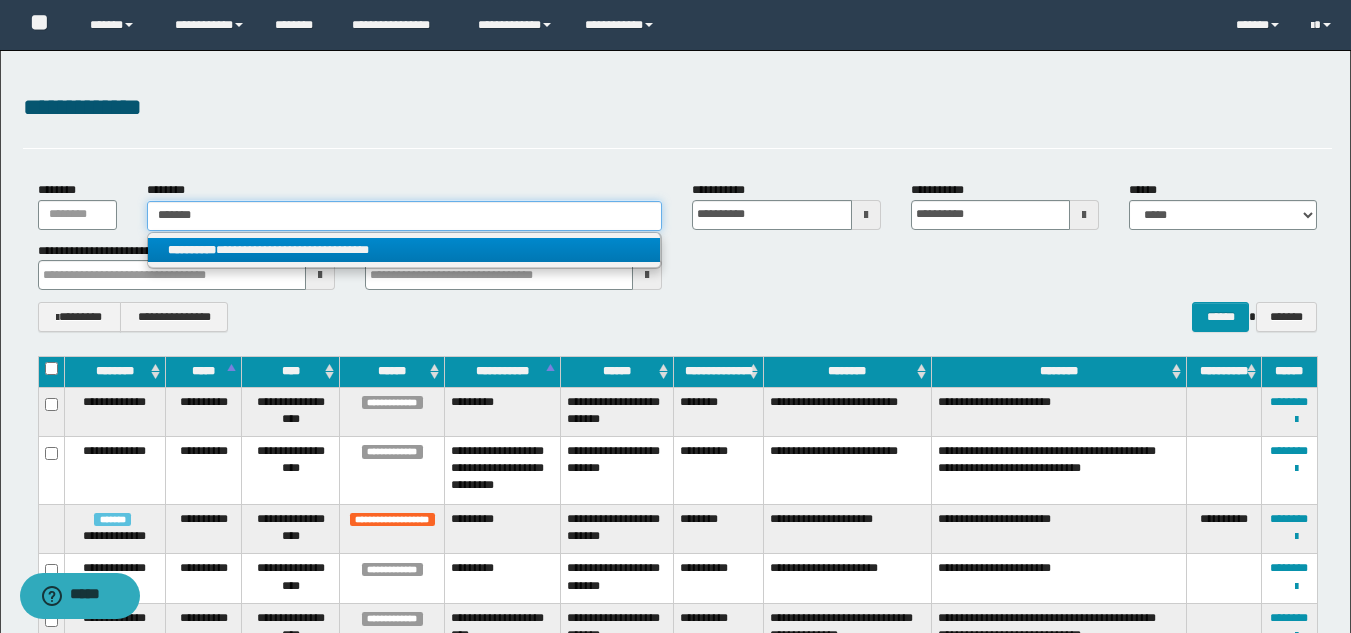type on "*******" 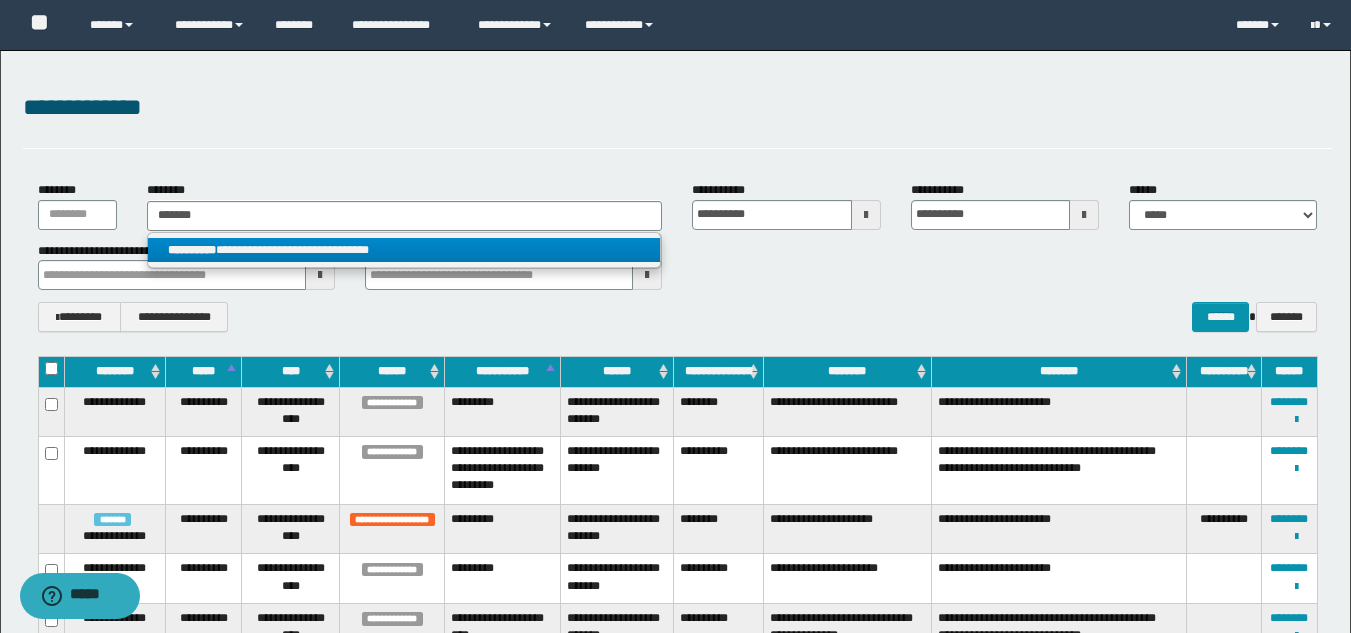 click on "**********" at bounding box center (404, 250) 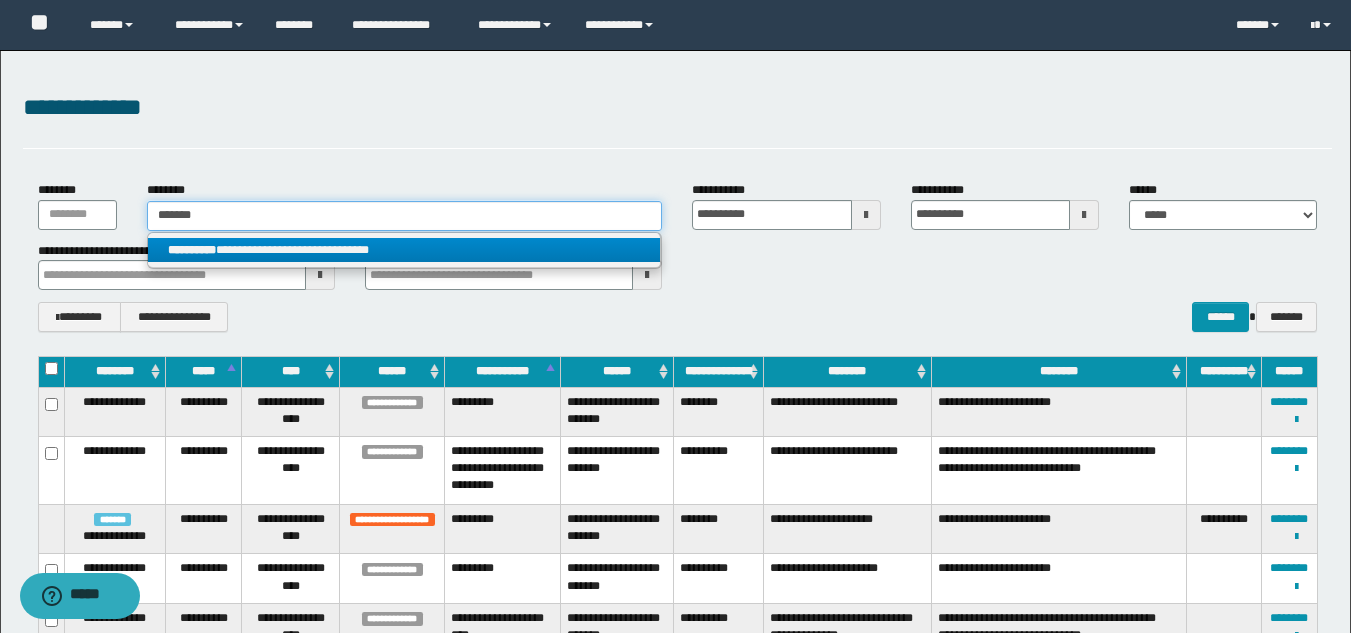 type 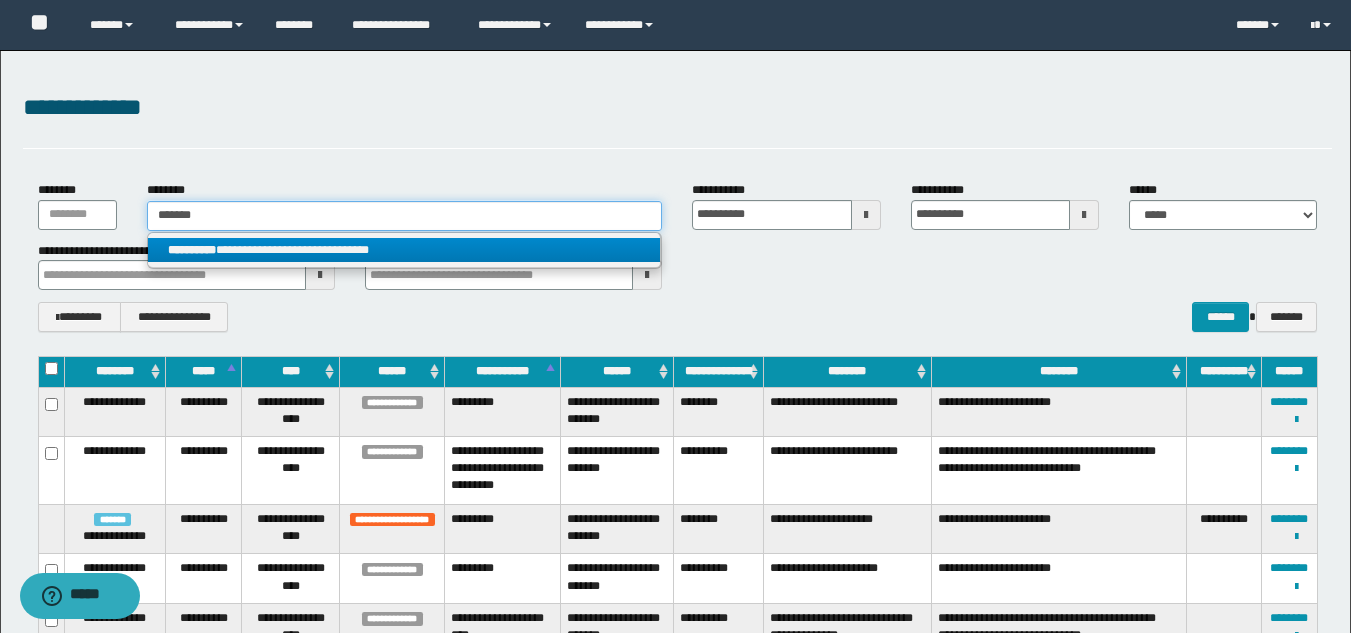 type on "**********" 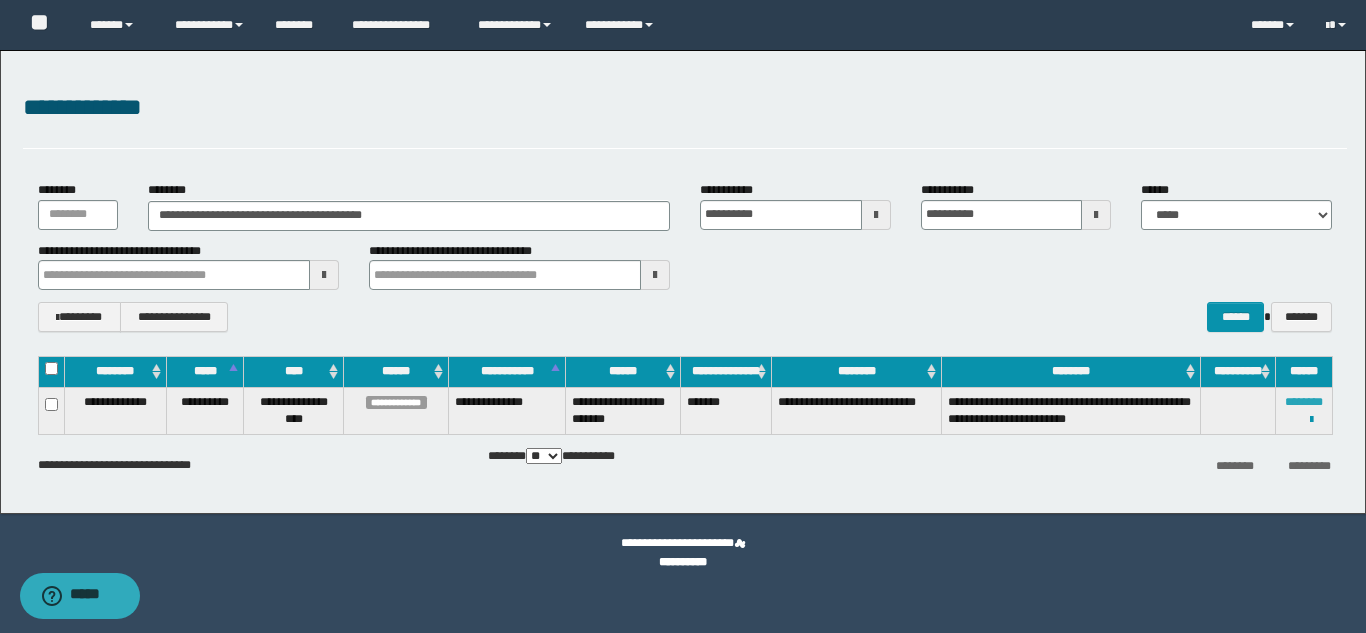 click on "********" at bounding box center (1304, 402) 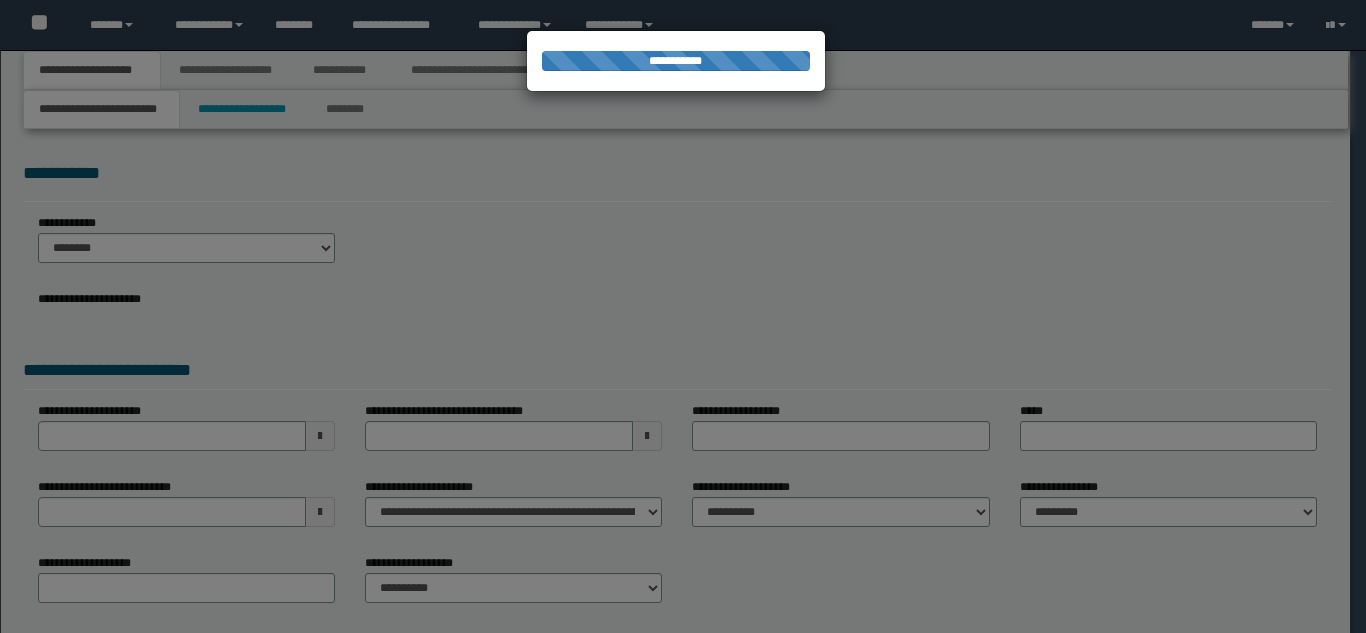 scroll, scrollTop: 0, scrollLeft: 0, axis: both 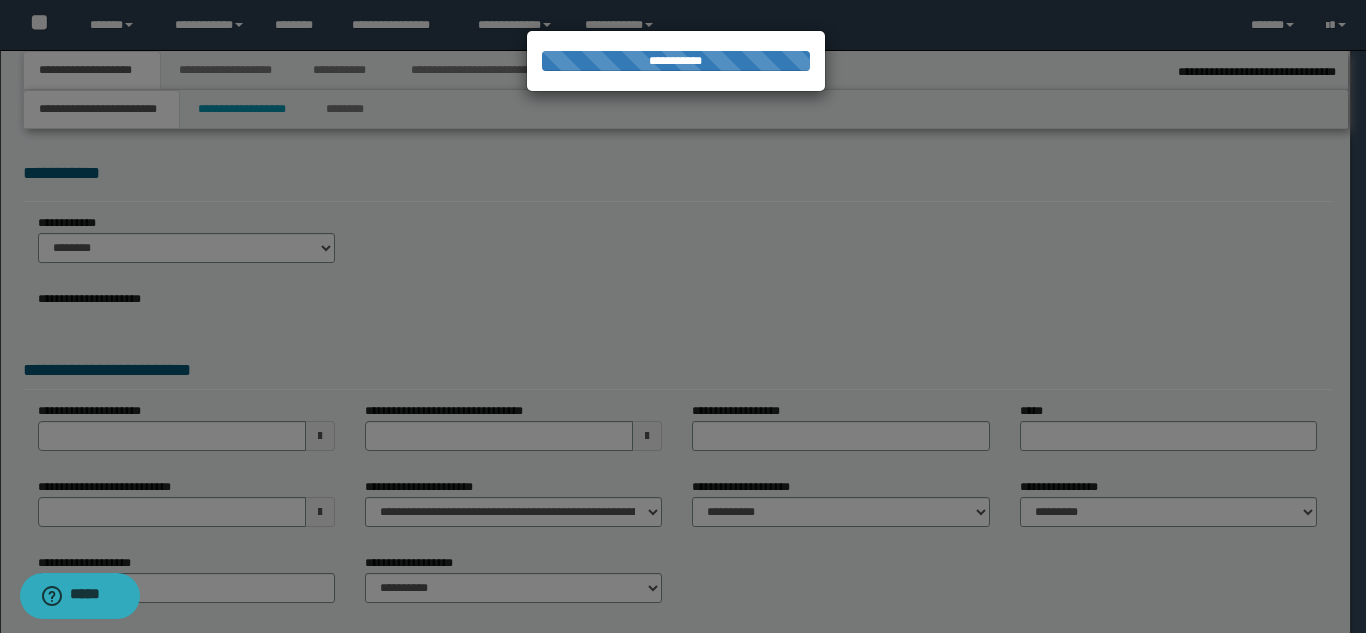 select on "*" 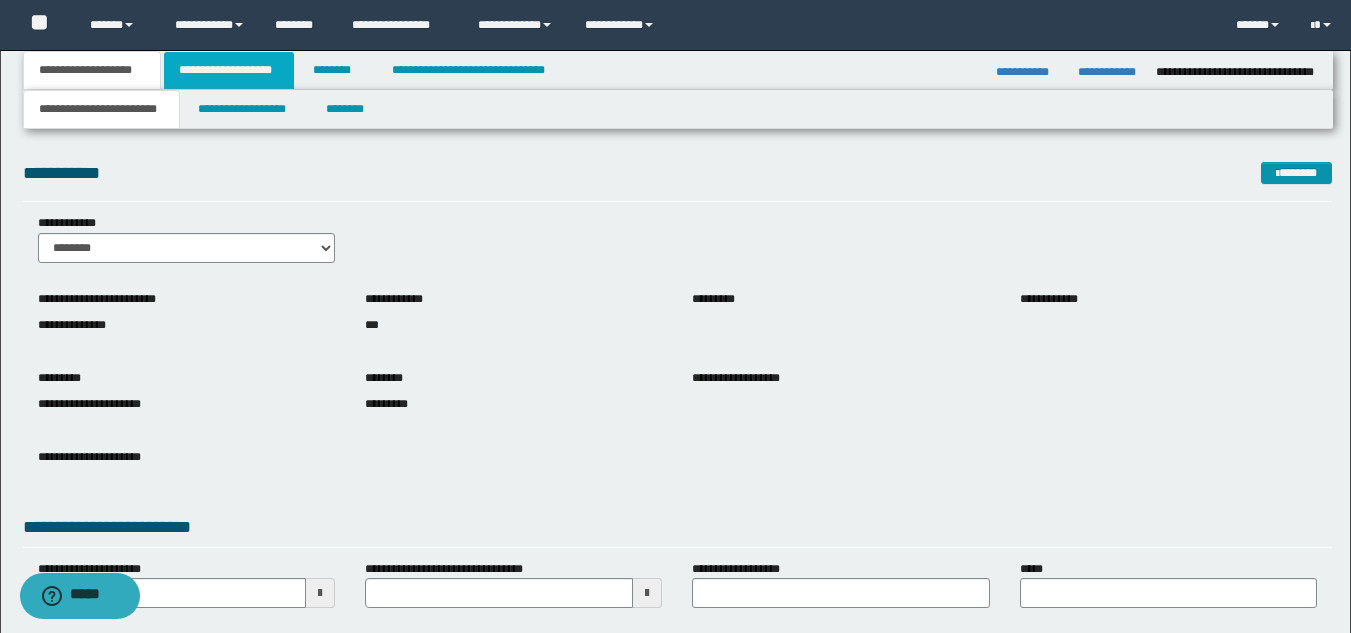 click on "**********" at bounding box center (229, 70) 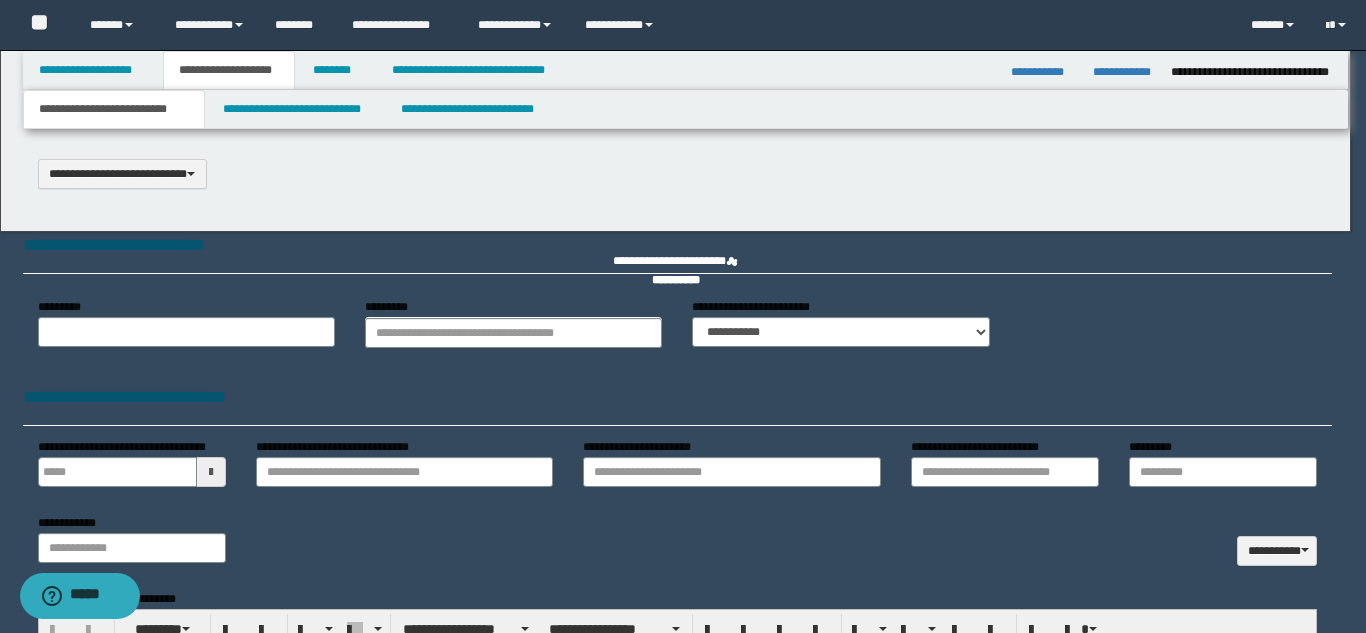type on "**********" 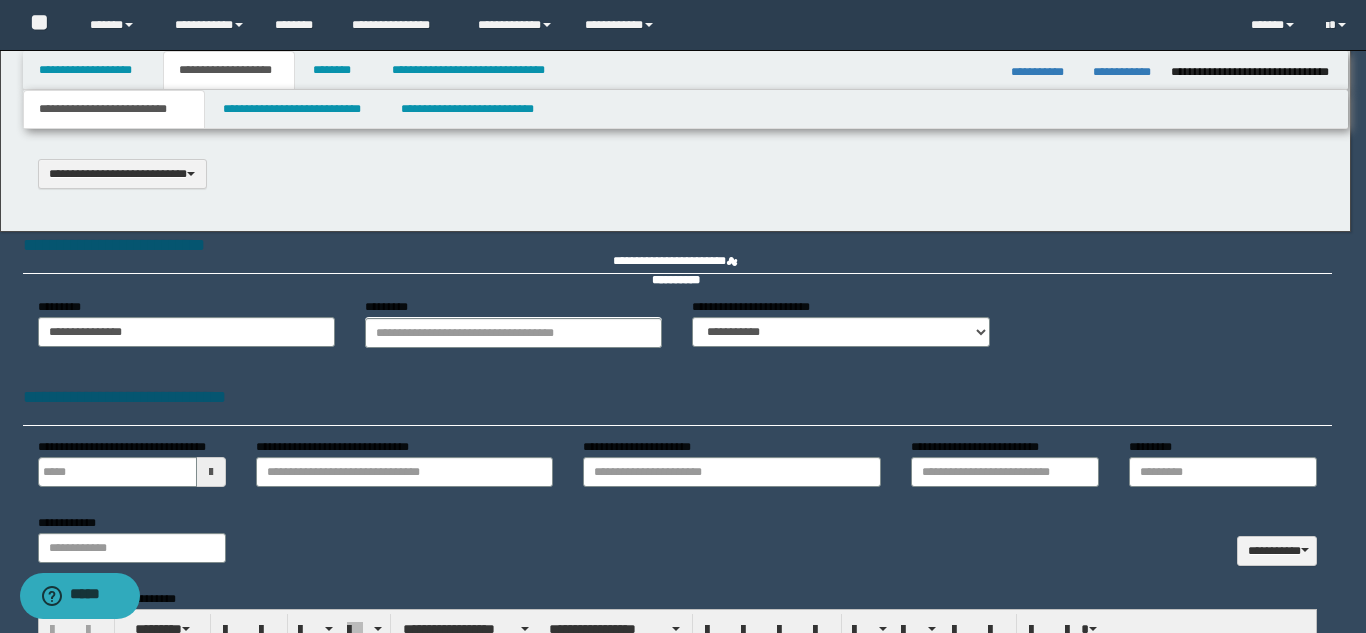 scroll, scrollTop: 0, scrollLeft: 0, axis: both 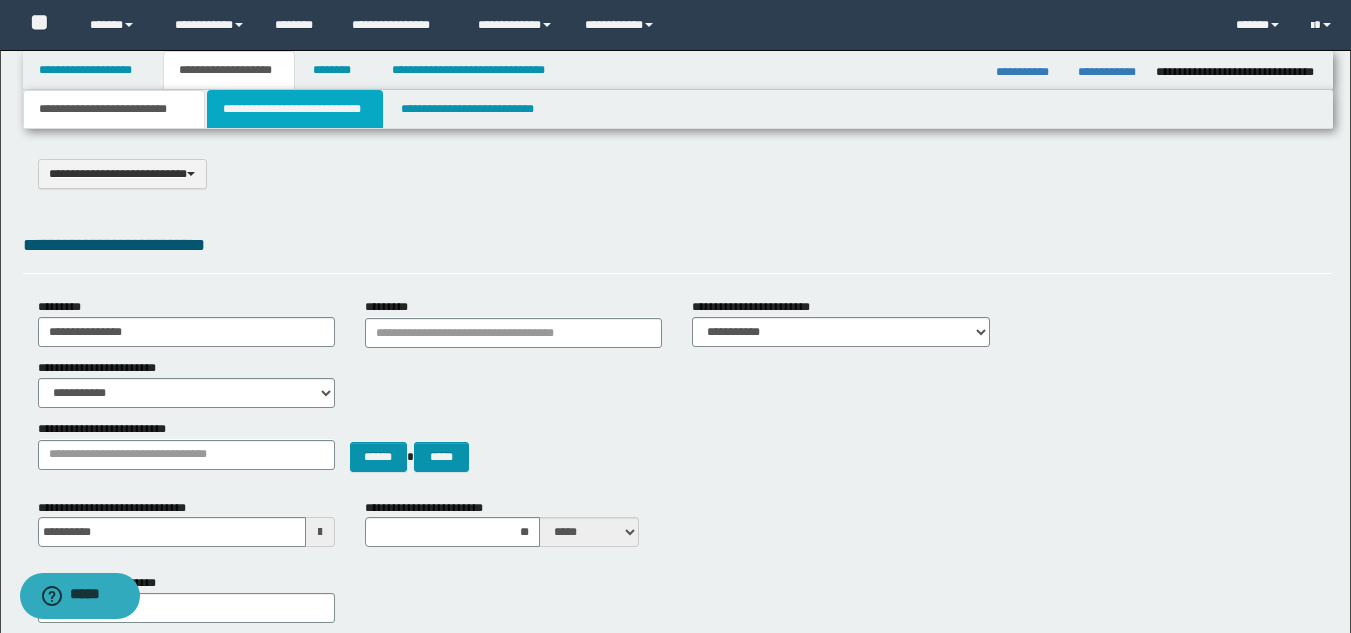 click on "**********" at bounding box center (295, 109) 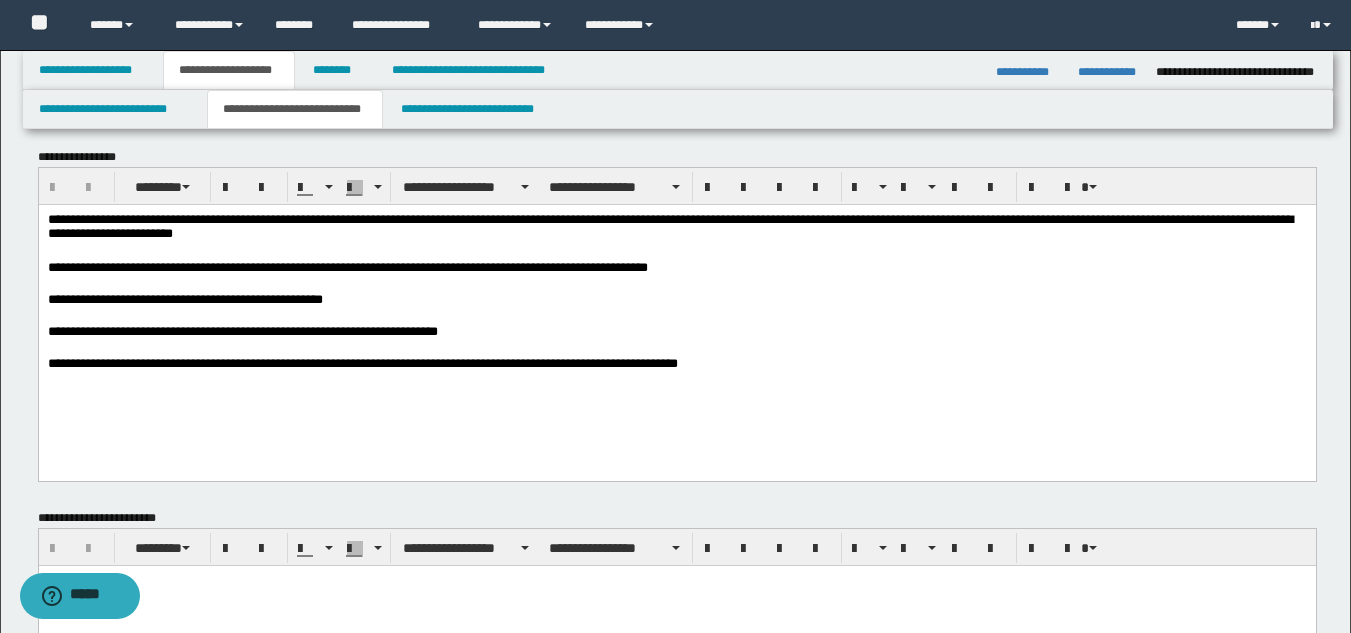 scroll, scrollTop: 0, scrollLeft: 0, axis: both 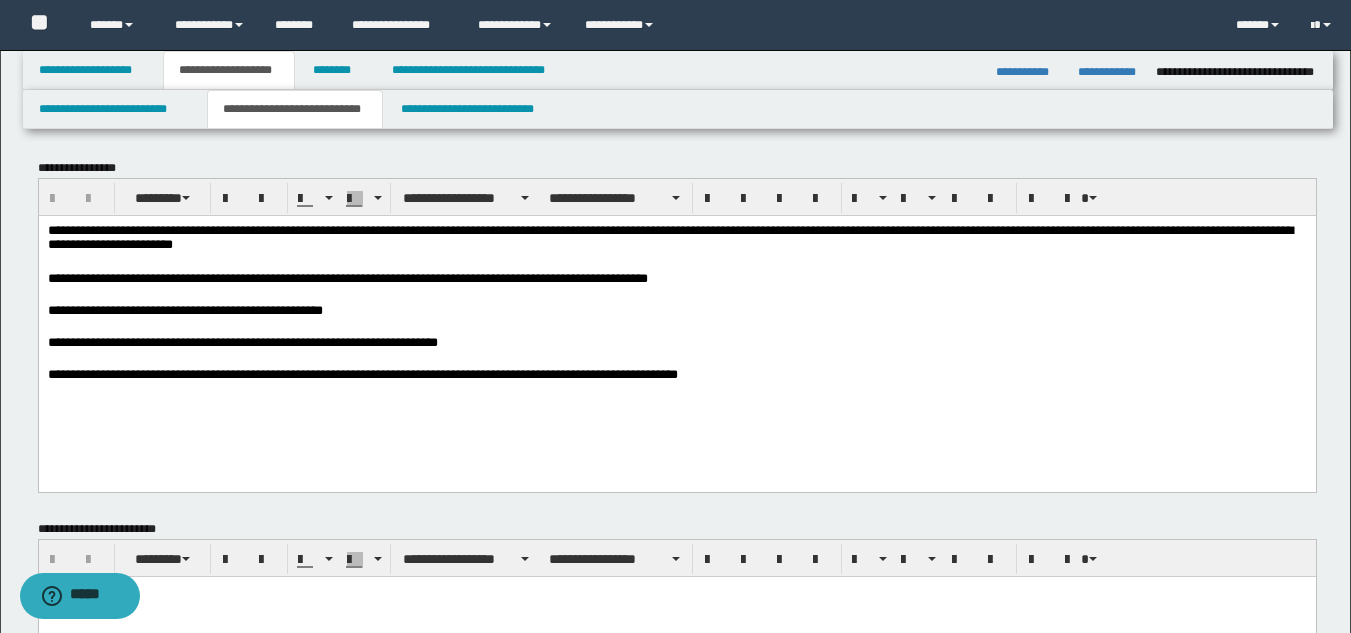 click on "**********" at bounding box center [1109, 72] 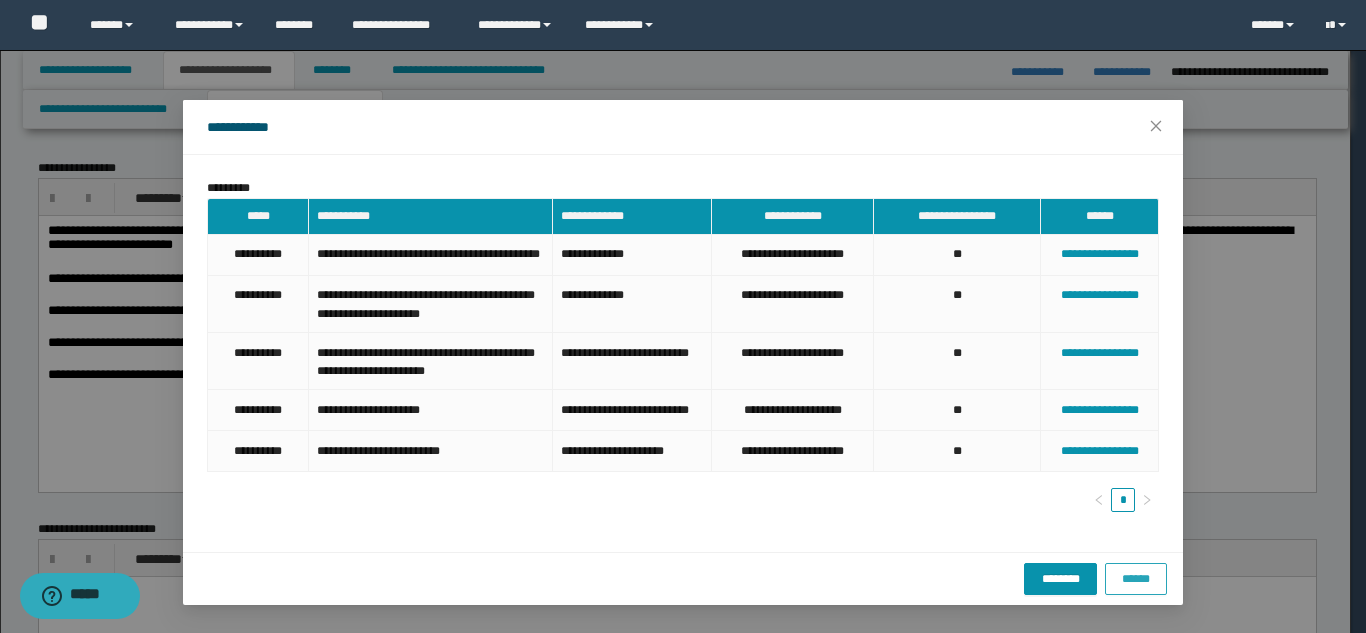 click on "******" at bounding box center (1136, 578) 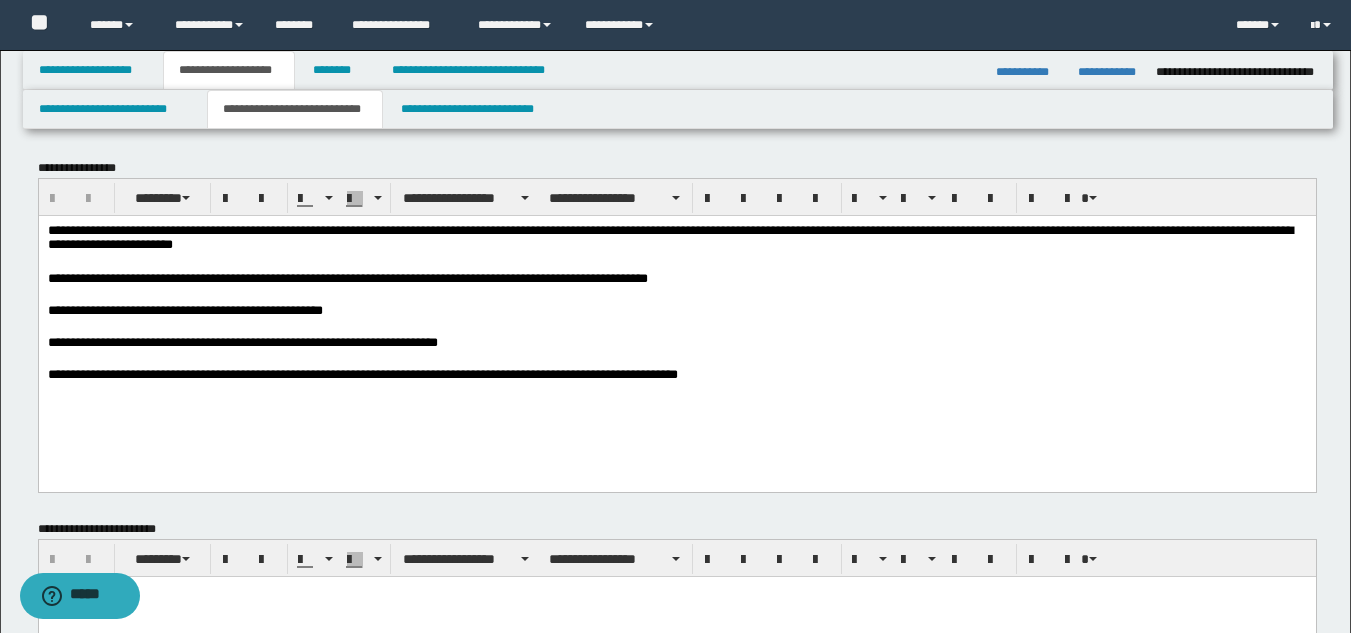 click on "**********" at bounding box center [676, 239] 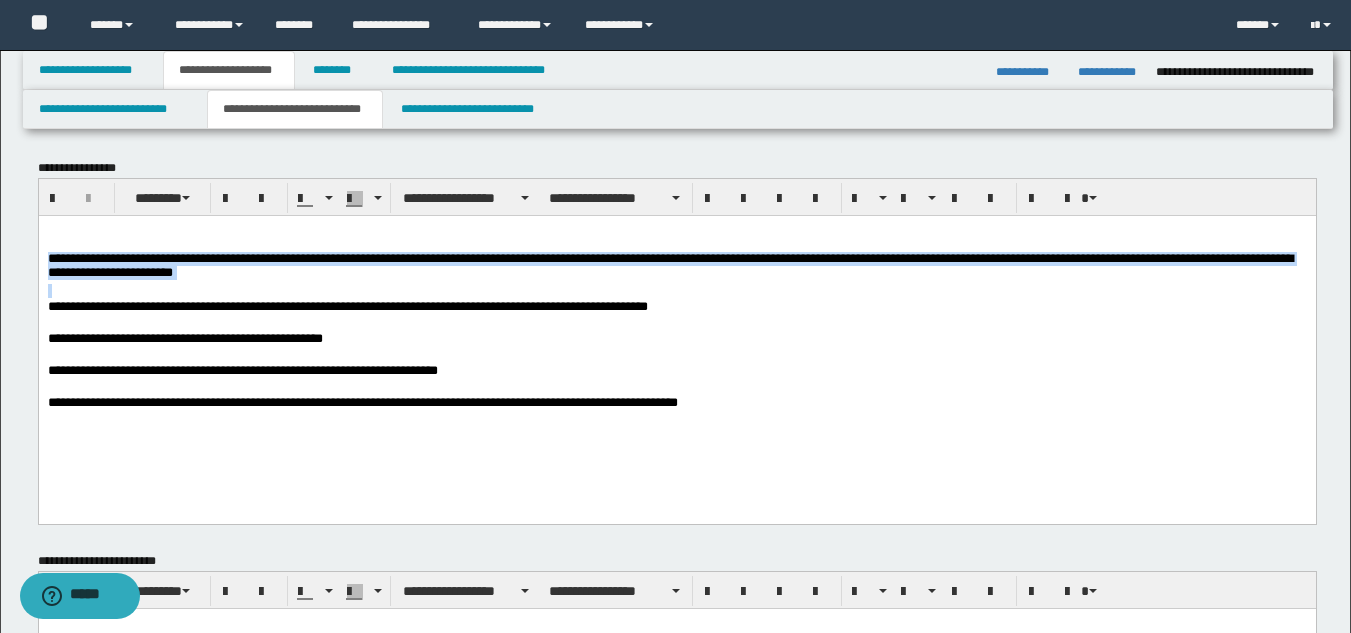drag, startPoint x: 47, startPoint y: 259, endPoint x: 935, endPoint y: 286, distance: 888.4104 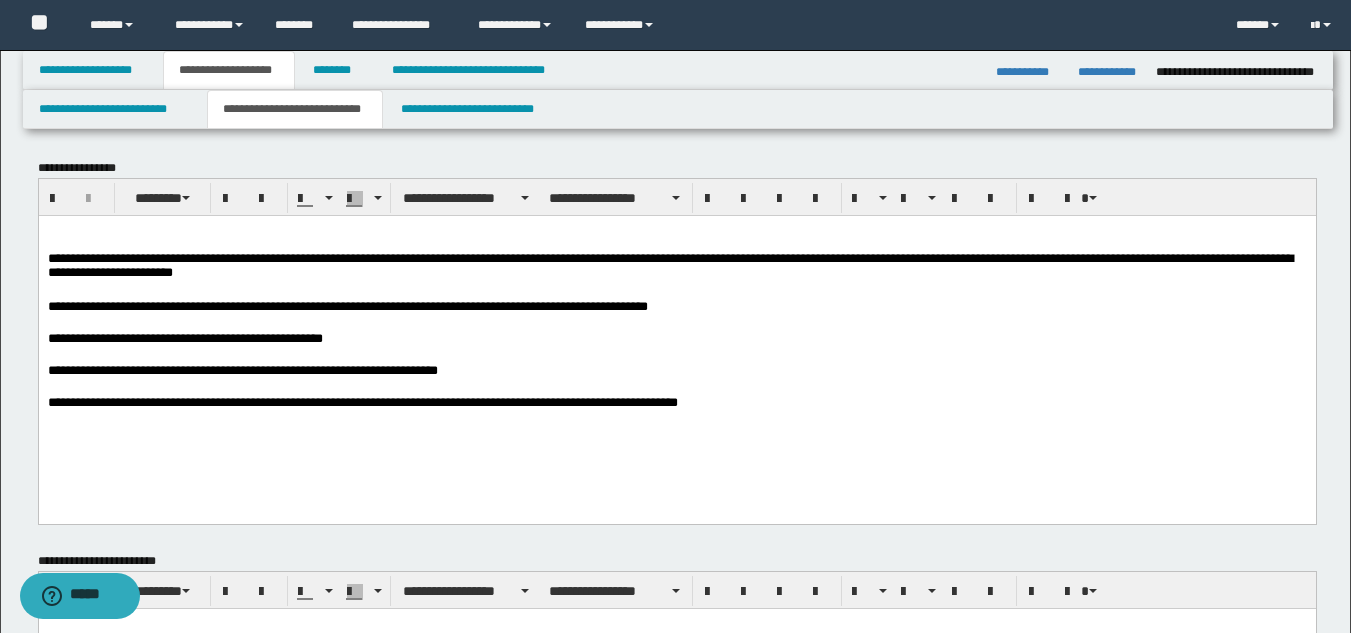 click on "**********" at bounding box center [676, 371] 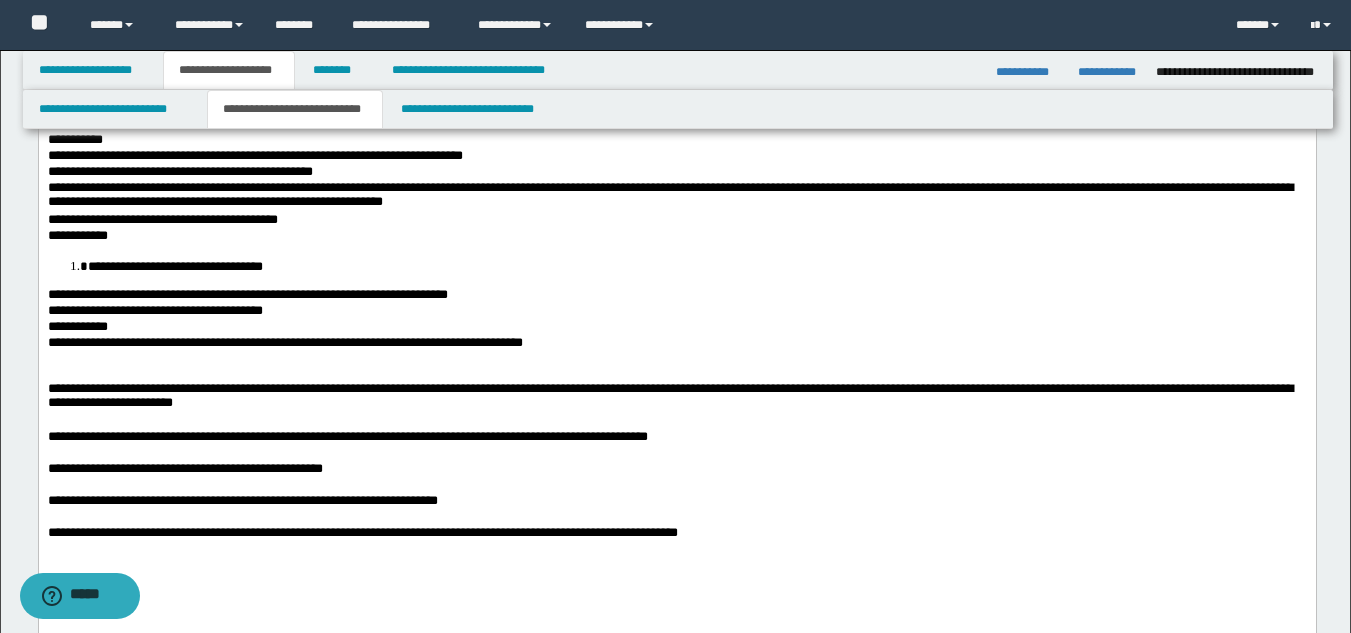 scroll, scrollTop: 300, scrollLeft: 0, axis: vertical 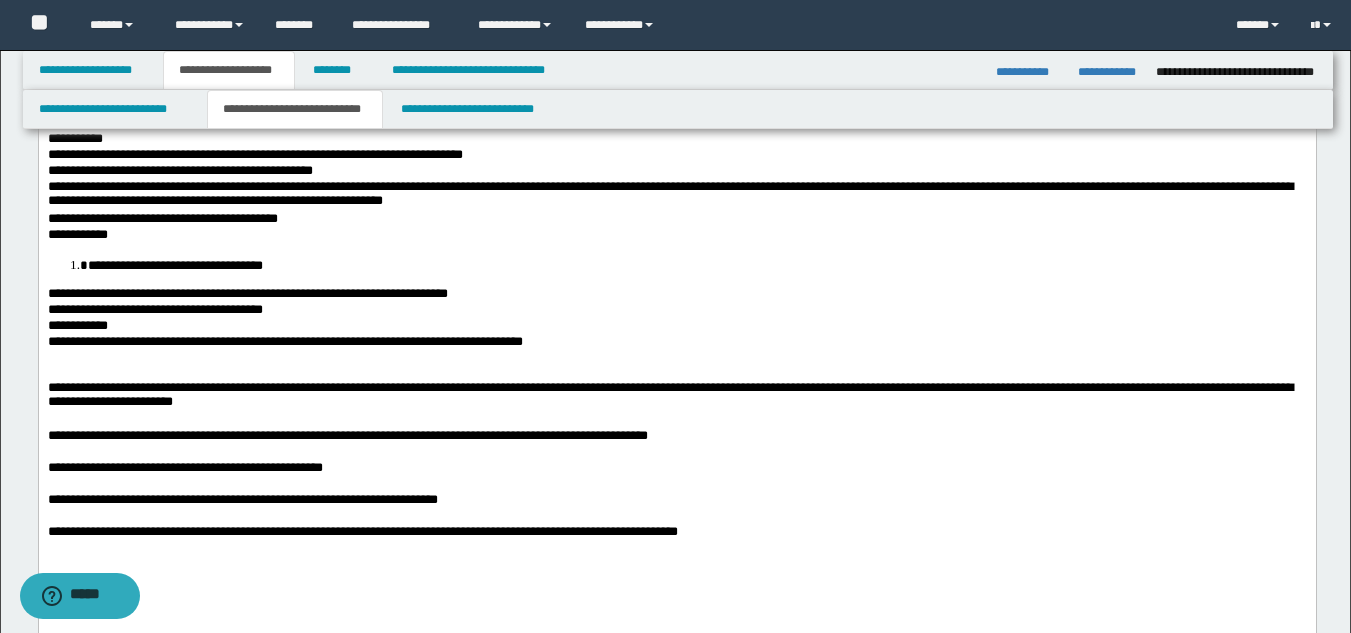 click on "**********" at bounding box center [696, 265] 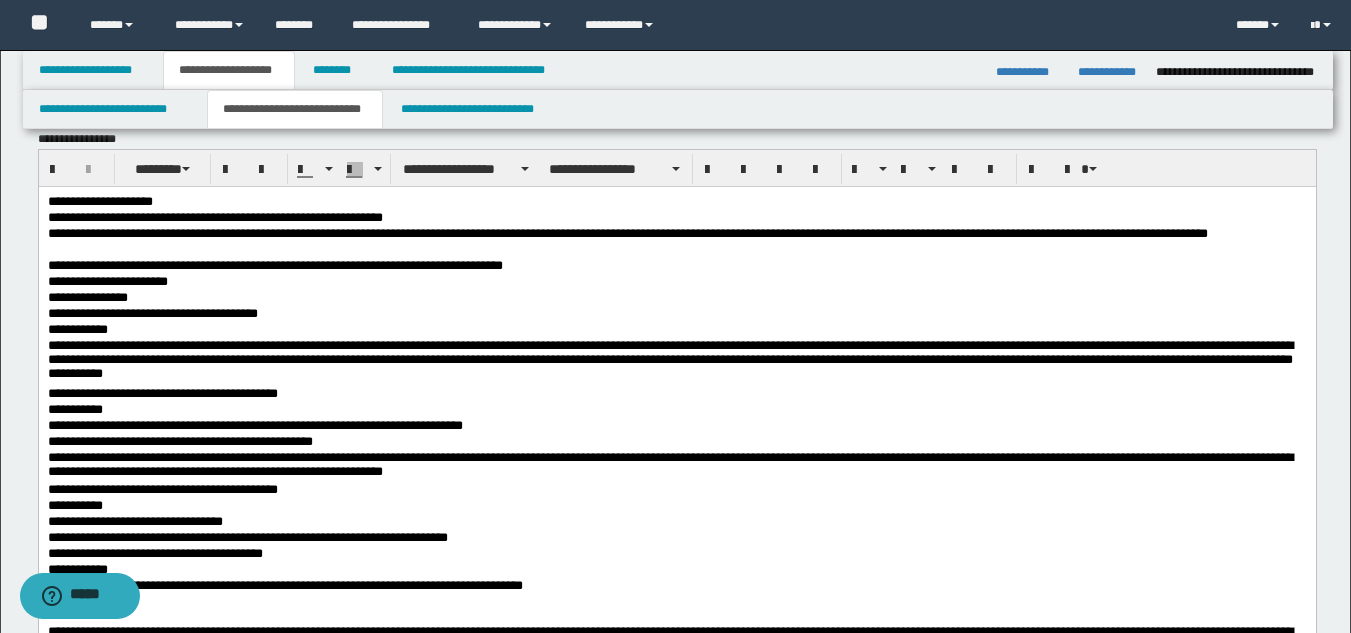 scroll, scrollTop: 0, scrollLeft: 0, axis: both 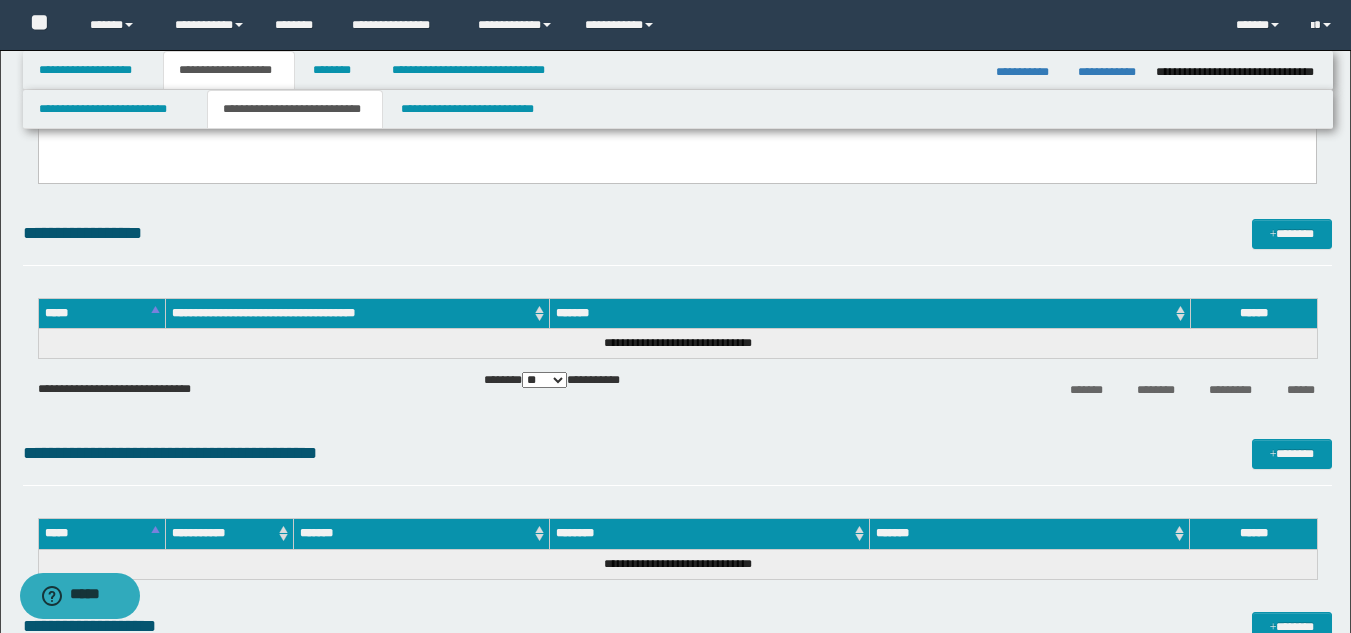 drag, startPoint x: 45, startPoint y: -724, endPoint x: 1358, endPoint y: 292, distance: 1660.1882 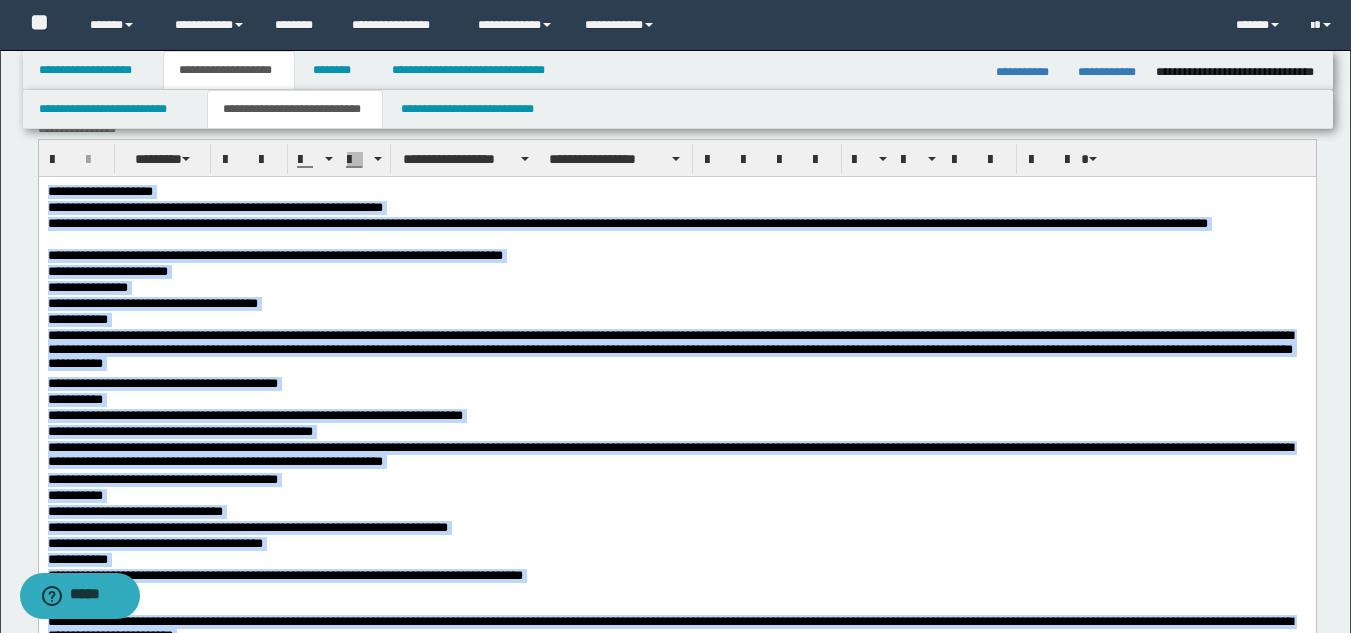 scroll, scrollTop: 0, scrollLeft: 0, axis: both 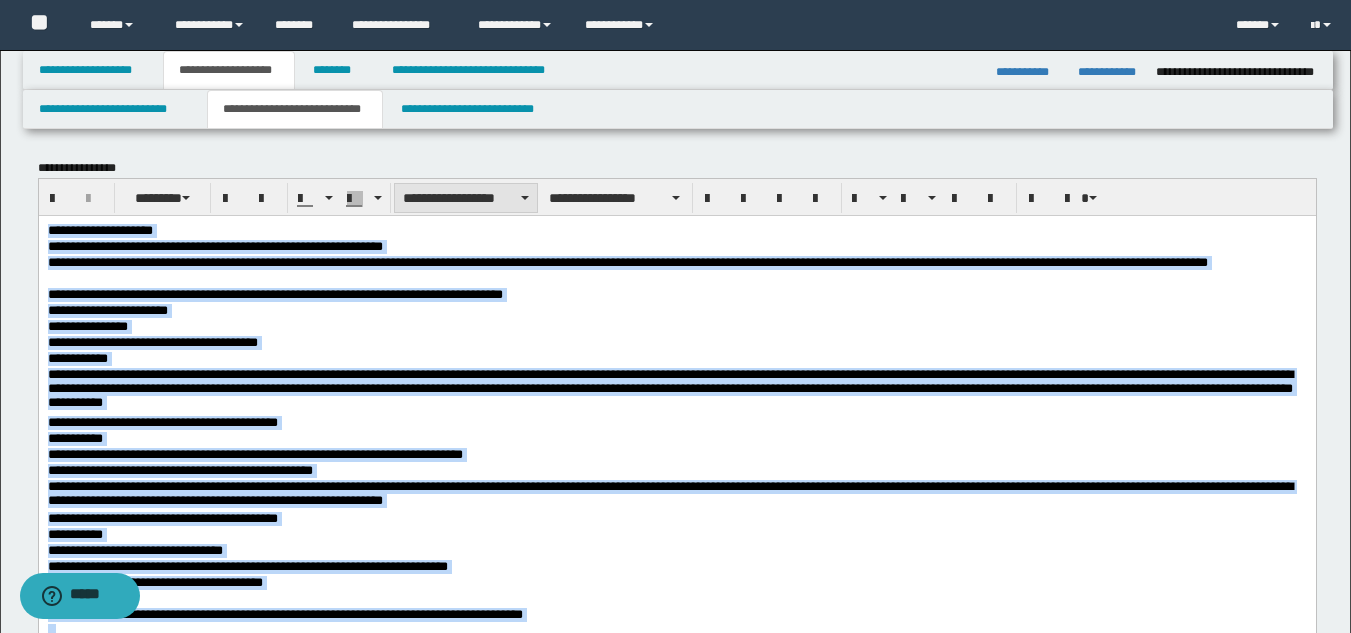 click on "**********" at bounding box center [466, 198] 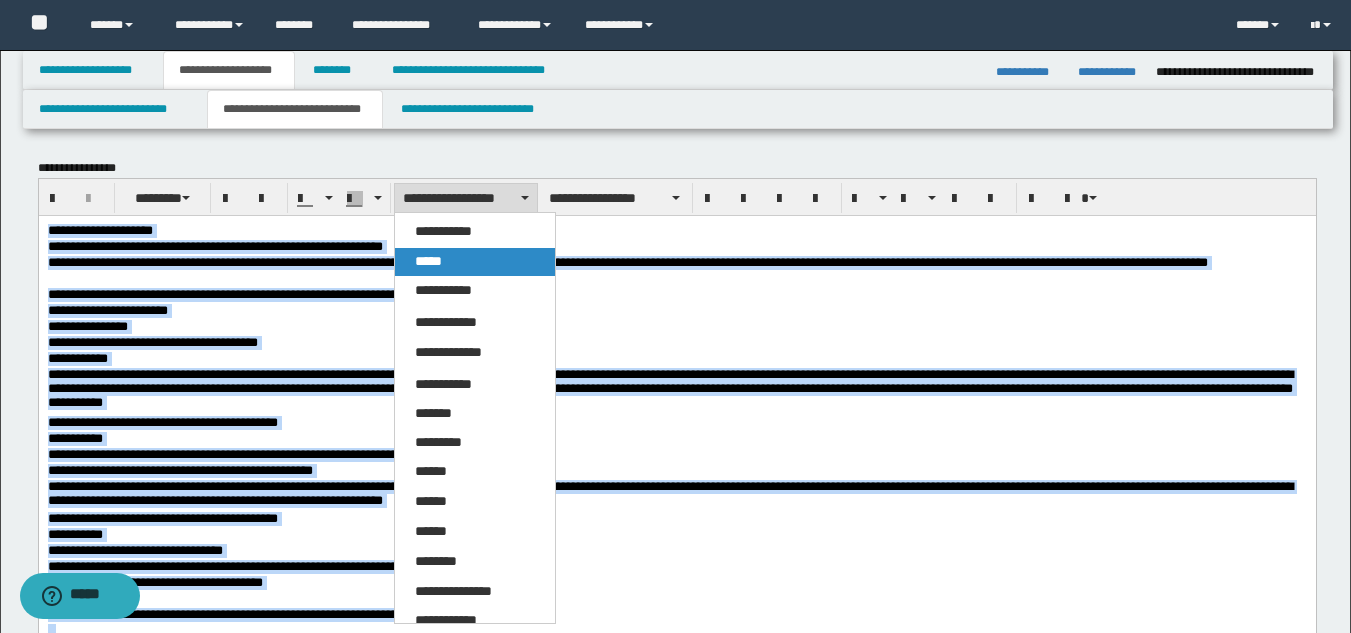 click on "*****" at bounding box center (475, 262) 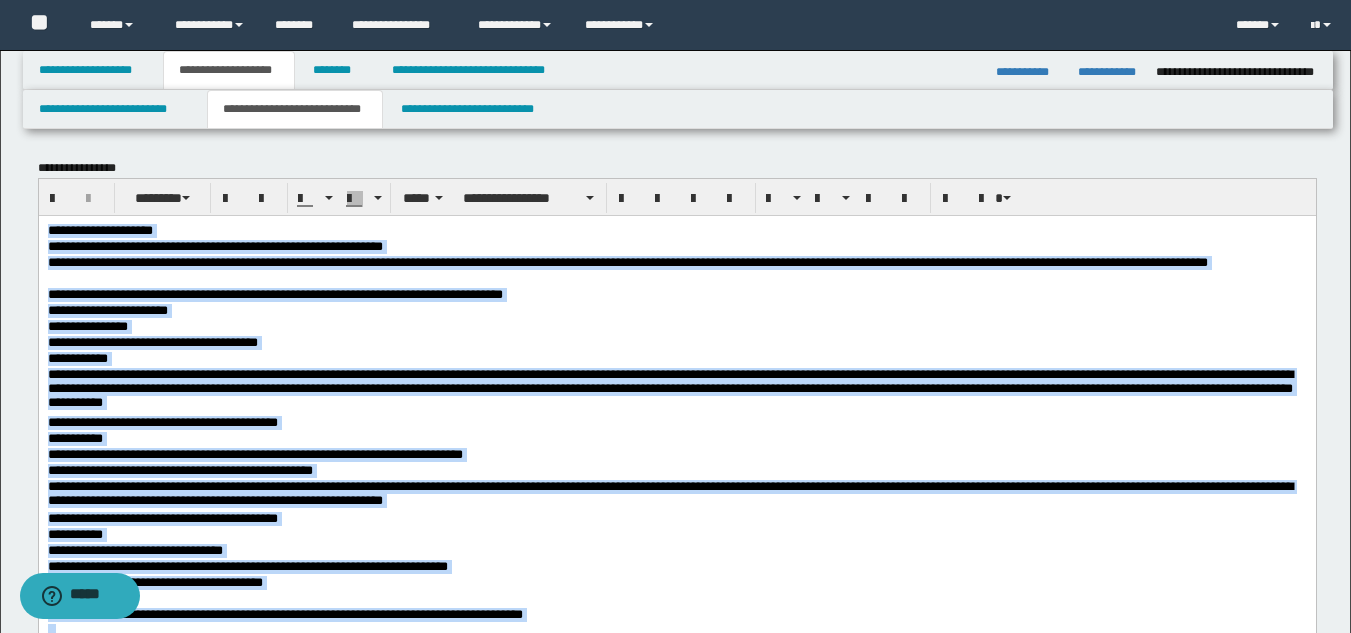 click on "**********" at bounding box center [676, 391] 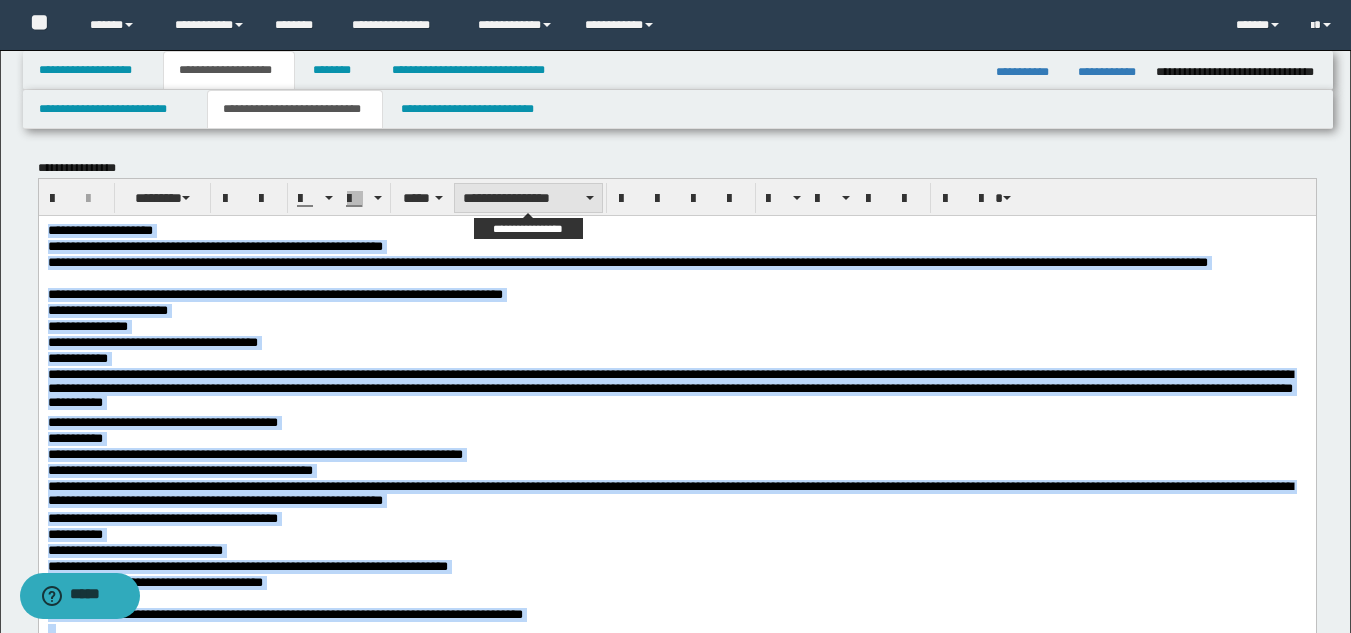 click on "**********" at bounding box center [528, 198] 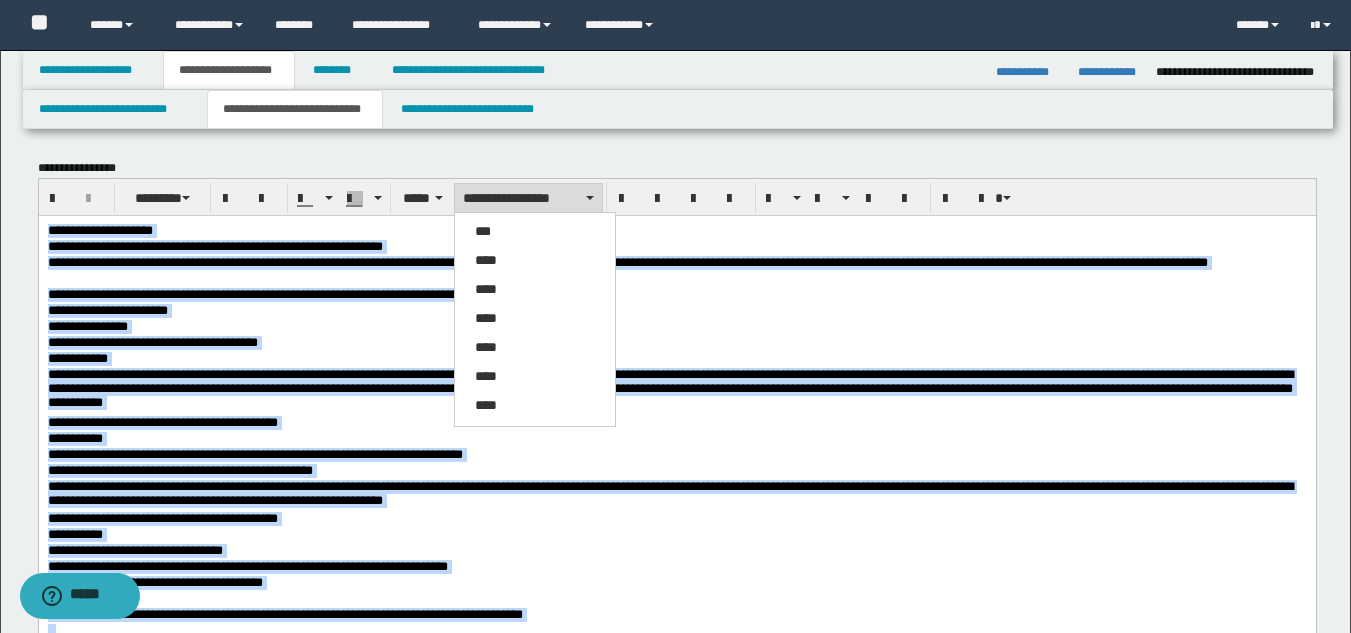 click on "**********" at bounding box center (676, 231) 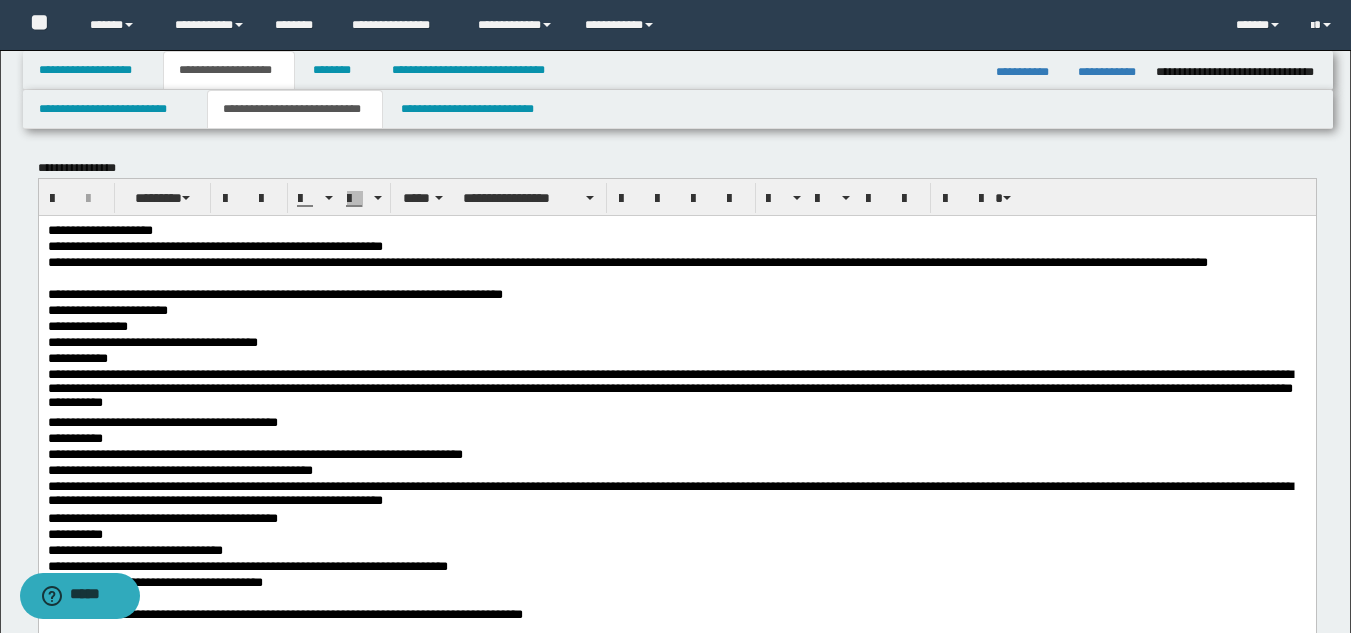 click on "**********" at bounding box center (676, 231) 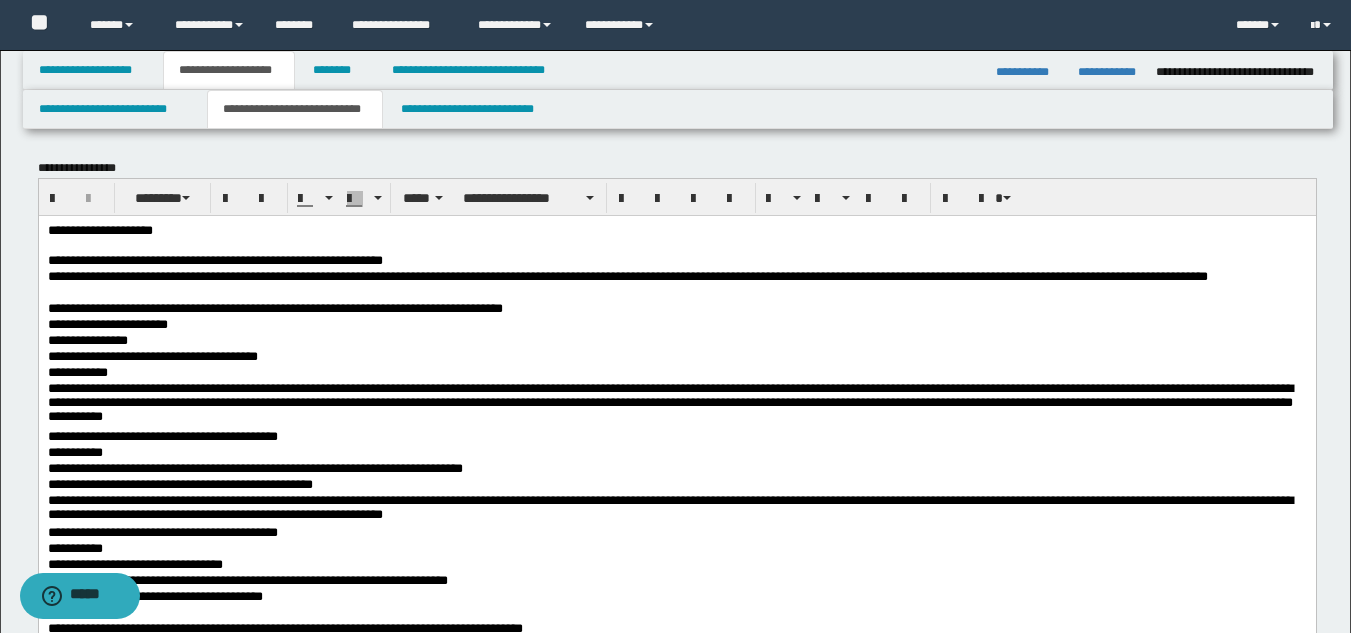 click on "**********" at bounding box center (214, 259) 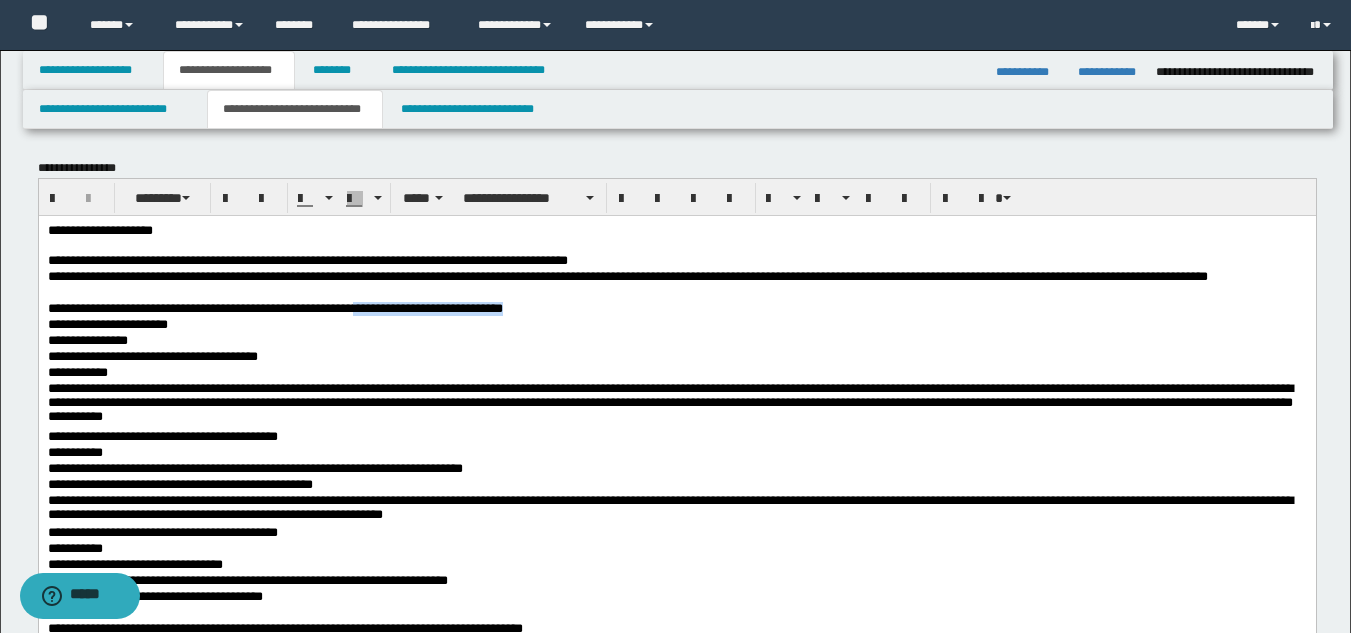 drag, startPoint x: 704, startPoint y: 304, endPoint x: 444, endPoint y: 312, distance: 260.12305 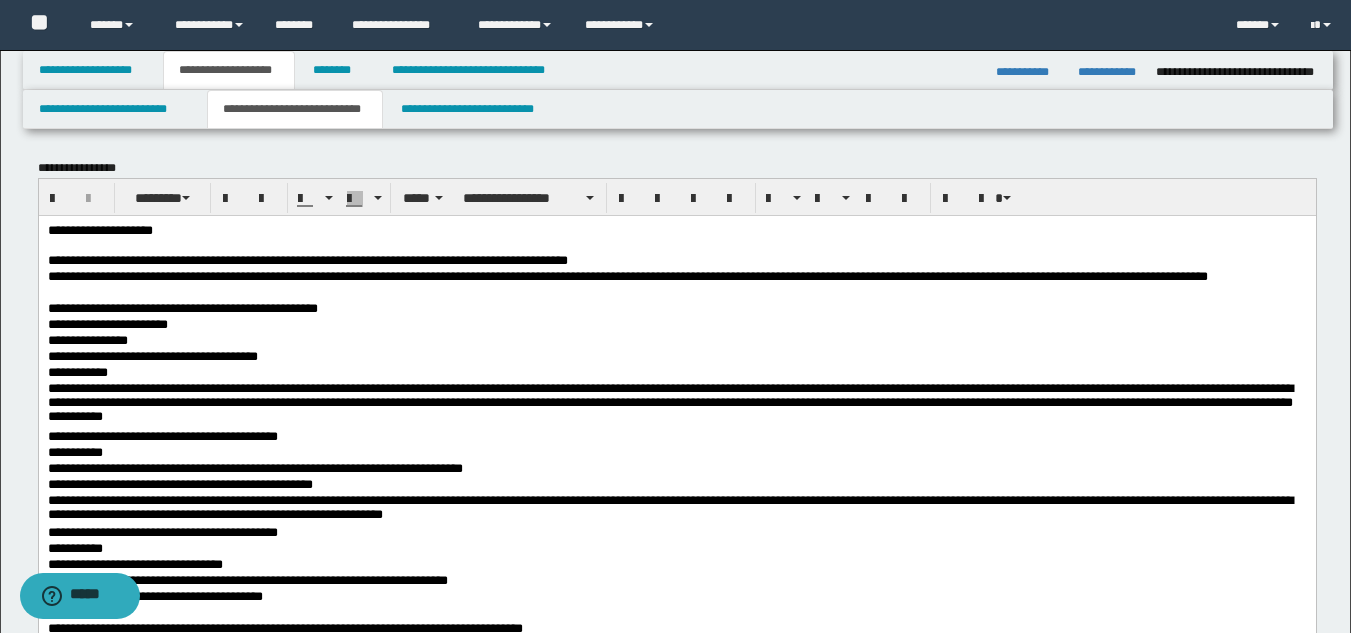 click on "**********" at bounding box center [107, 323] 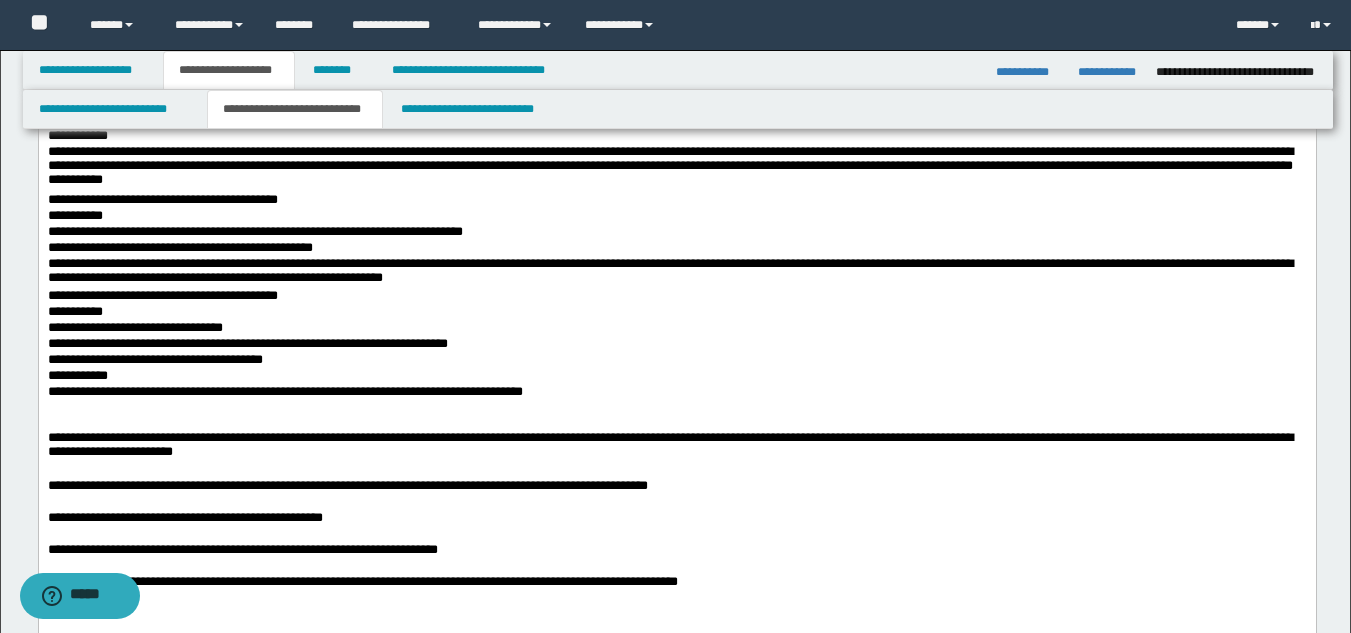 scroll, scrollTop: 300, scrollLeft: 0, axis: vertical 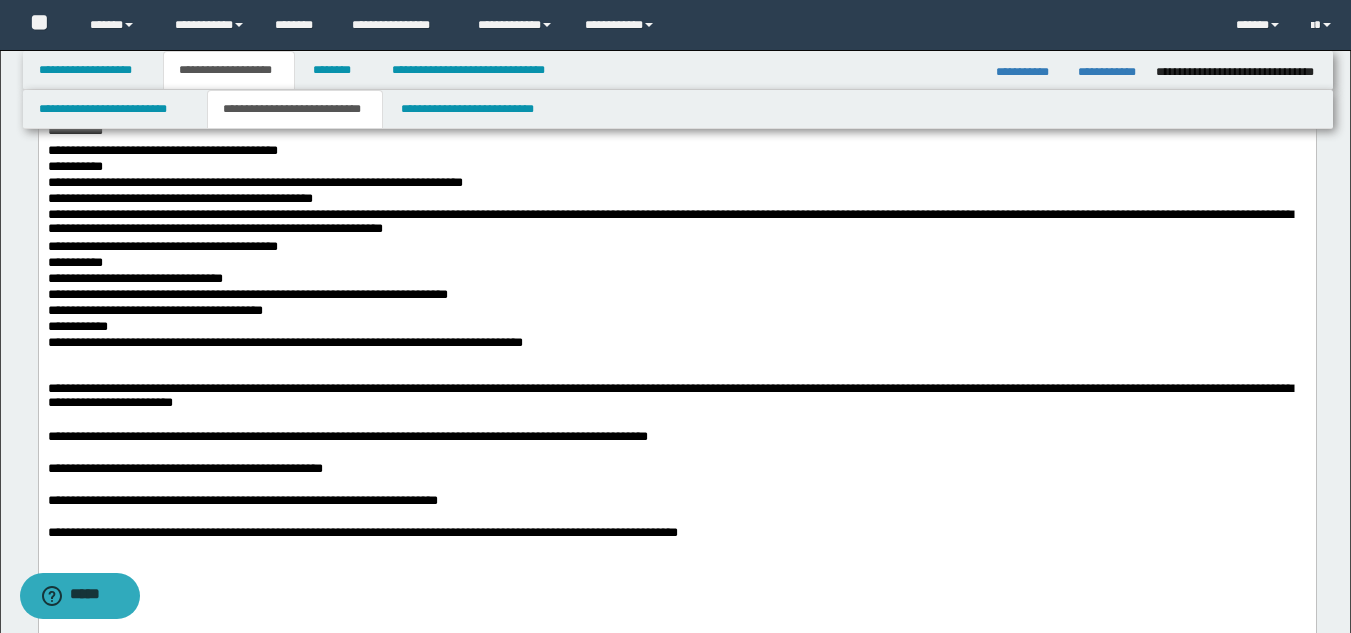 click on "**********" at bounding box center [669, 395] 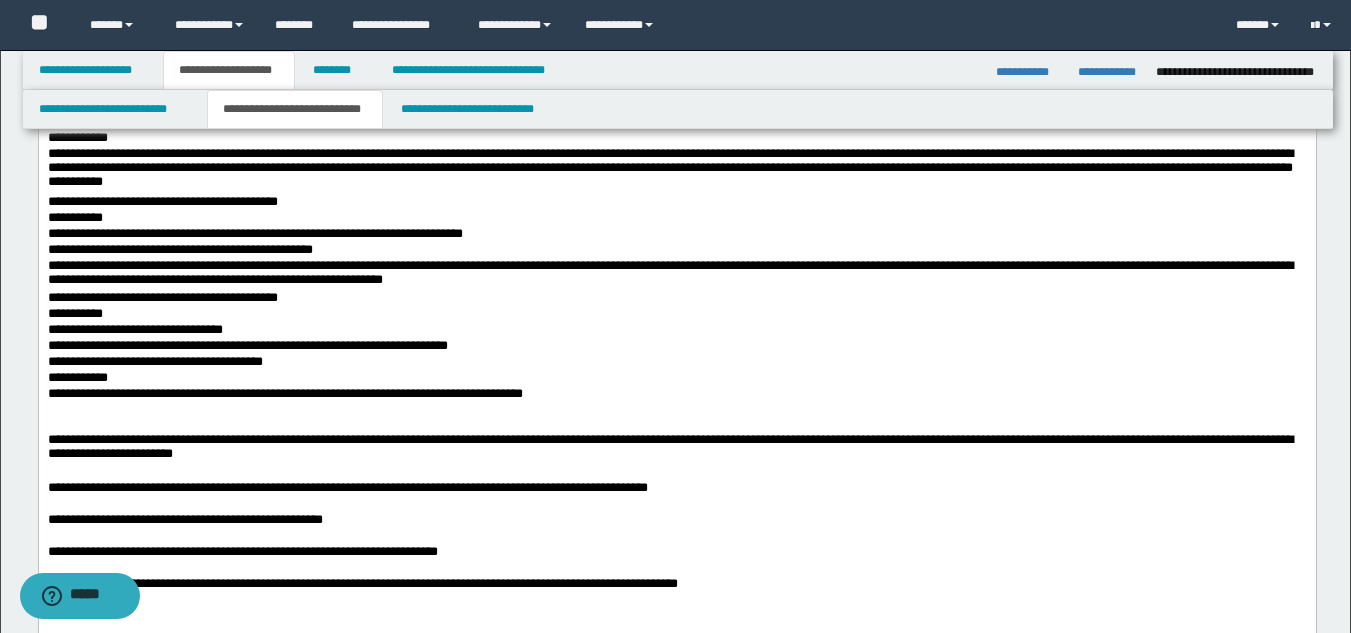 scroll, scrollTop: 200, scrollLeft: 0, axis: vertical 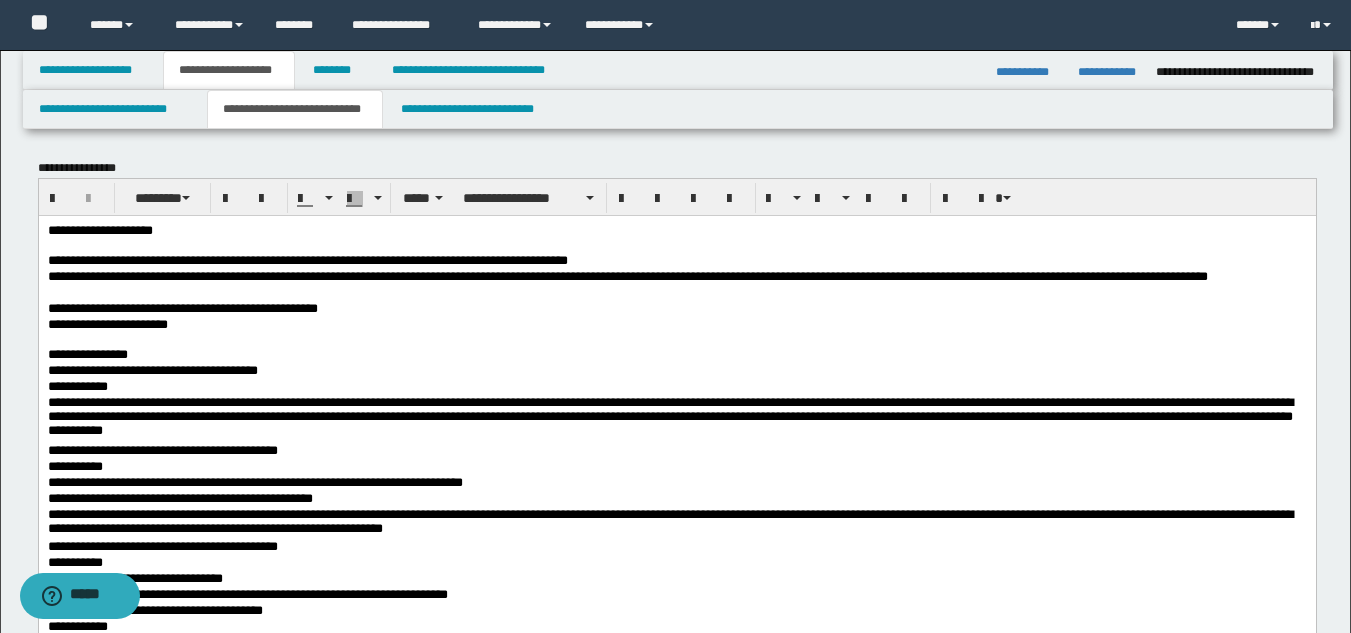 click on "**********" at bounding box center [307, 259] 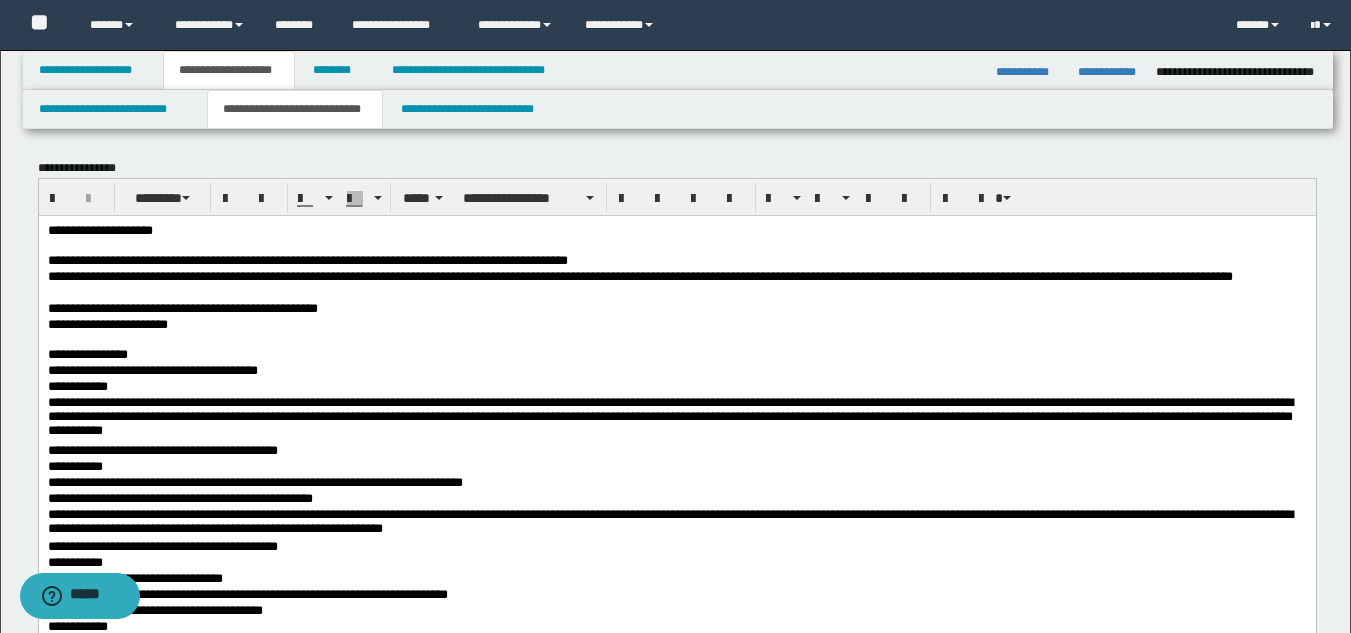 click on "**********" at bounding box center [639, 275] 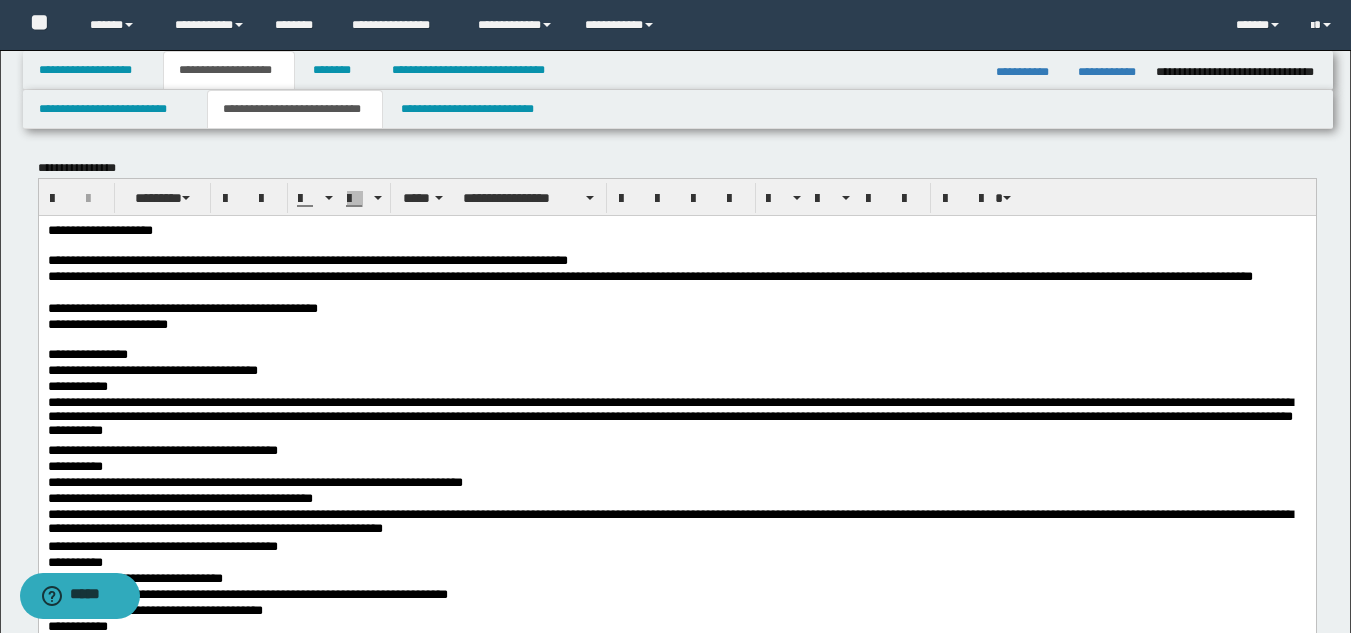 click on "**********" at bounding box center (649, 275) 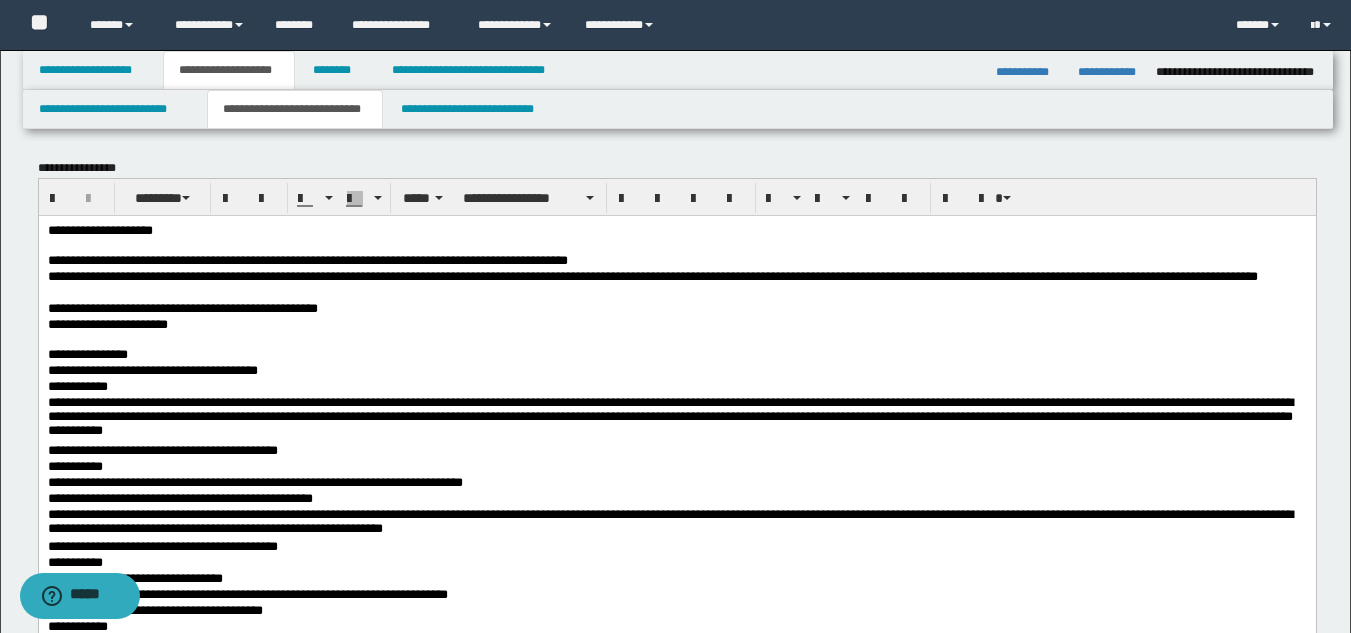 click on "**********" at bounding box center [652, 275] 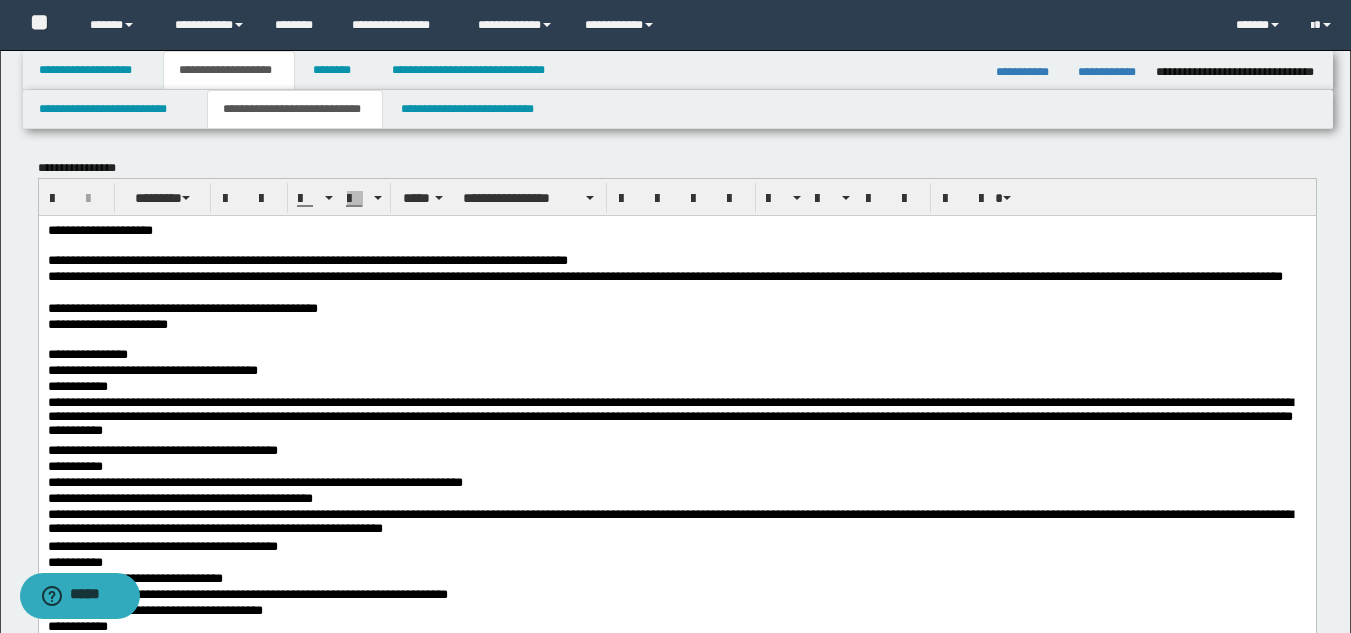 click on "**********" at bounding box center [676, 557] 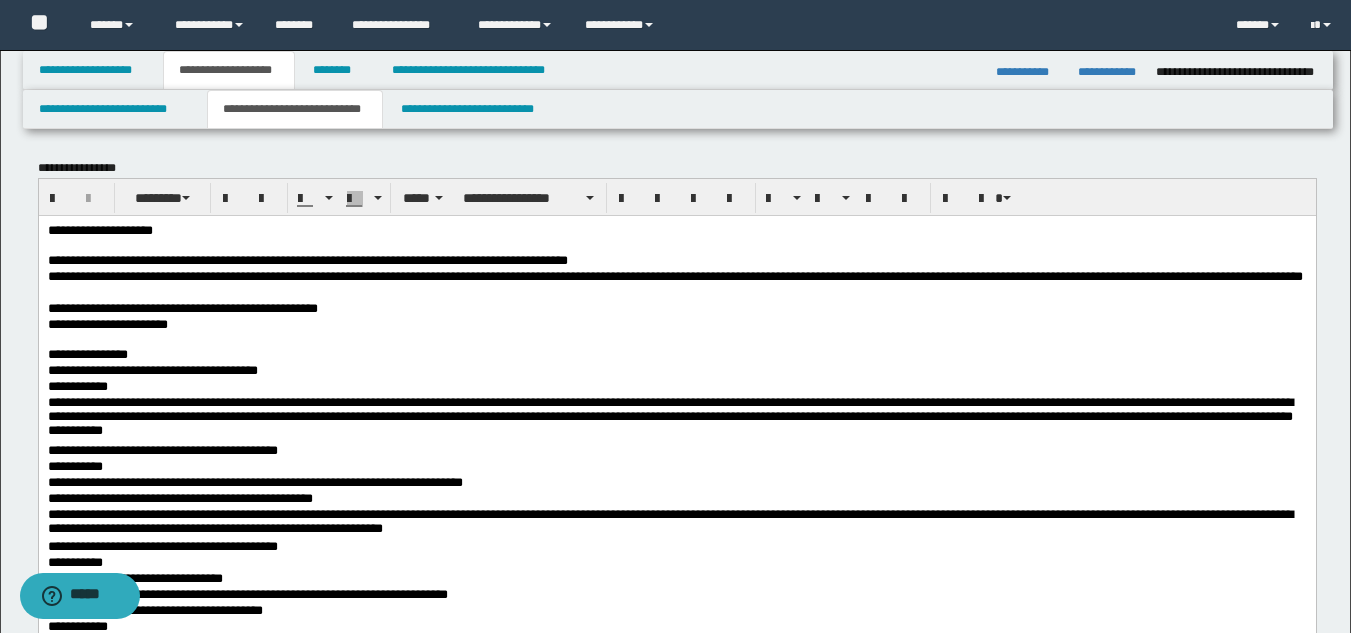 click on "**********" at bounding box center (674, 275) 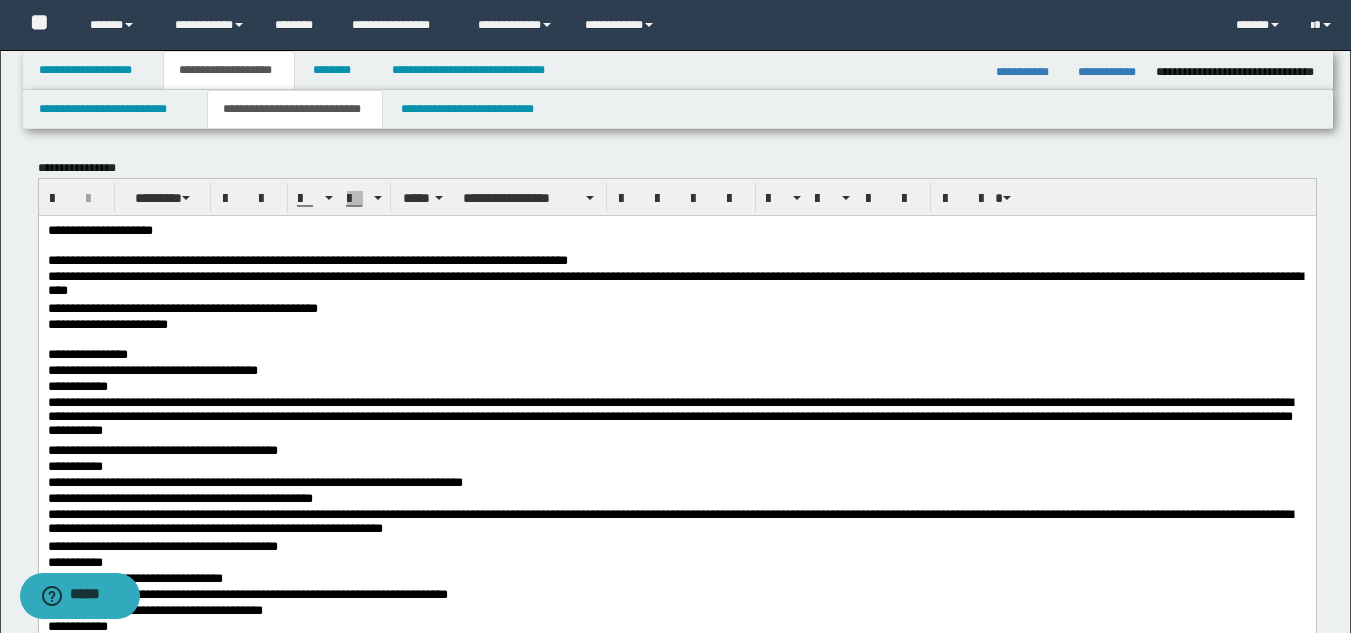 click on "**********" at bounding box center [674, 282] 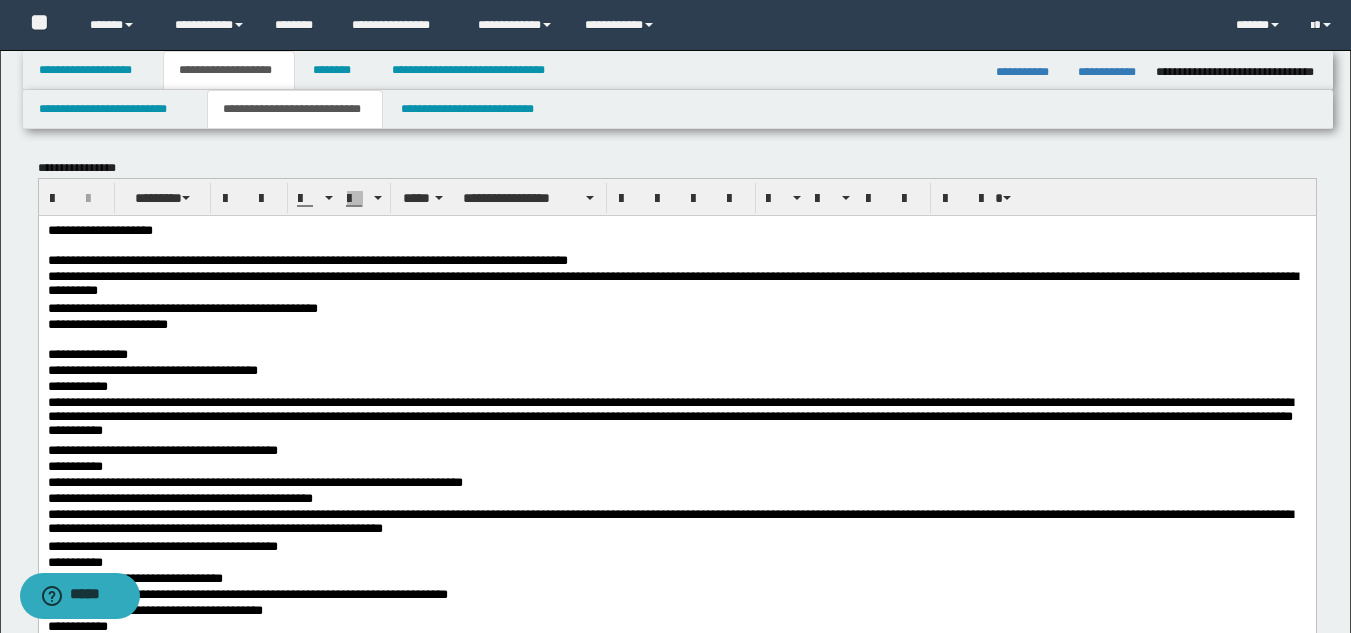 click on "**********" at bounding box center (676, 261) 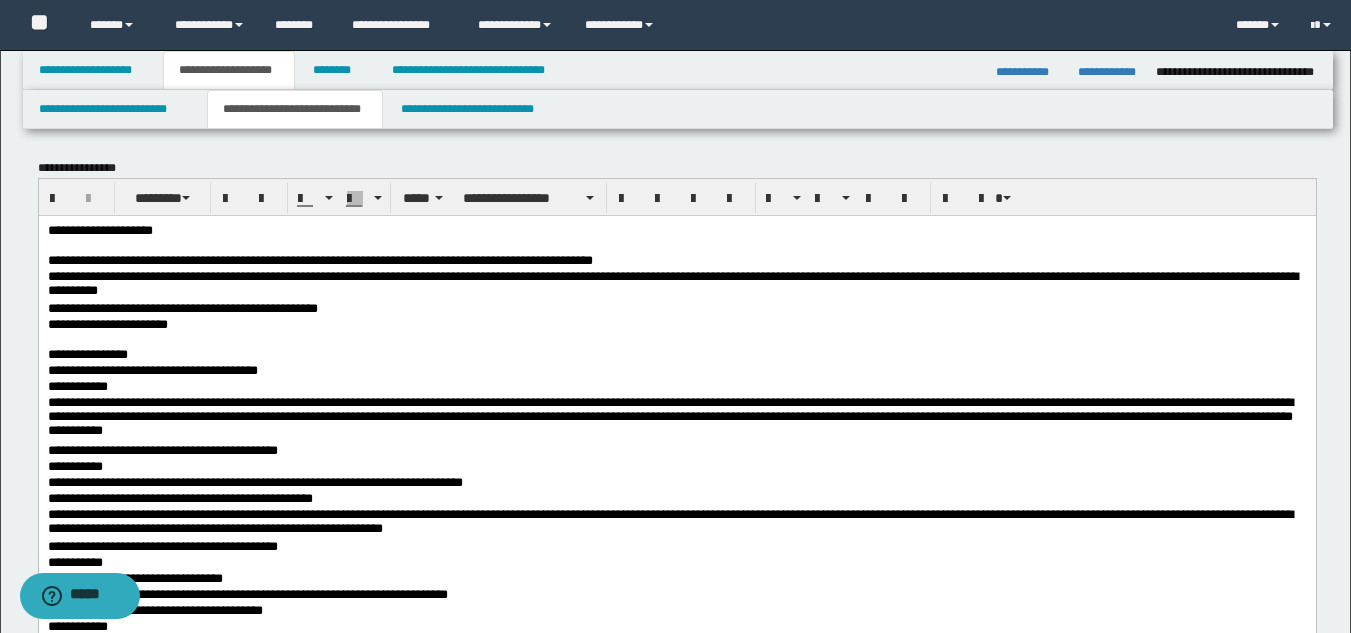 click on "**********" at bounding box center [676, 325] 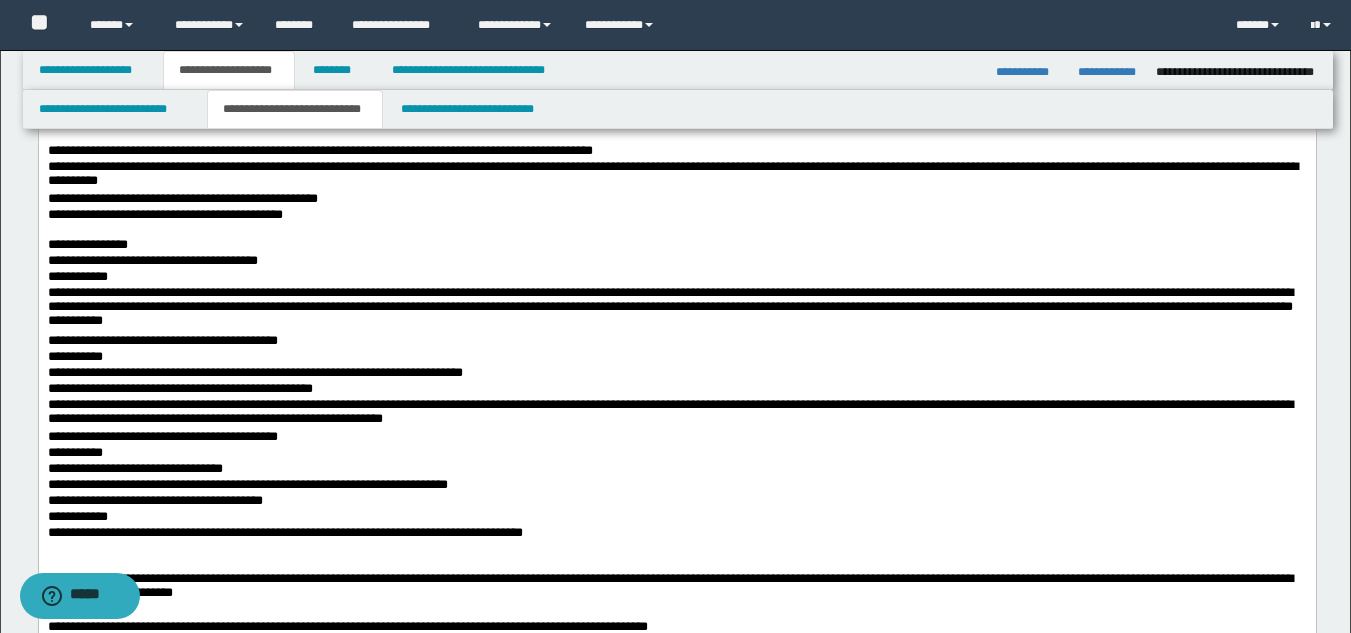 scroll, scrollTop: 300, scrollLeft: 0, axis: vertical 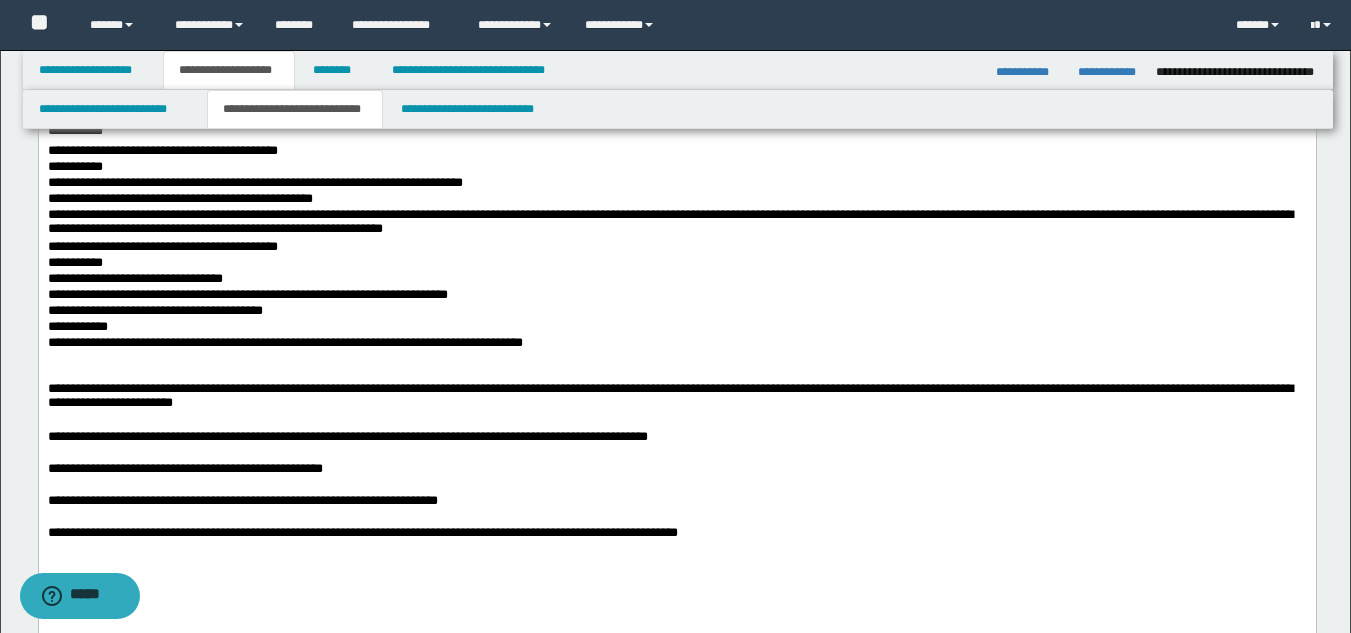 click on "**********" at bounding box center (676, 258) 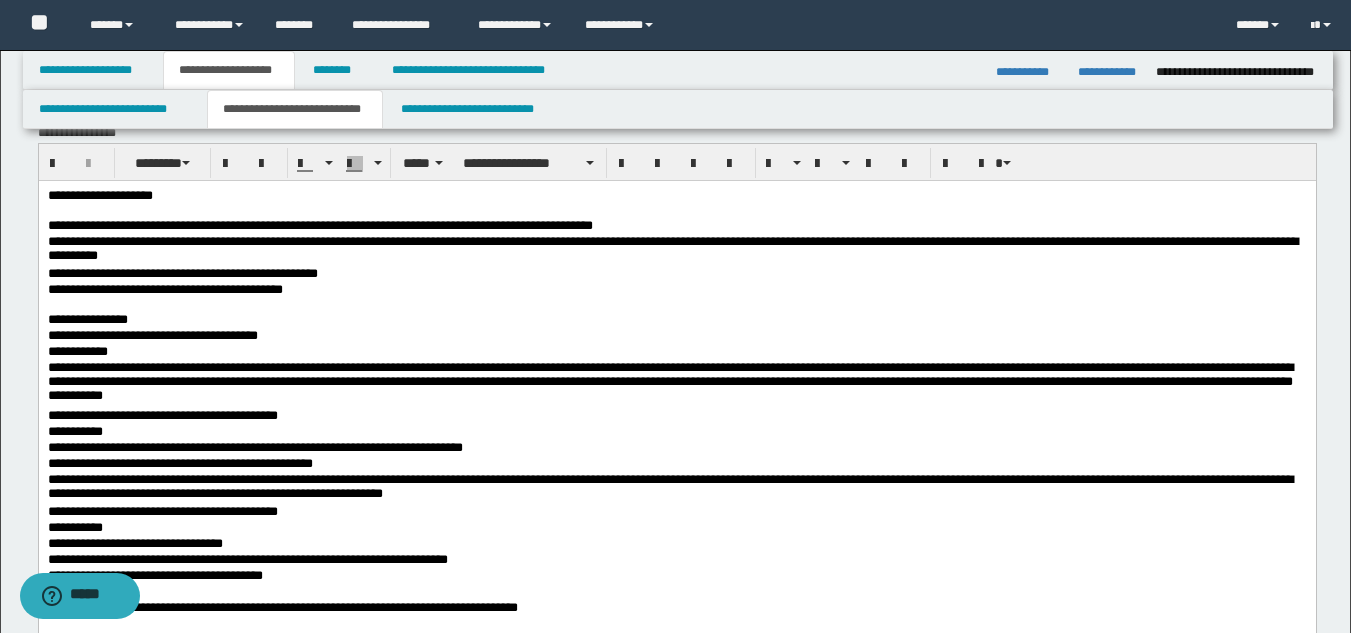 scroll, scrollTop: 0, scrollLeft: 0, axis: both 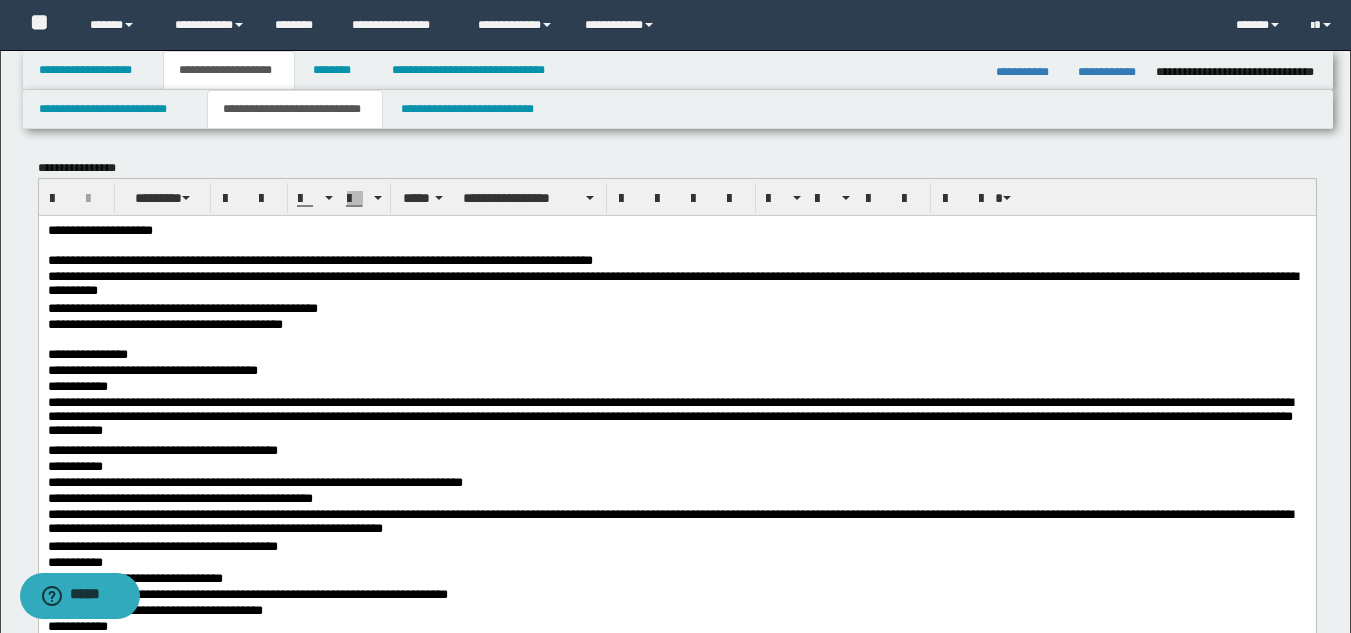 click on "**********" at bounding box center [676, 355] 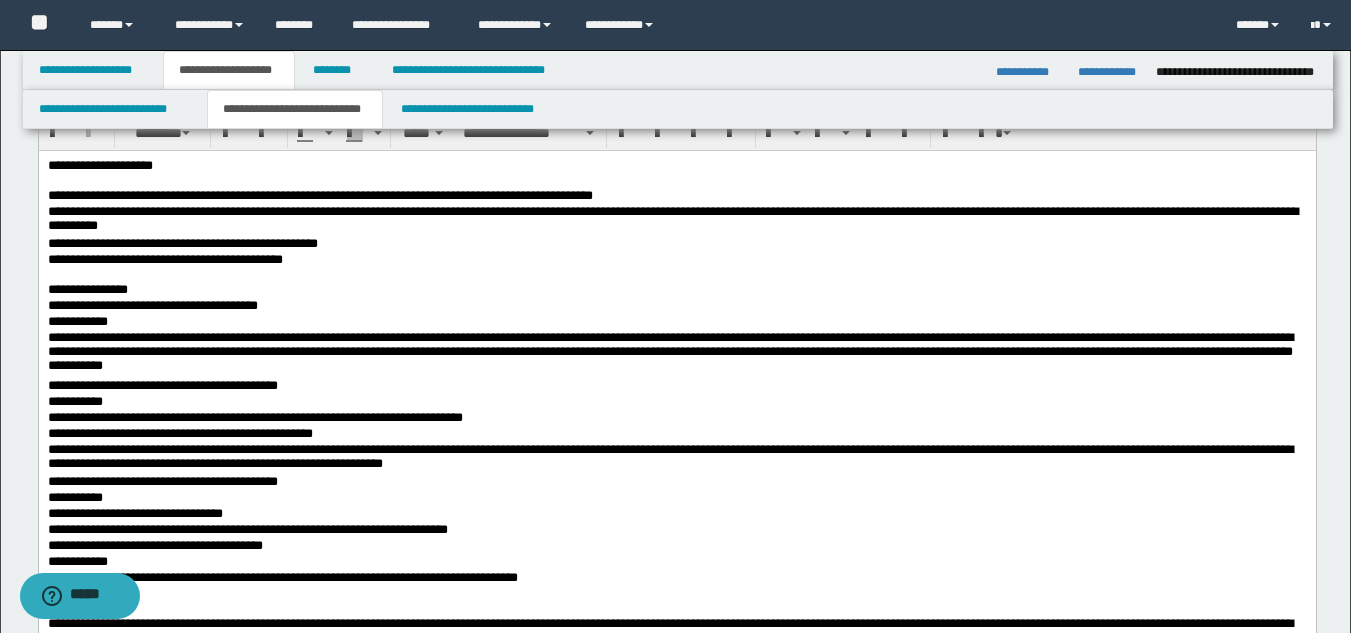 scroll, scrollTop: 100, scrollLeft: 0, axis: vertical 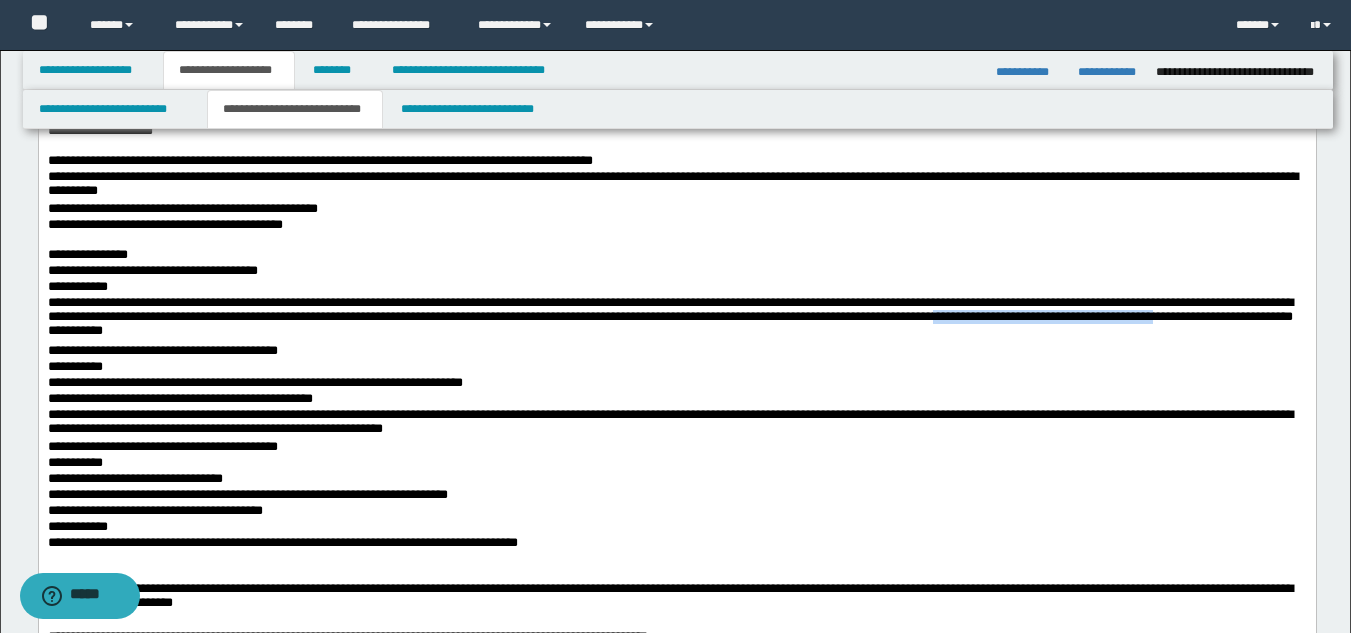 drag, startPoint x: 282, startPoint y: 341, endPoint x: 25, endPoint y: 338, distance: 257.01752 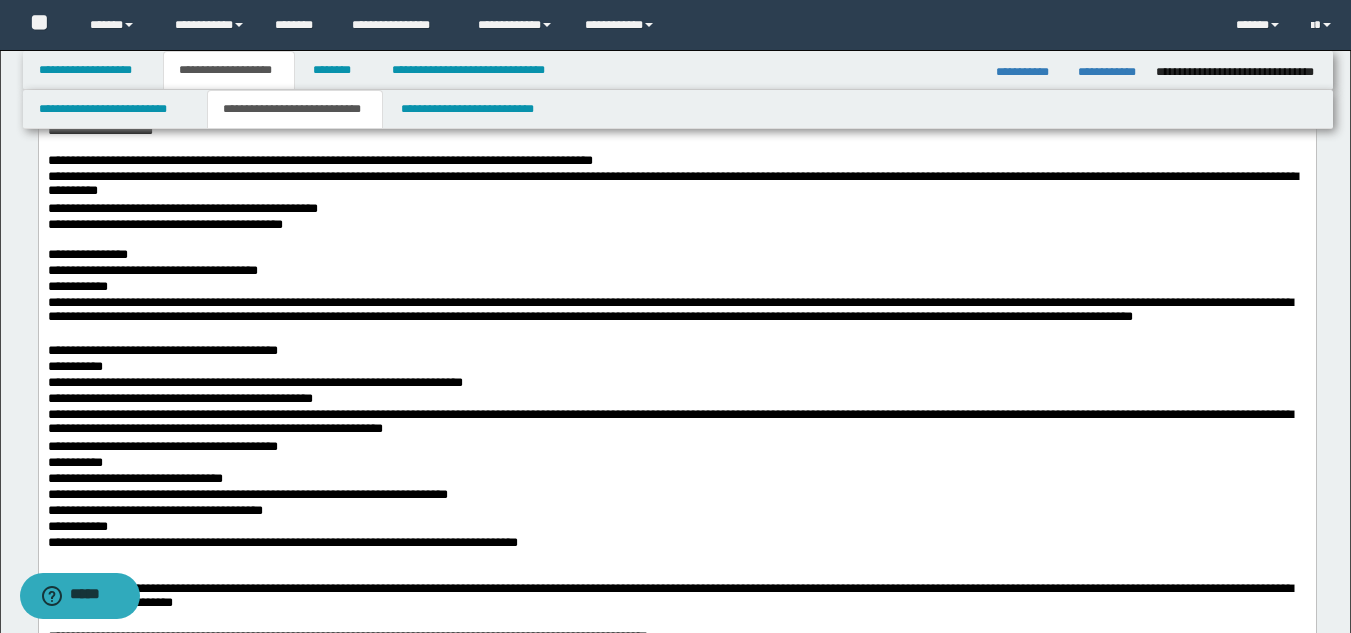 scroll, scrollTop: 0, scrollLeft: 0, axis: both 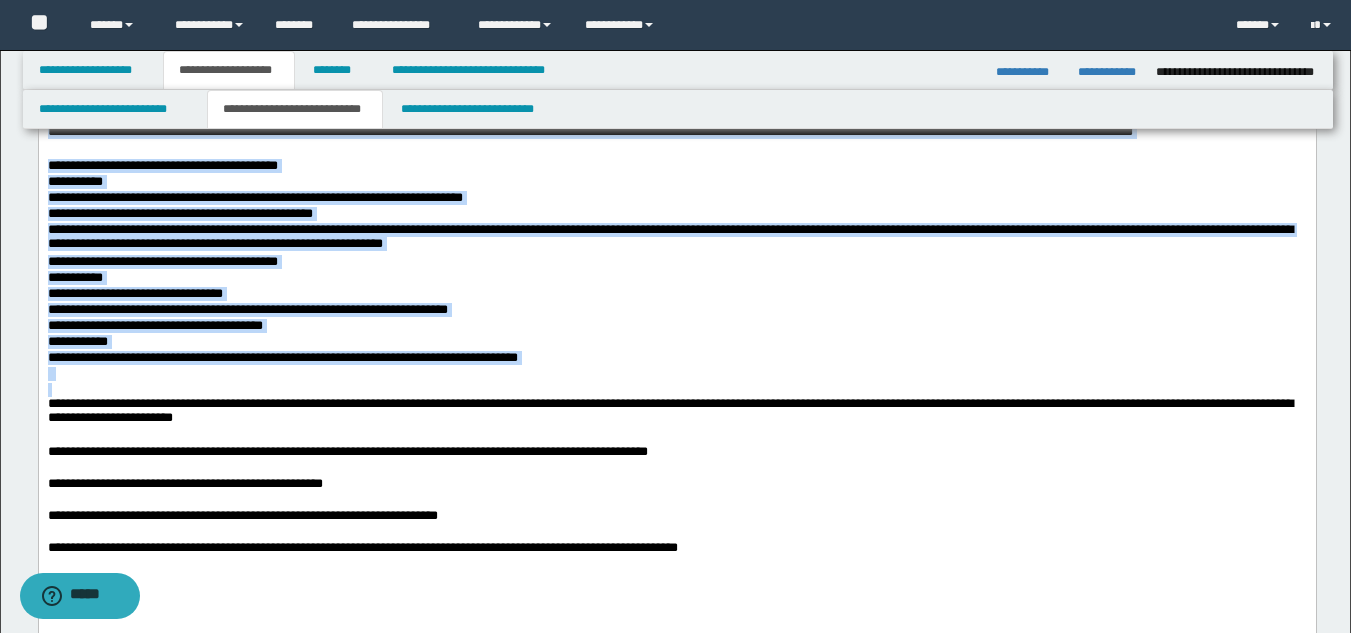 drag, startPoint x: 47, startPoint y: -56, endPoint x: 572, endPoint y: 387, distance: 686.93085 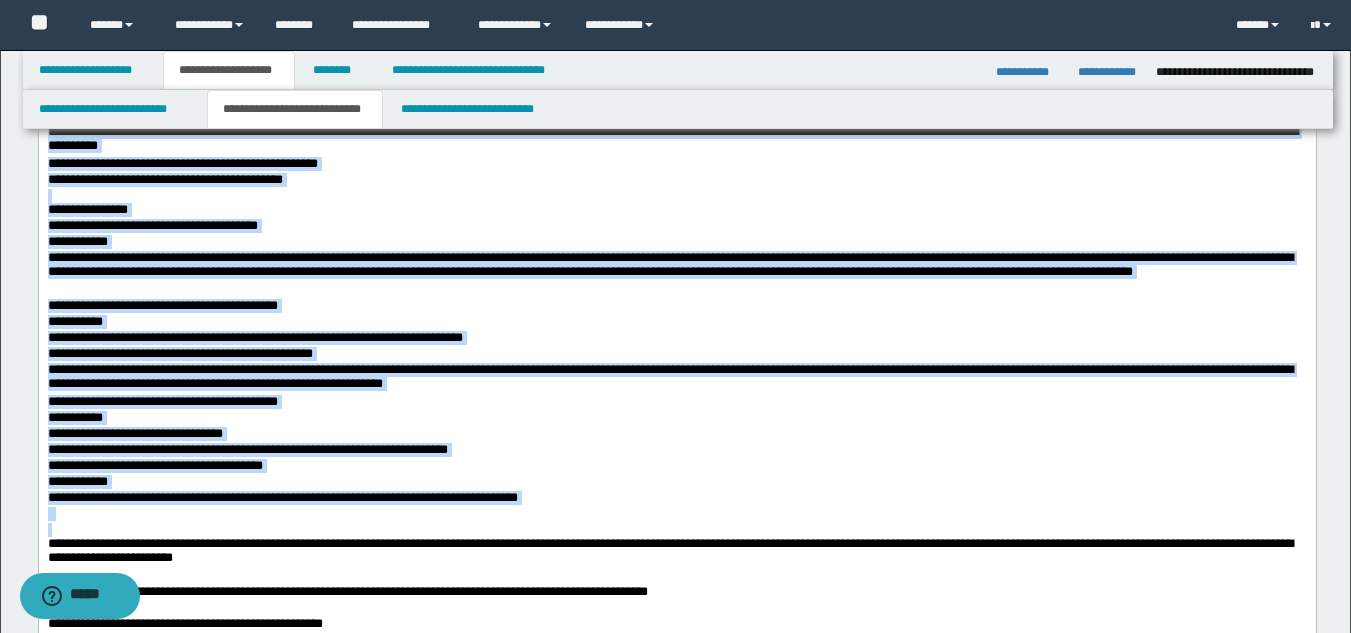 scroll, scrollTop: 0, scrollLeft: 0, axis: both 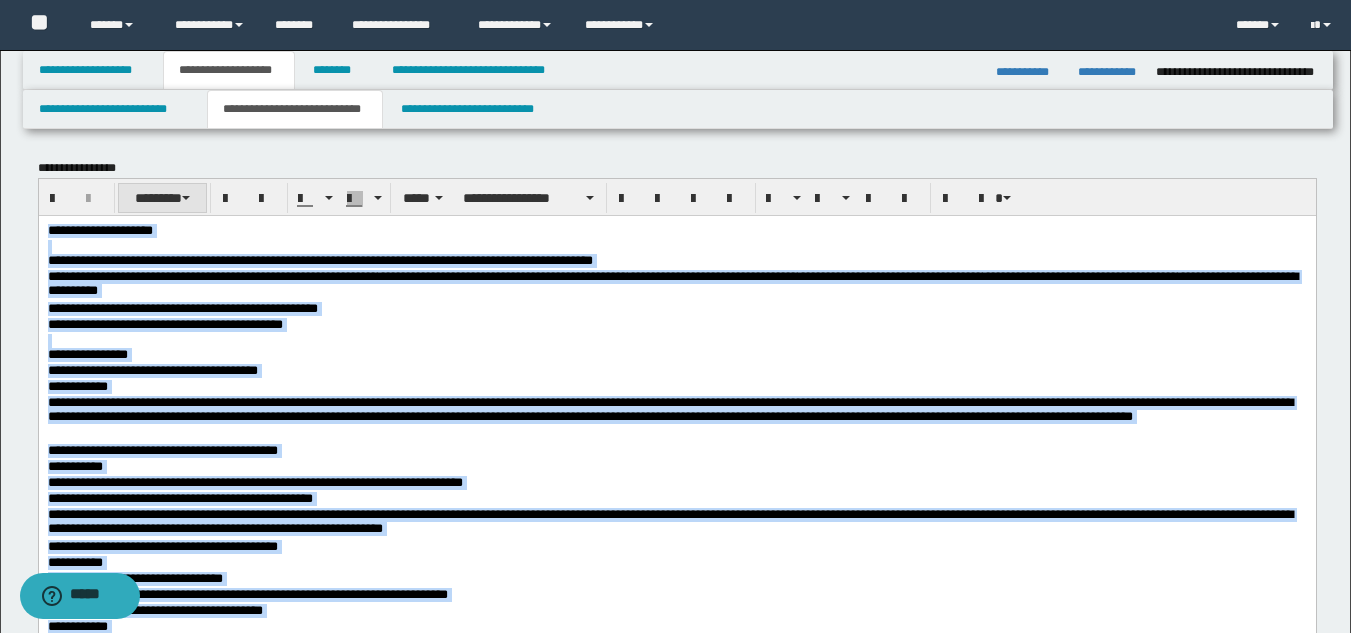 click on "********" at bounding box center [162, 198] 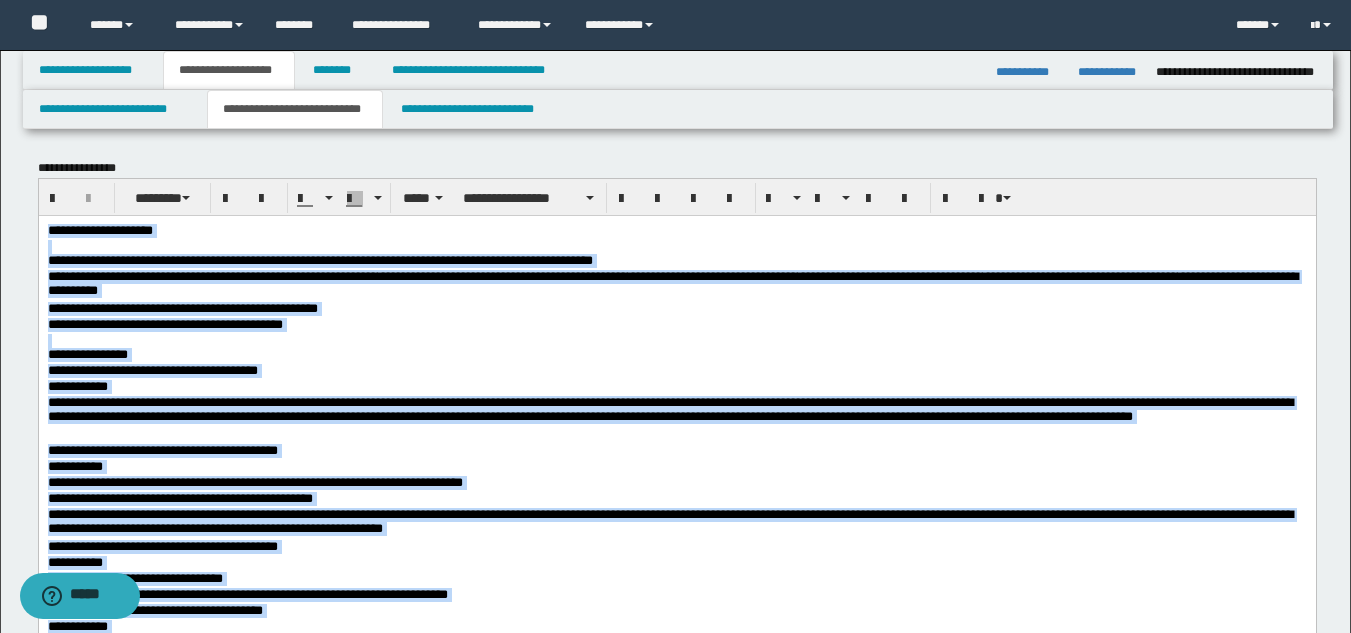 click at bounding box center (676, 246) 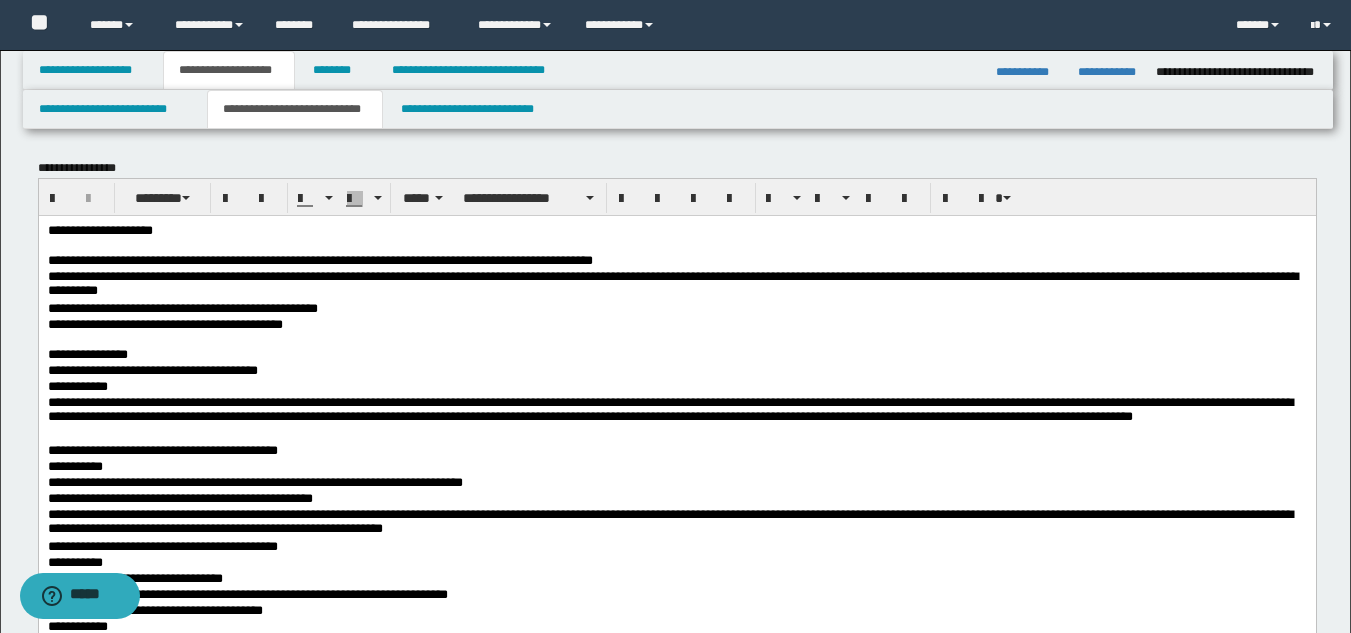 scroll, scrollTop: 100, scrollLeft: 0, axis: vertical 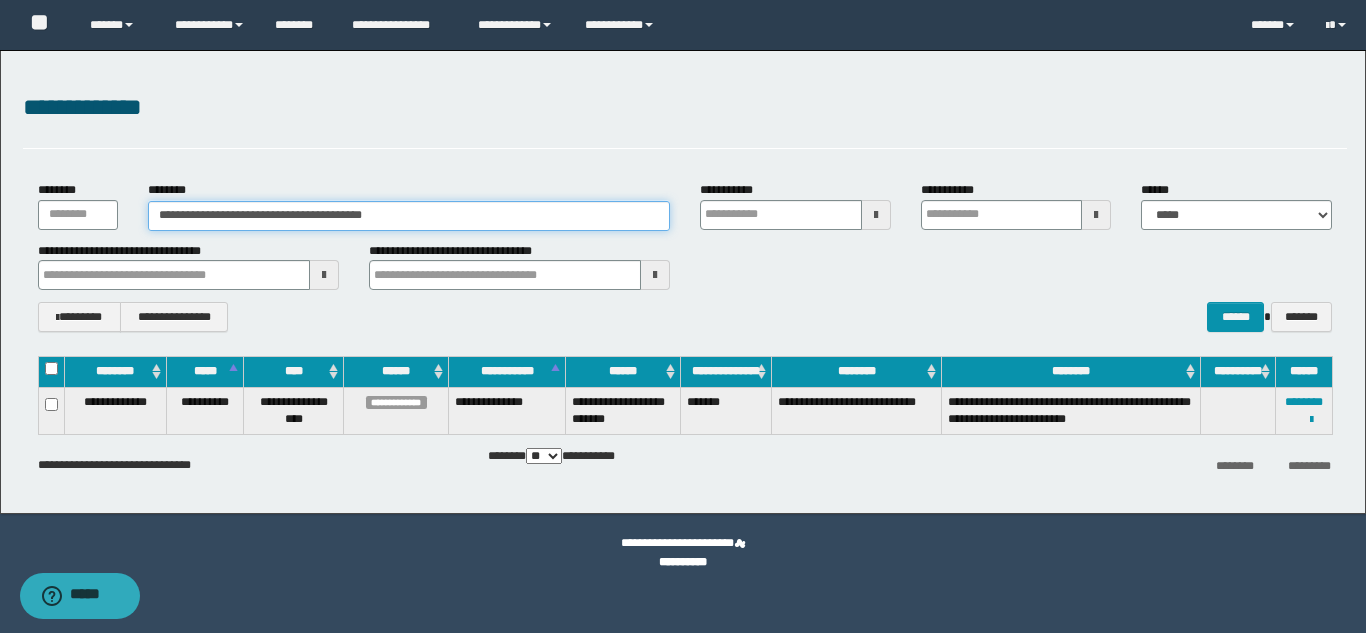 drag, startPoint x: 402, startPoint y: 217, endPoint x: 135, endPoint y: 202, distance: 267.42102 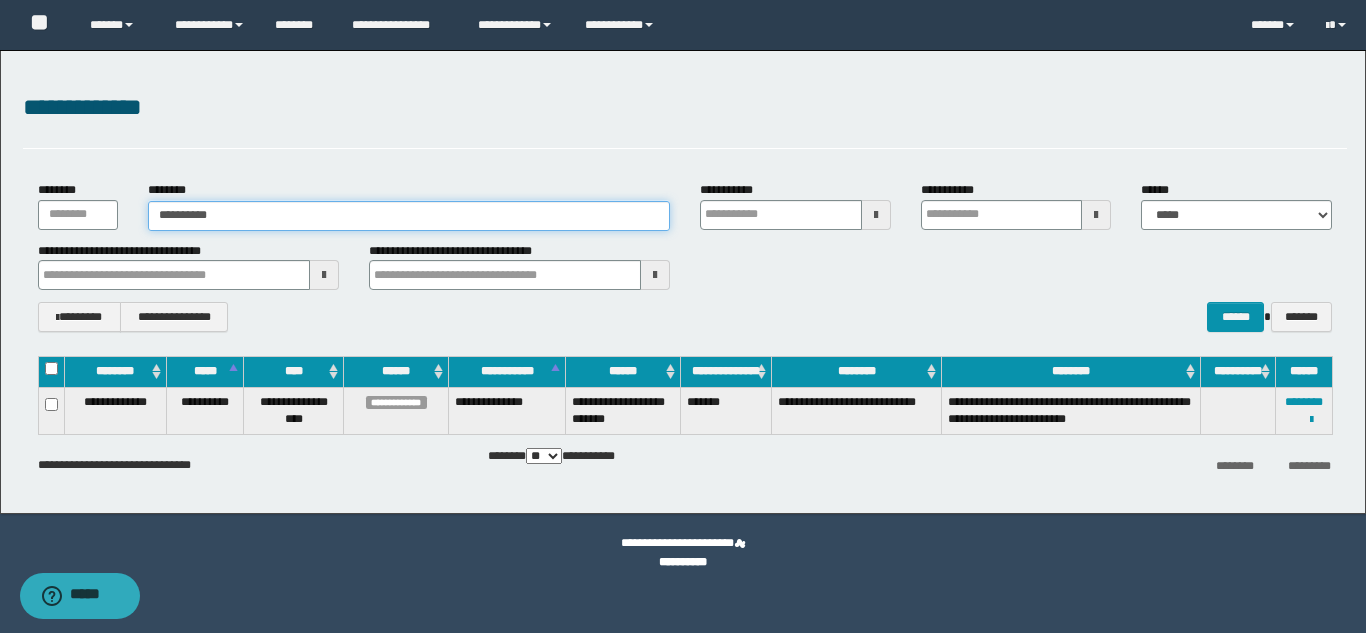 type on "**********" 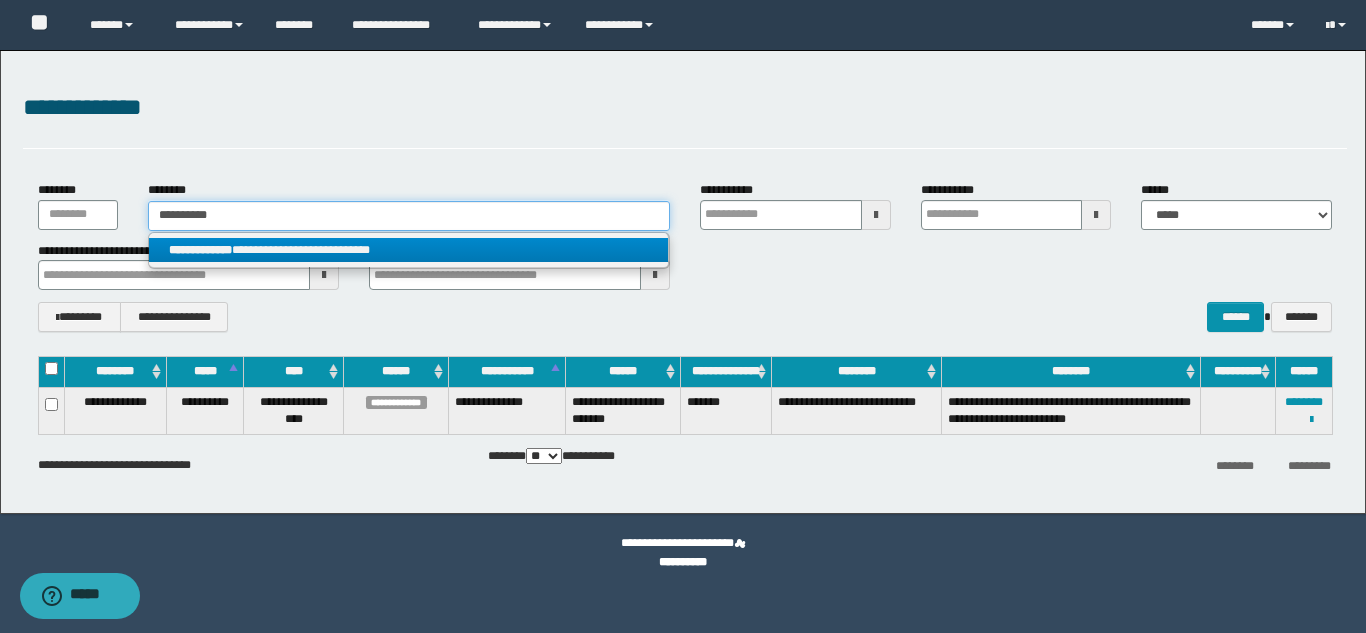 type on "**********" 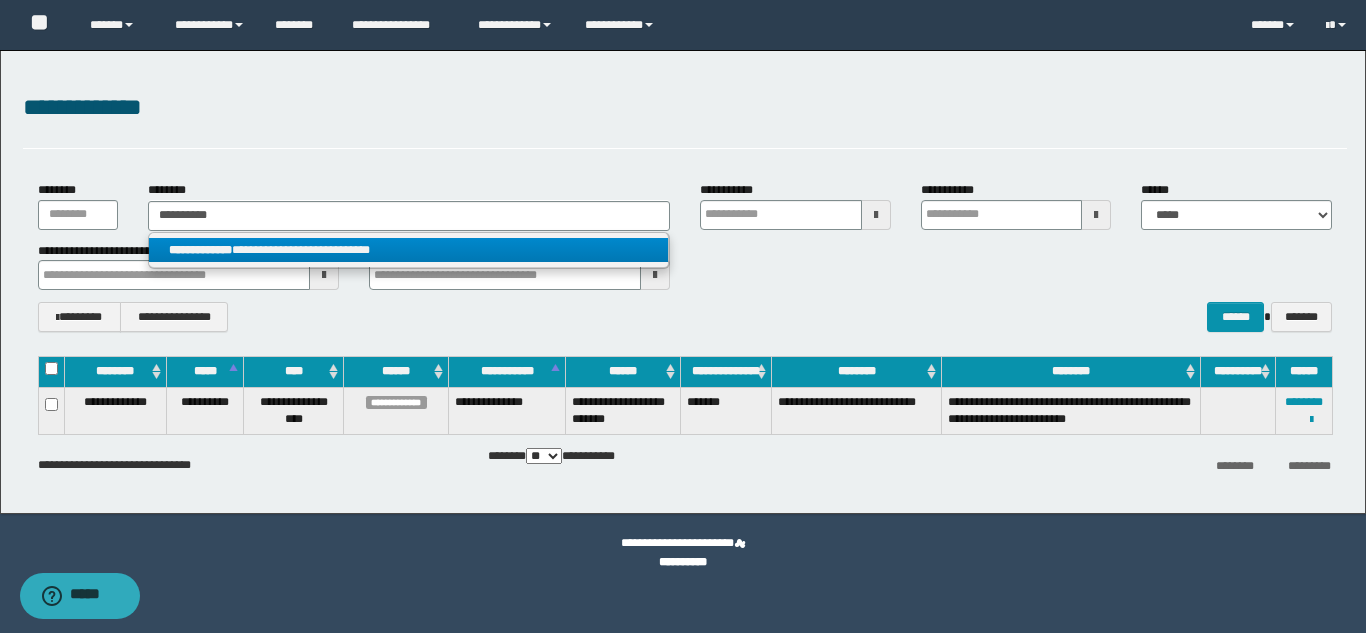 click on "**********" at bounding box center [200, 250] 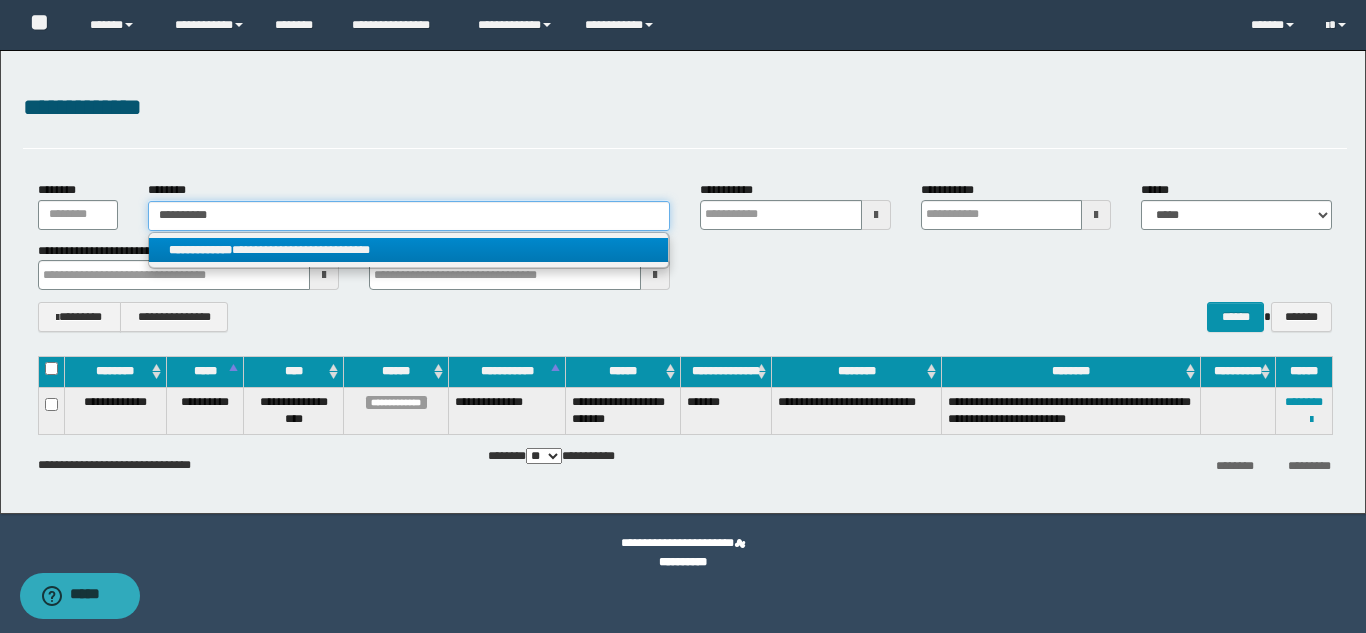 type 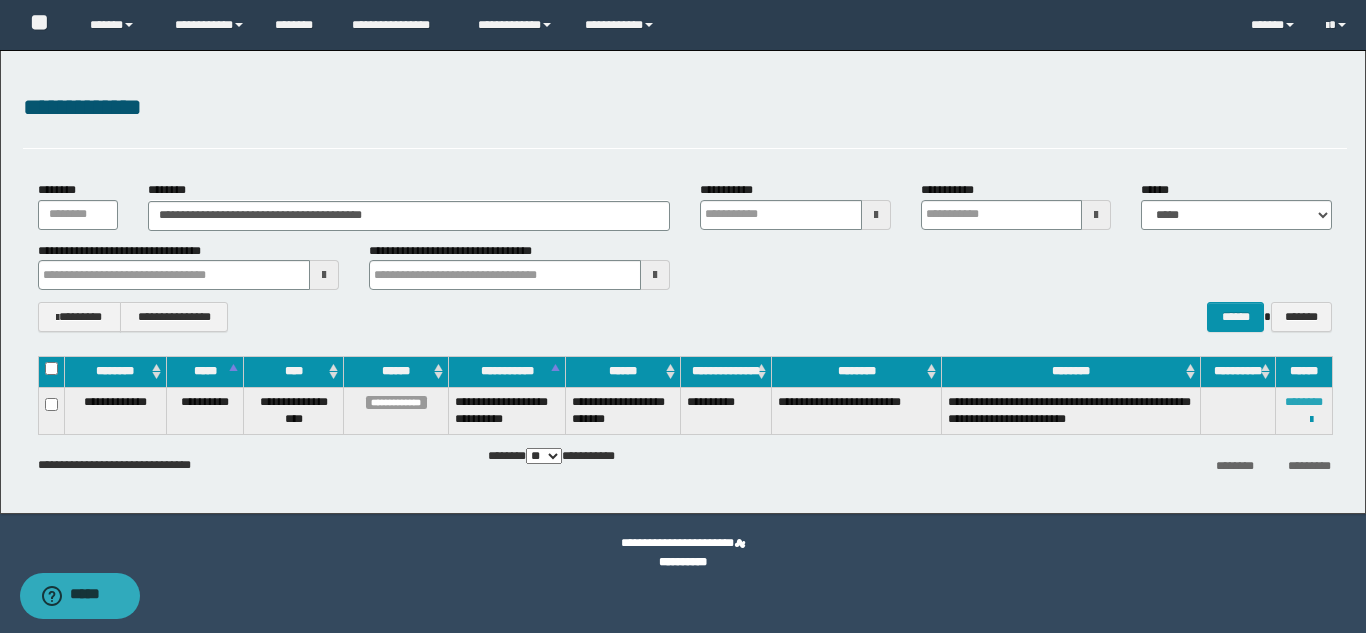 click on "********" at bounding box center (1304, 402) 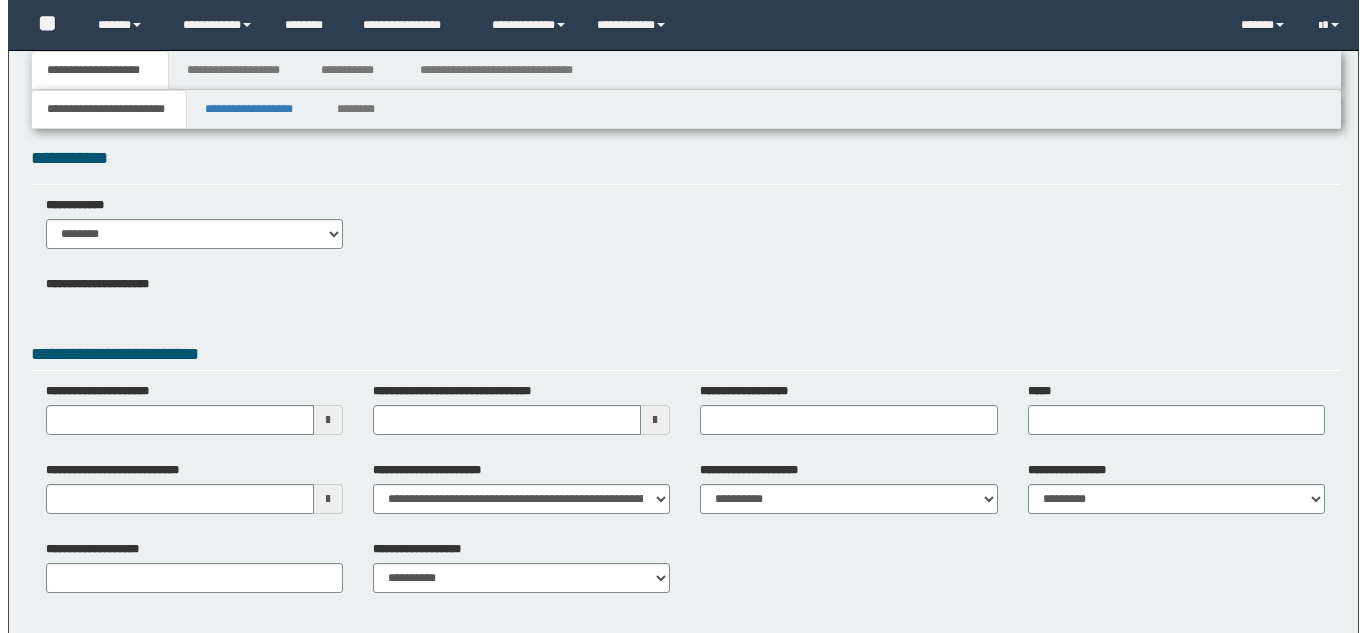 scroll, scrollTop: 0, scrollLeft: 0, axis: both 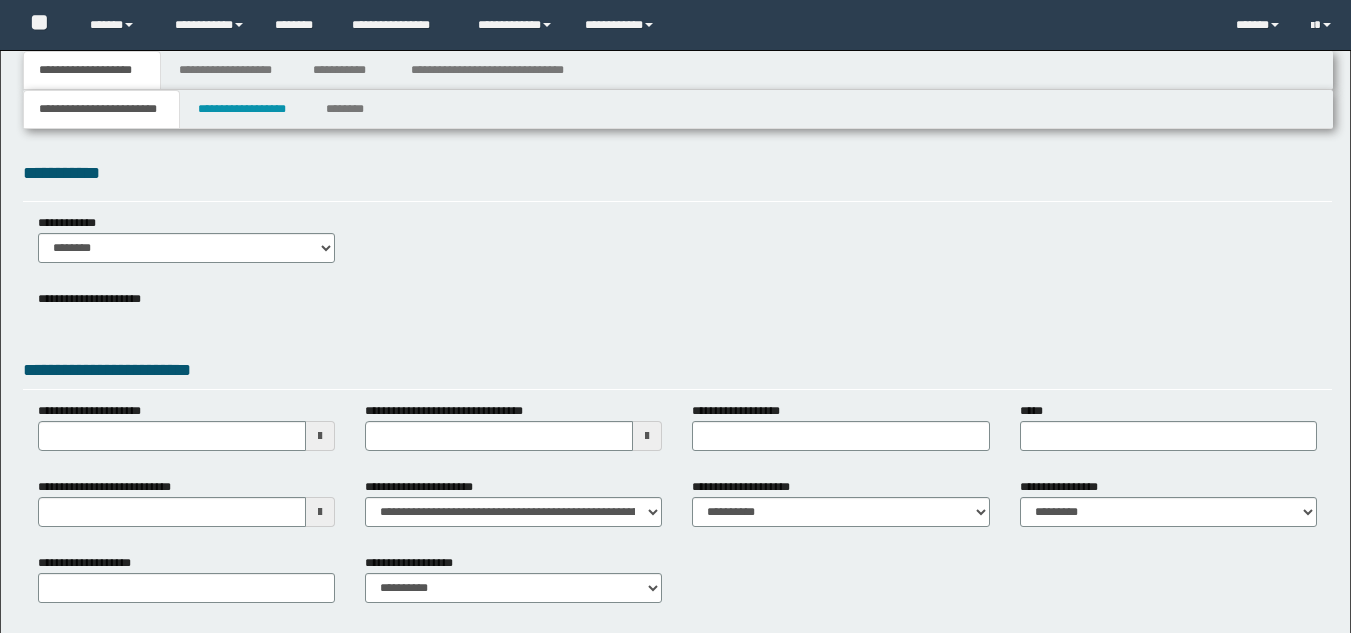type 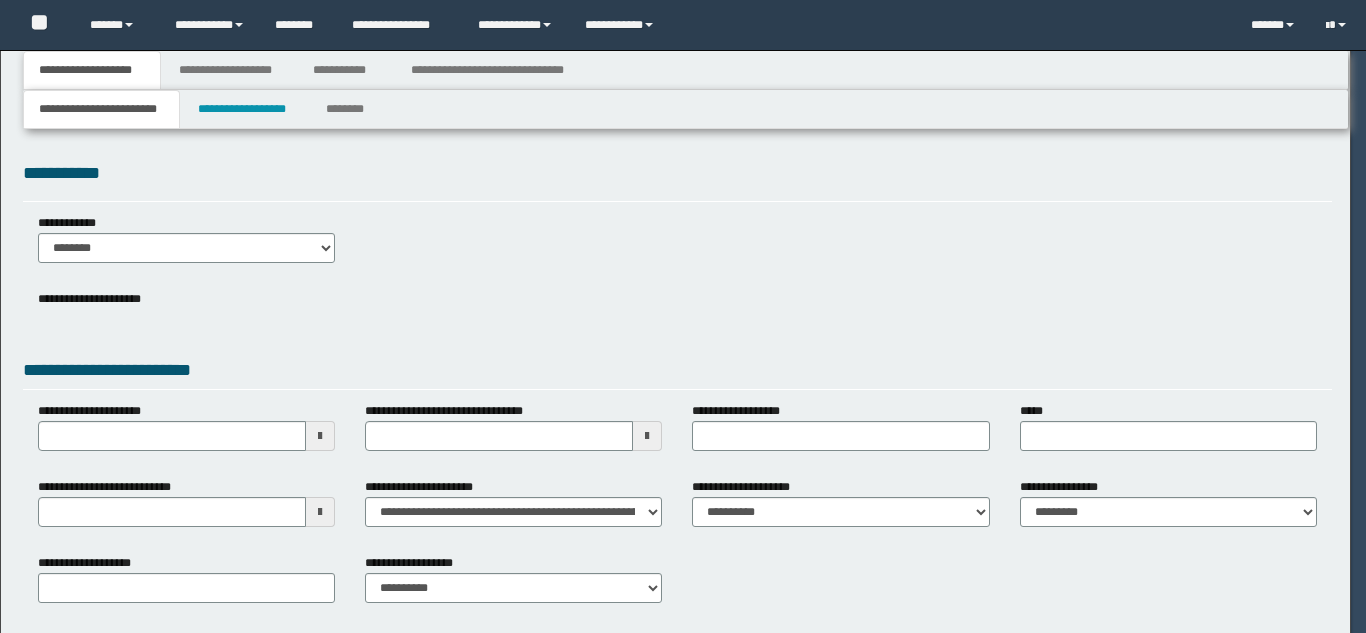 scroll, scrollTop: 0, scrollLeft: 0, axis: both 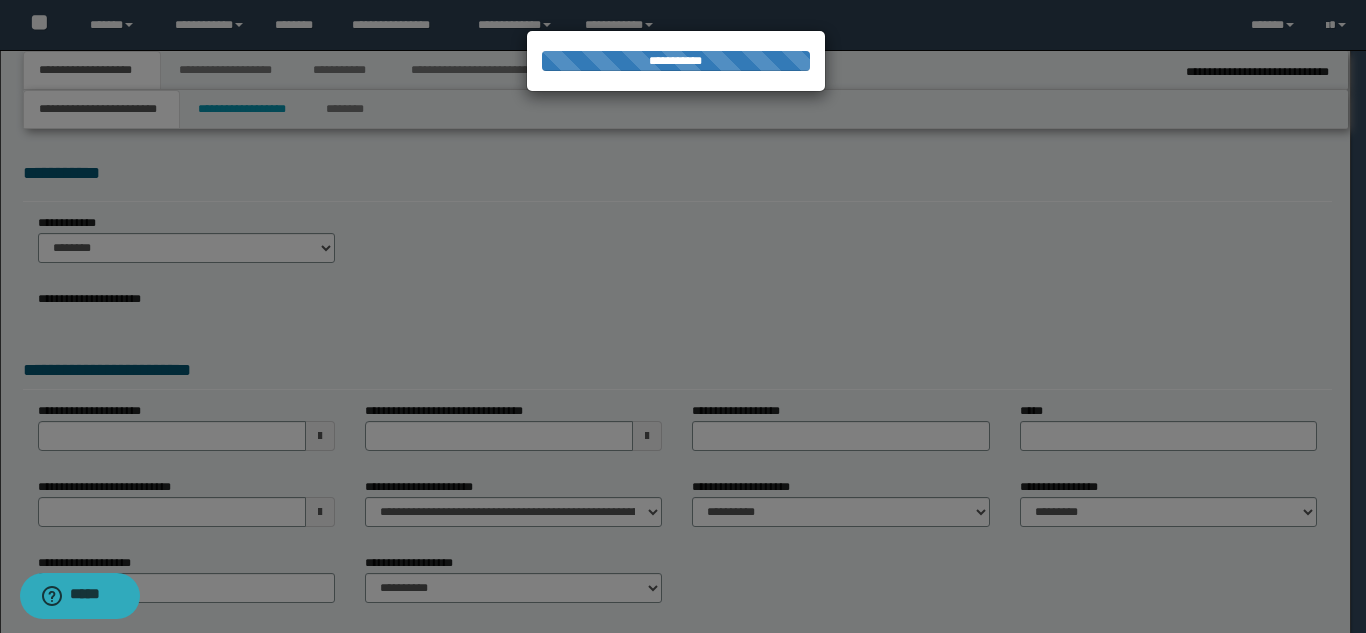 type on "**********" 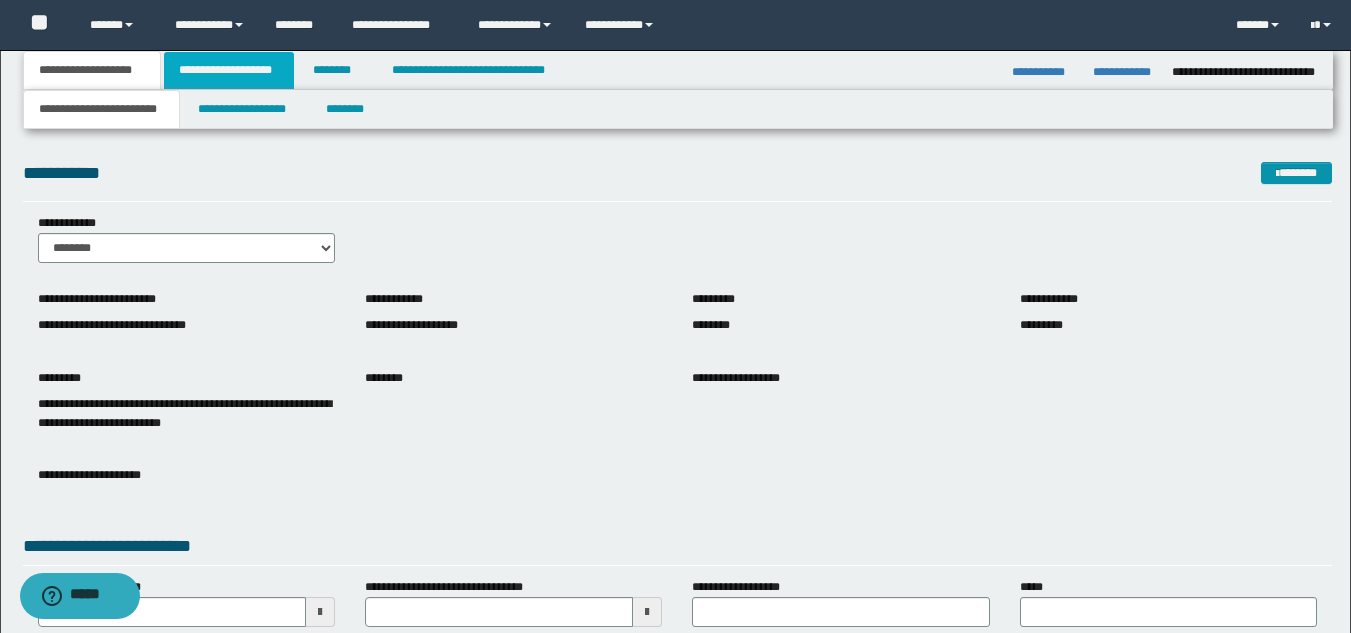 click on "**********" at bounding box center (229, 70) 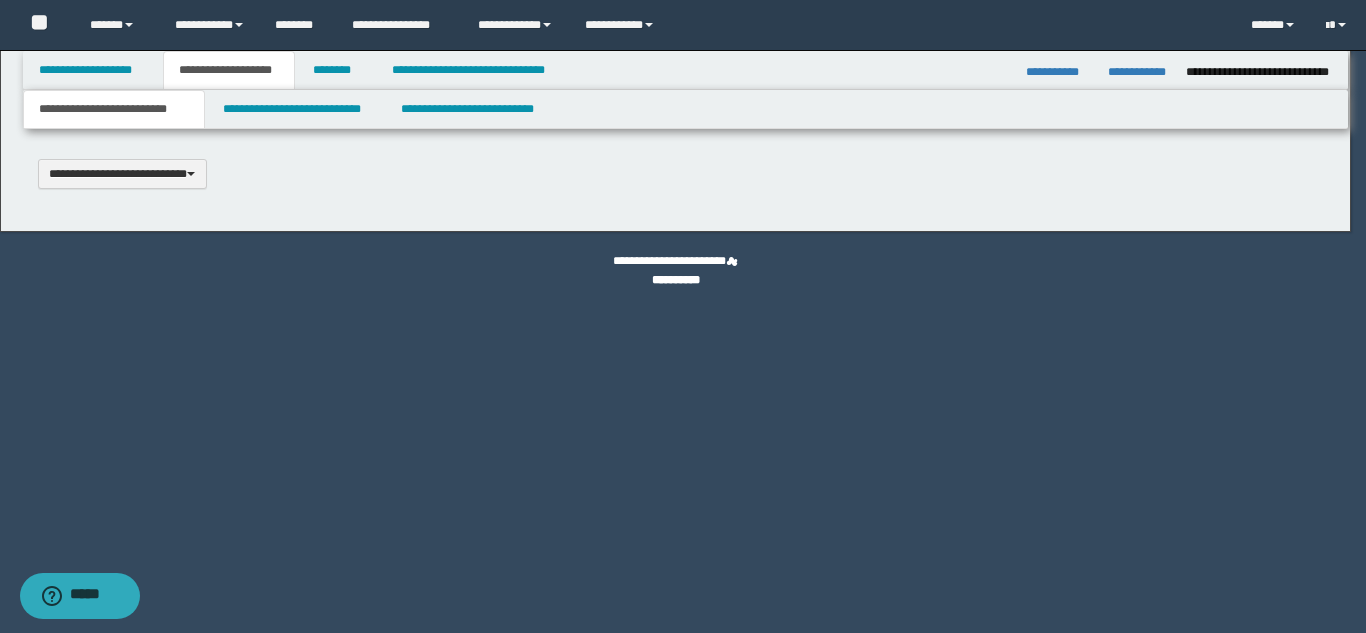 type 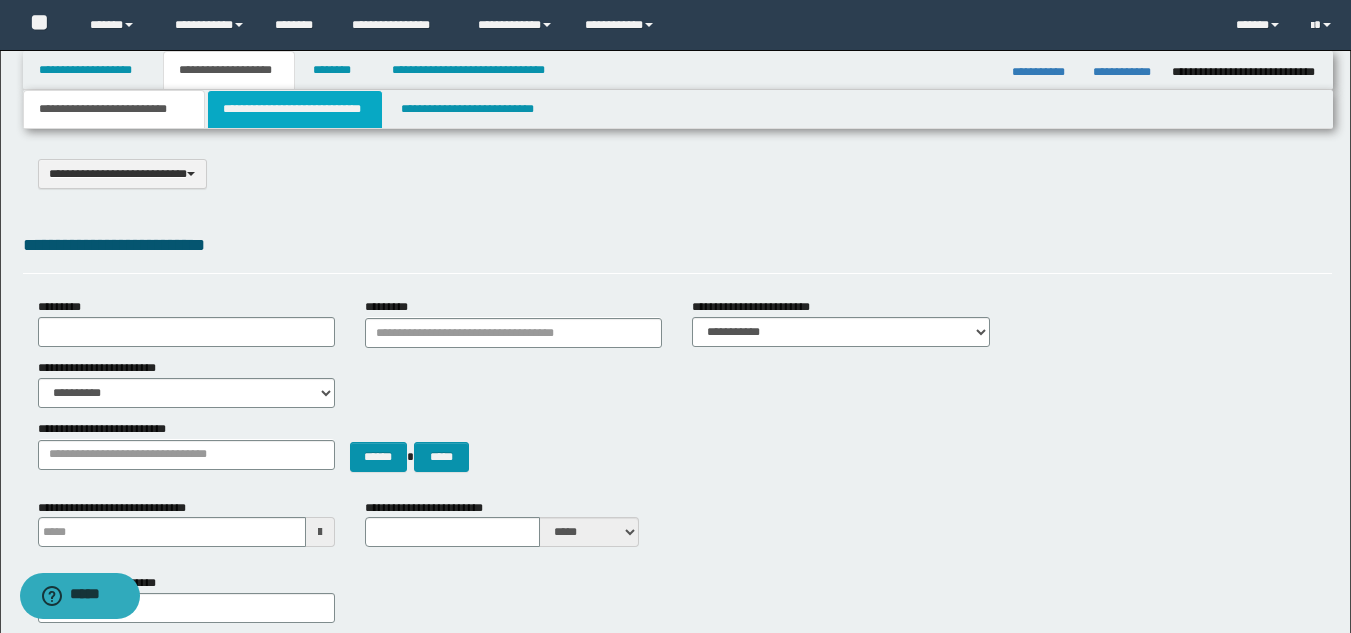 click on "**********" at bounding box center [295, 109] 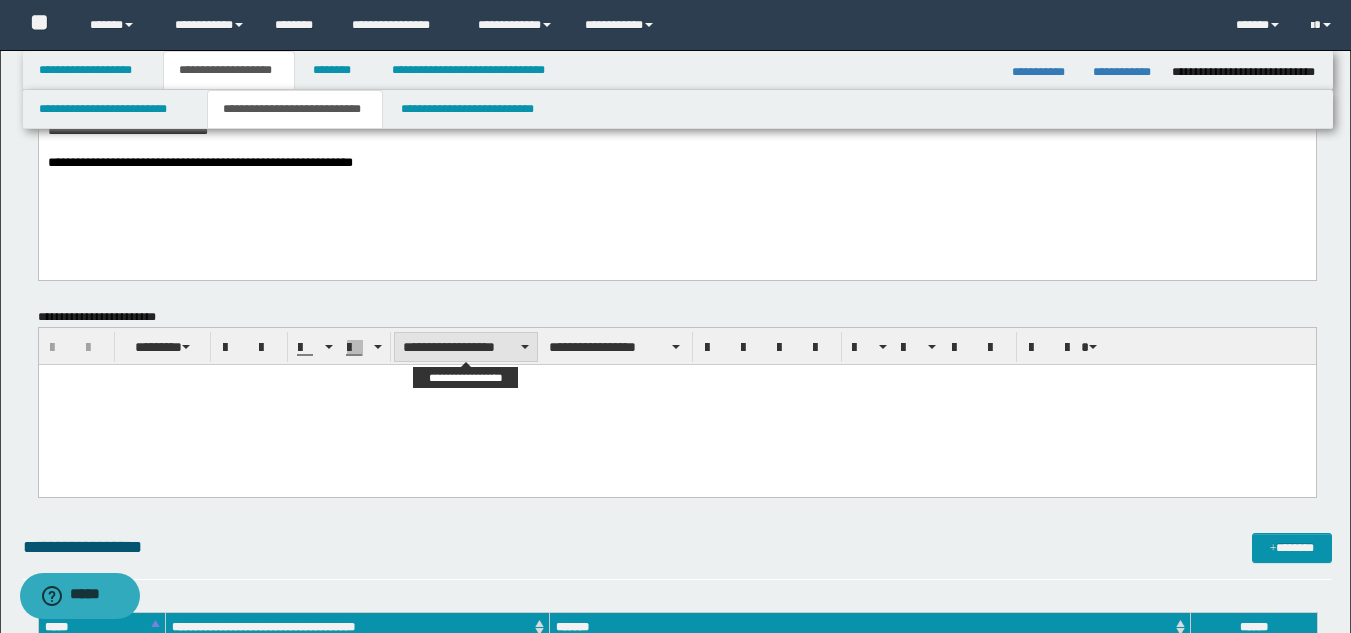 scroll, scrollTop: 0, scrollLeft: 0, axis: both 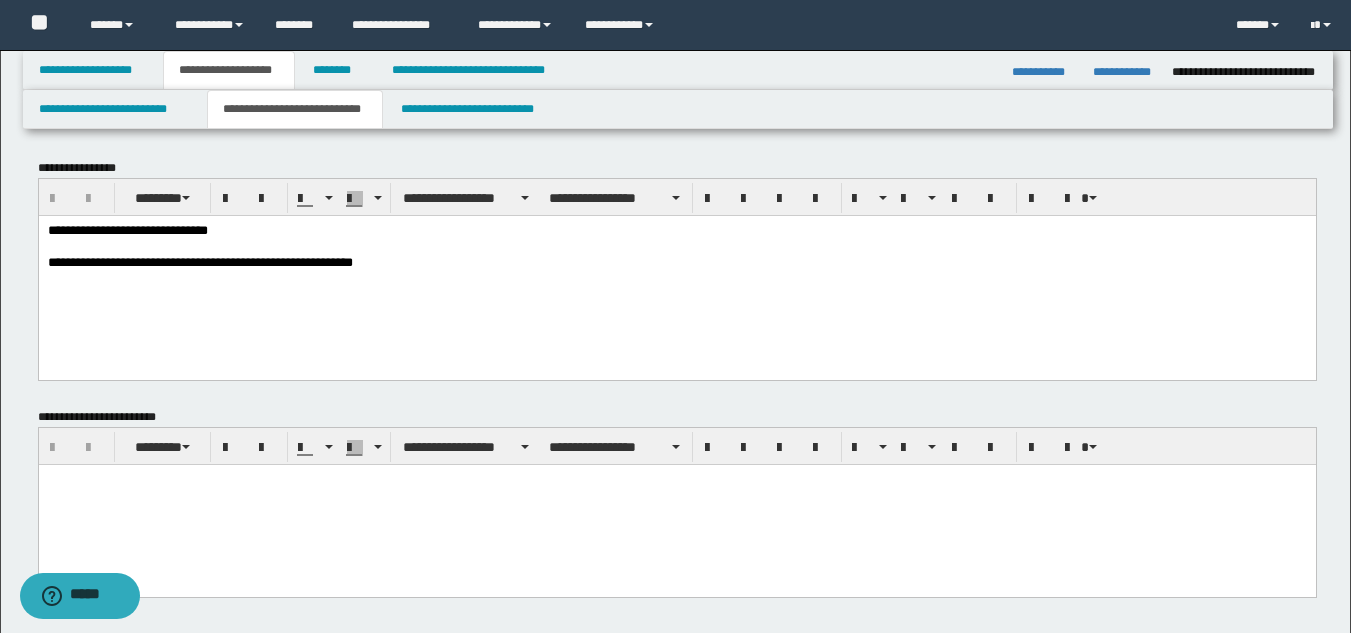 click on "**********" at bounding box center [676, 272] 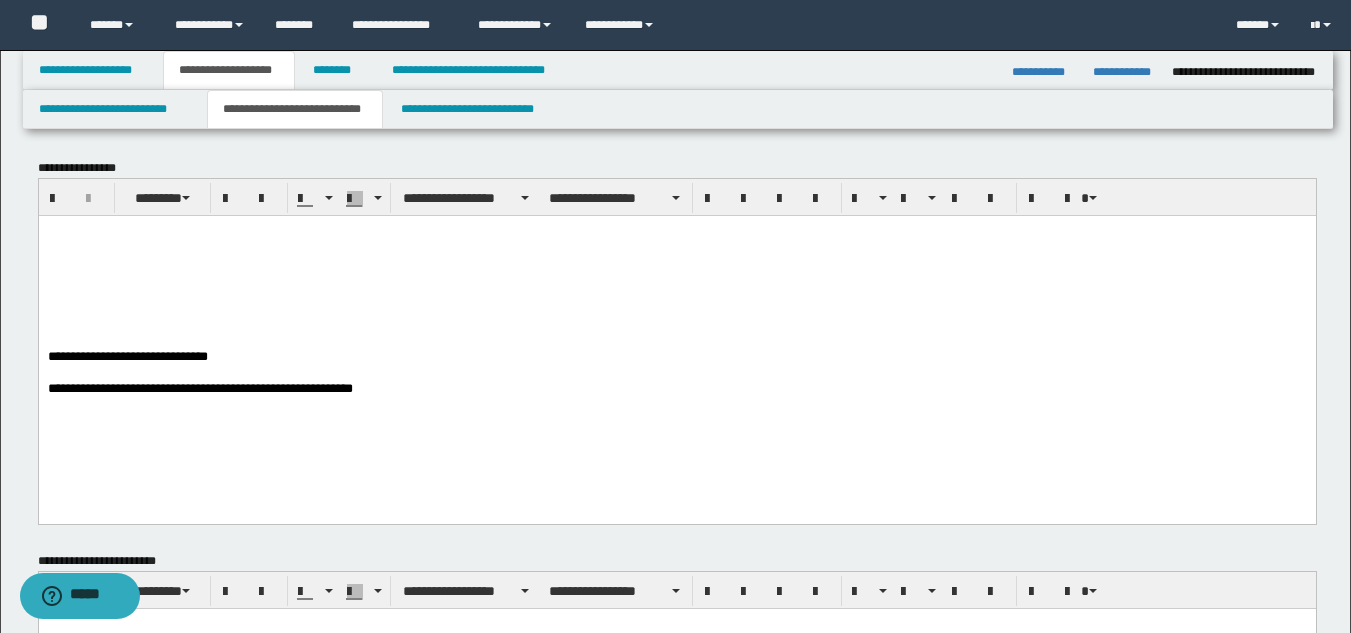 click at bounding box center [676, 272] 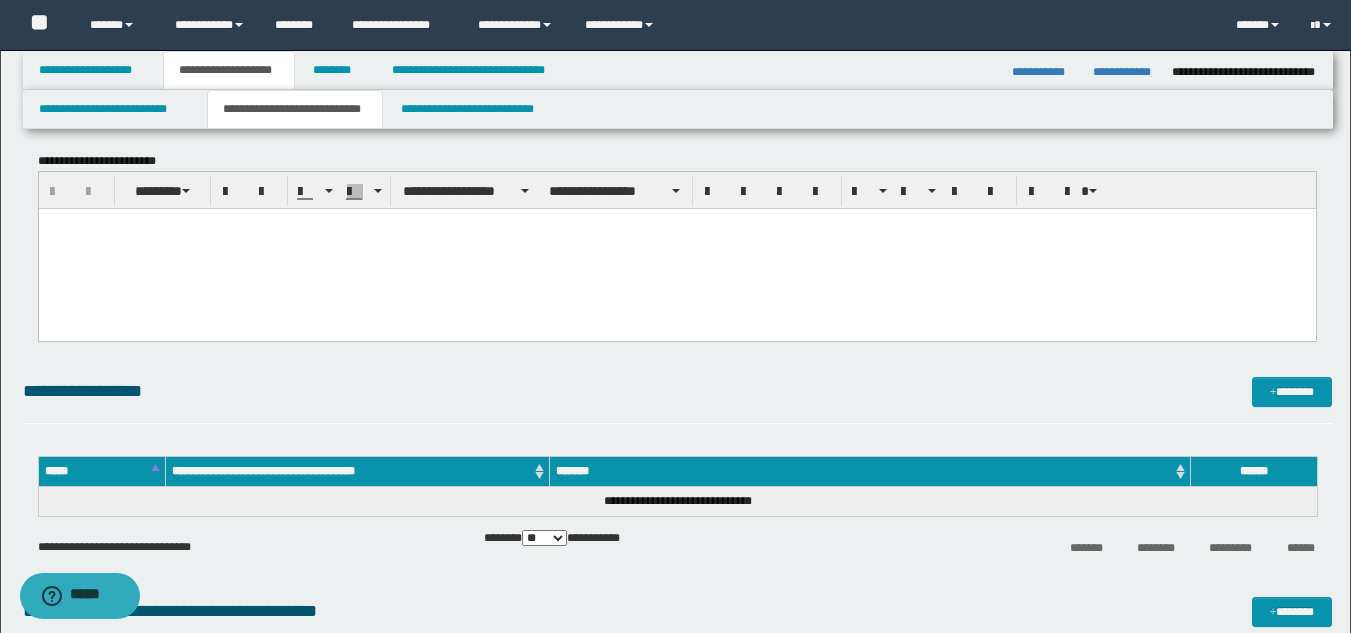 scroll, scrollTop: 0, scrollLeft: 0, axis: both 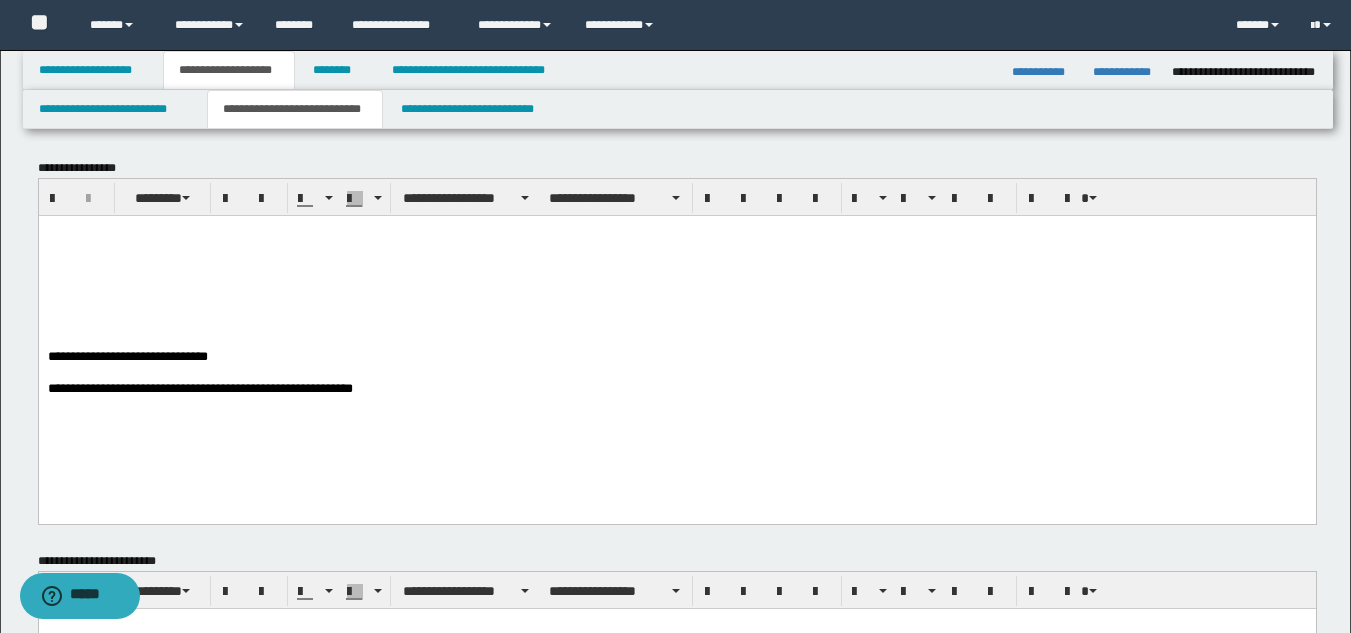 click on "**********" at bounding box center (676, 335) 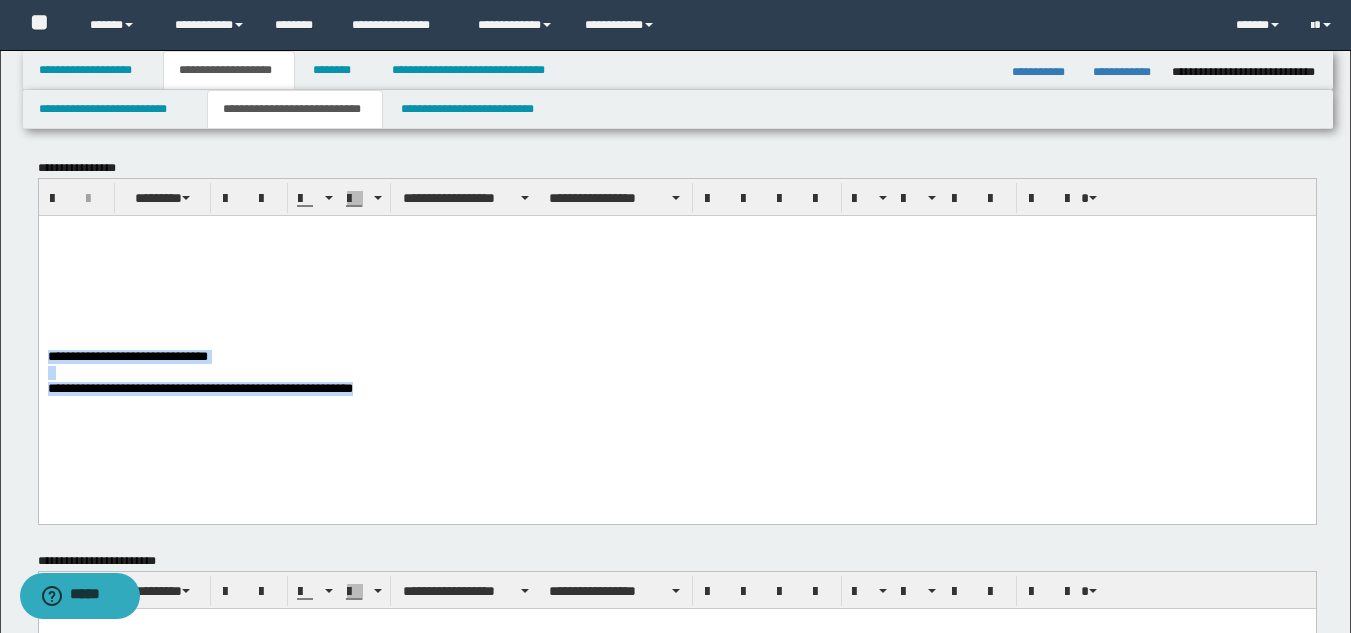 drag, startPoint x: 47, startPoint y: 374, endPoint x: 636, endPoint y: 409, distance: 590.039 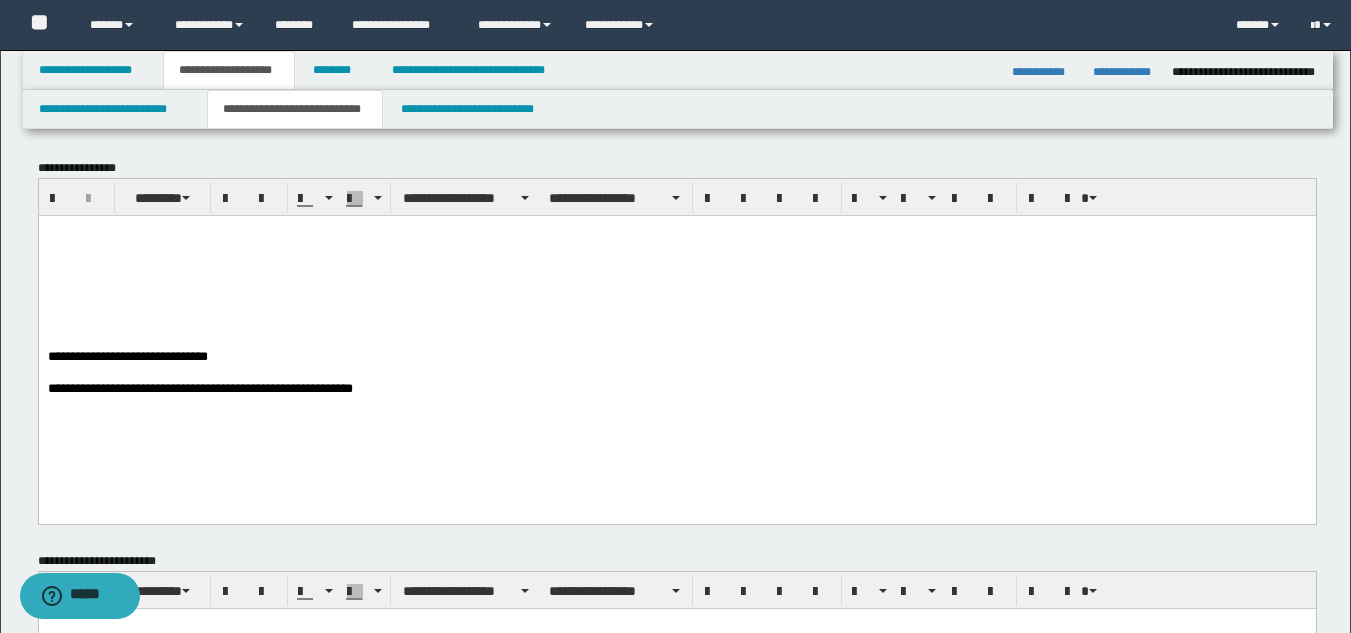 click at bounding box center [676, 342] 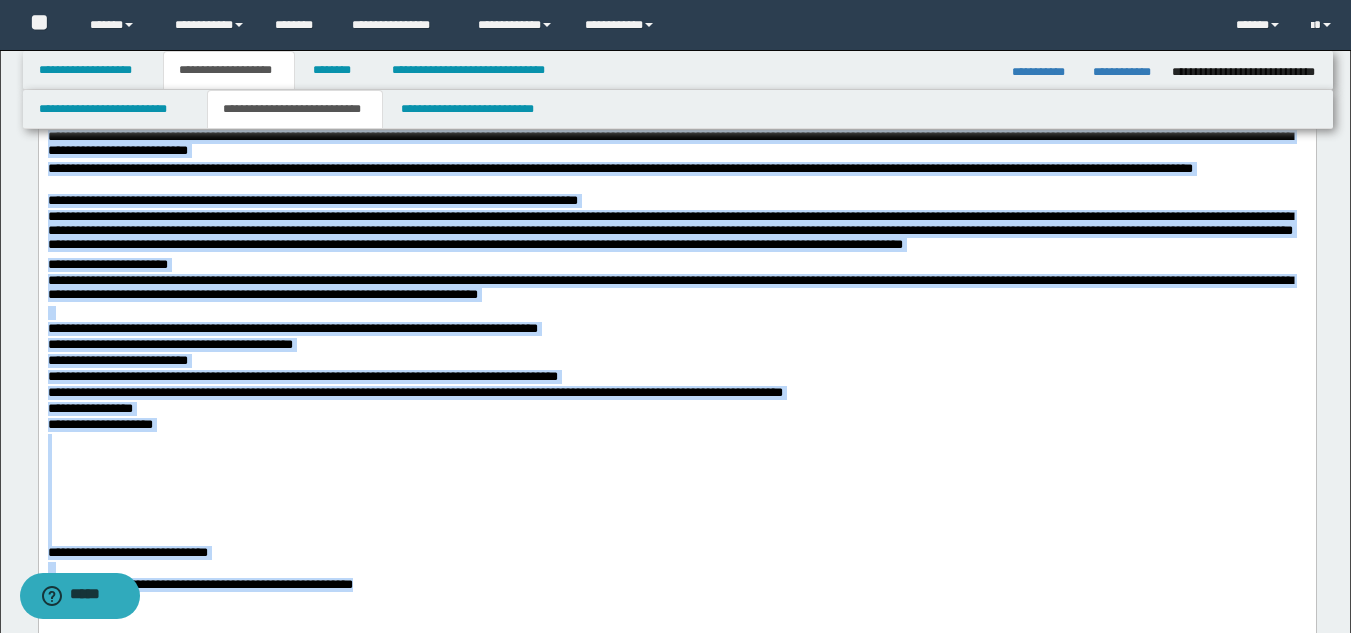 scroll, scrollTop: 400, scrollLeft: 0, axis: vertical 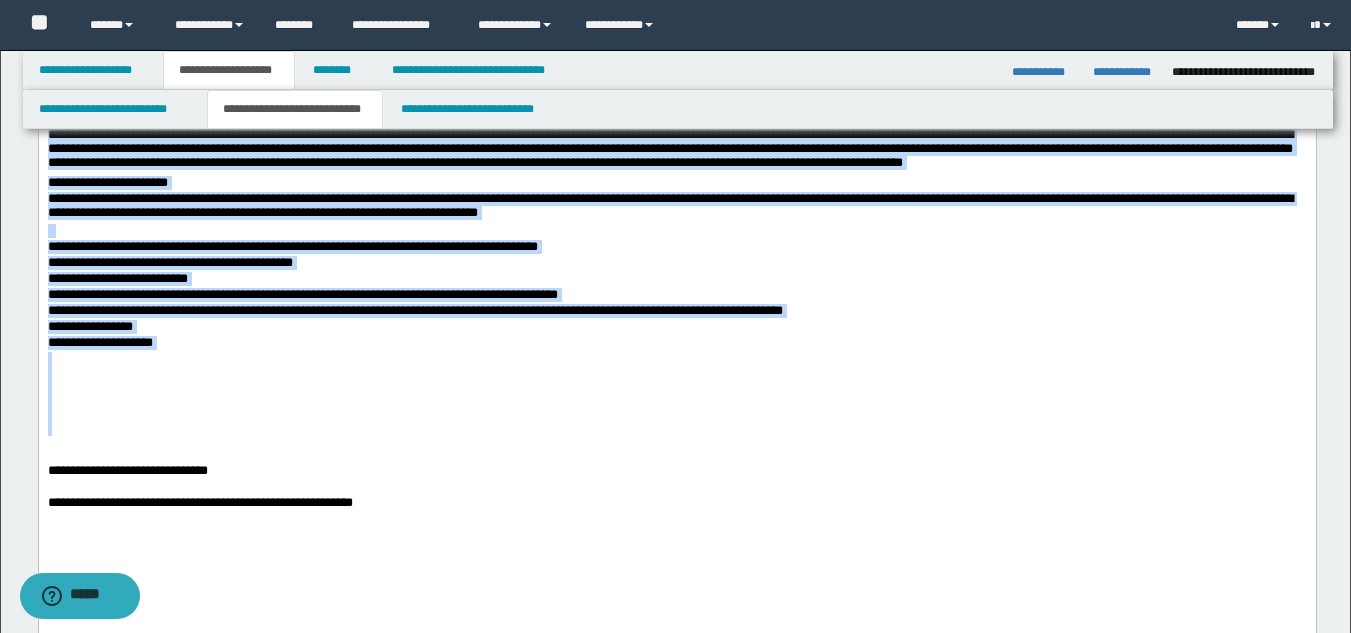 drag, startPoint x: 48, startPoint y: -168, endPoint x: 766, endPoint y: 433, distance: 936.33594 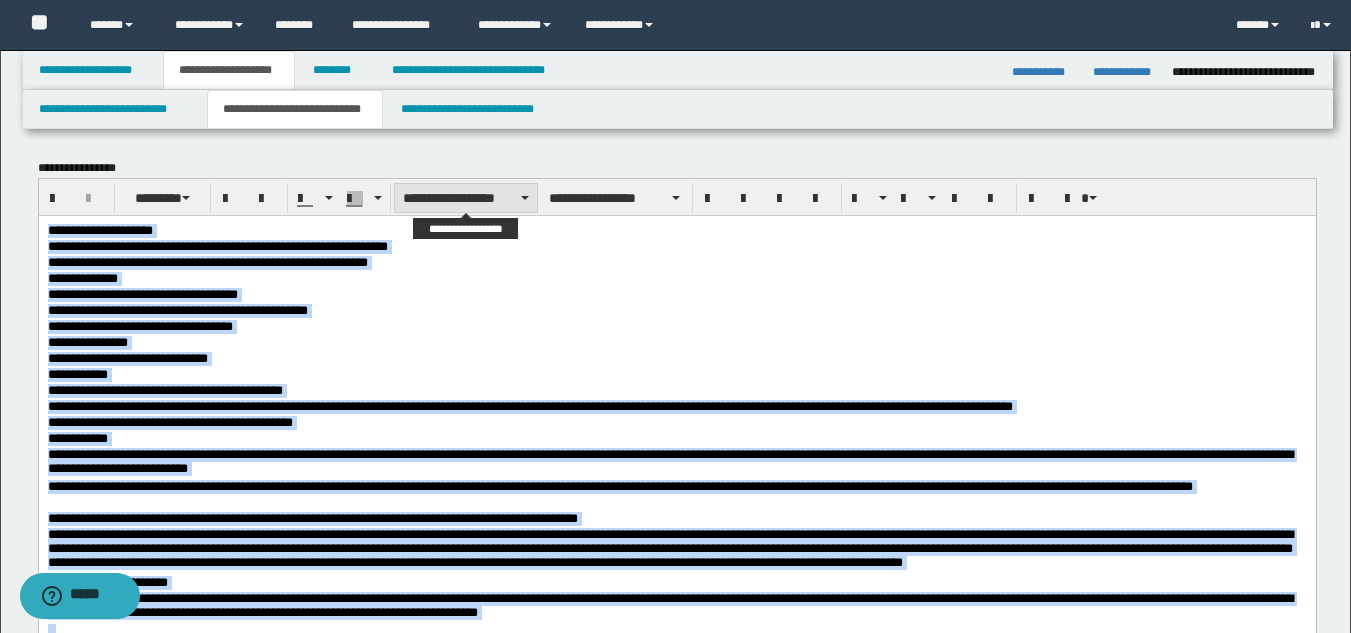 click on "**********" at bounding box center (466, 198) 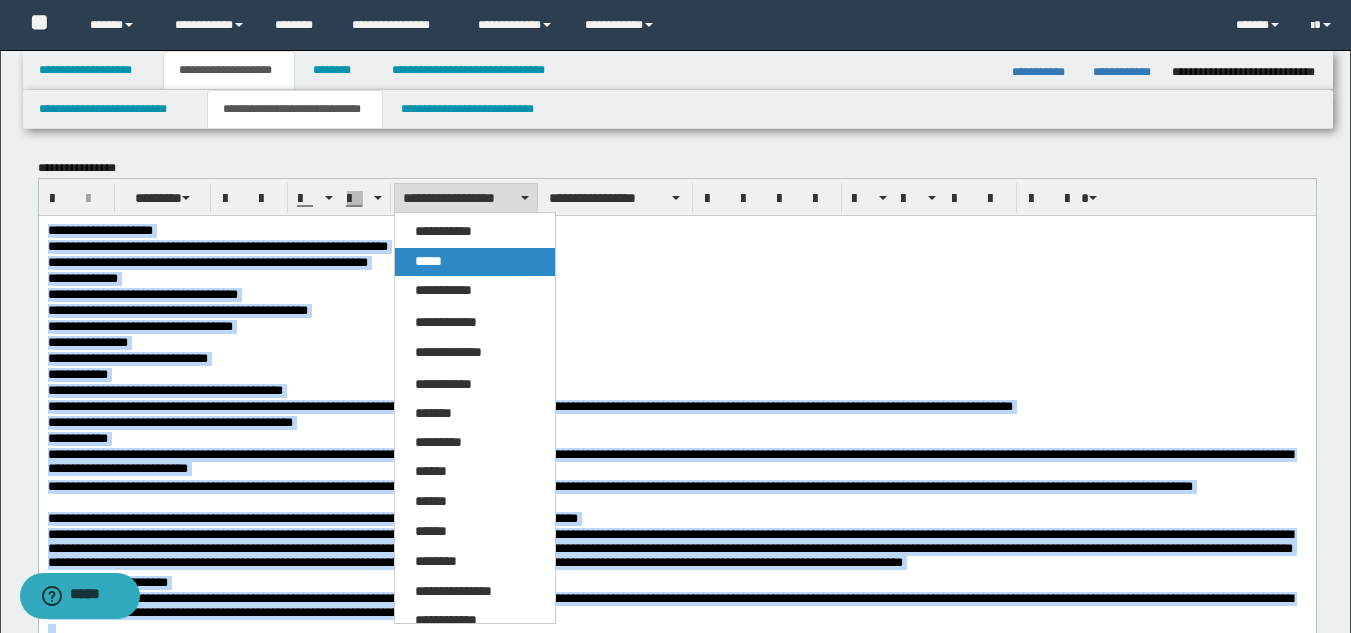 click on "*****" at bounding box center [475, 262] 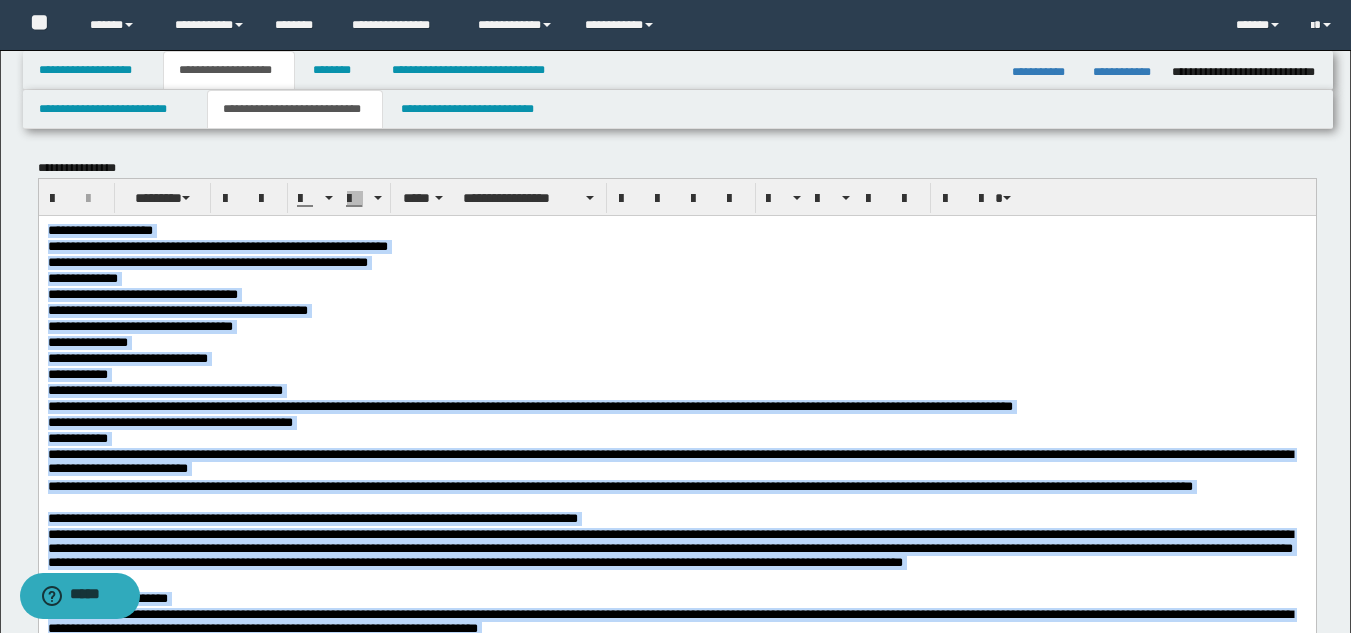click on "**********" at bounding box center (676, 343) 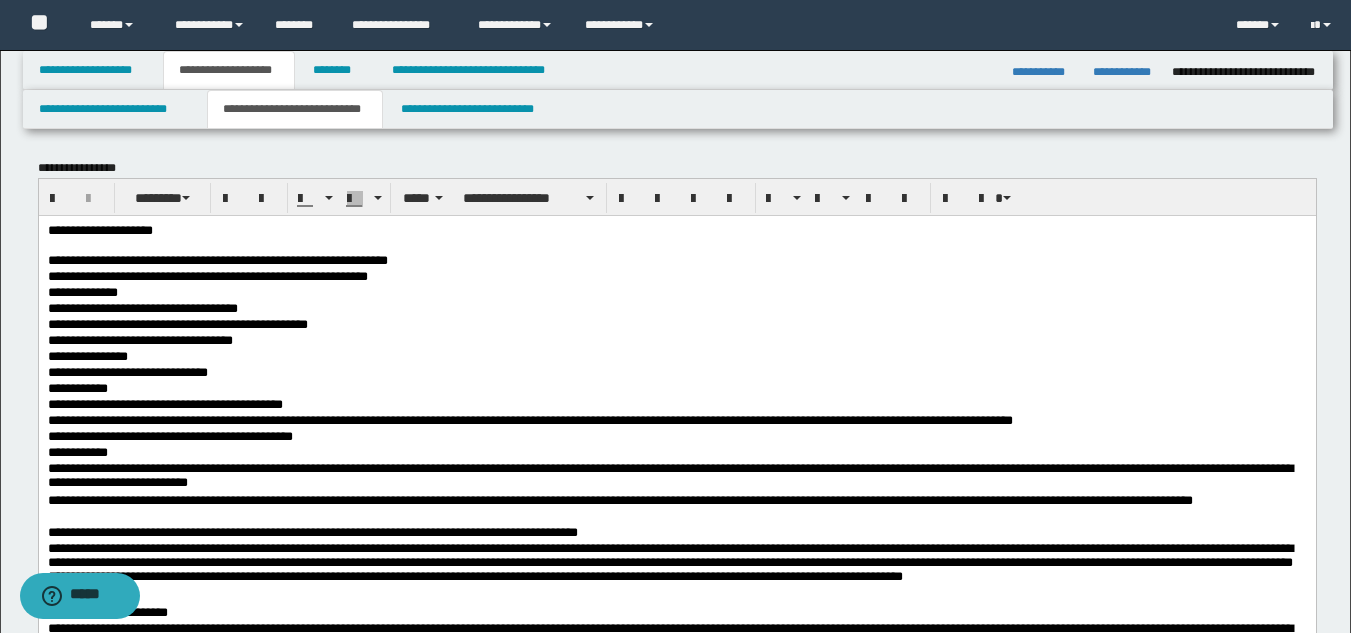 click on "**********" at bounding box center [217, 259] 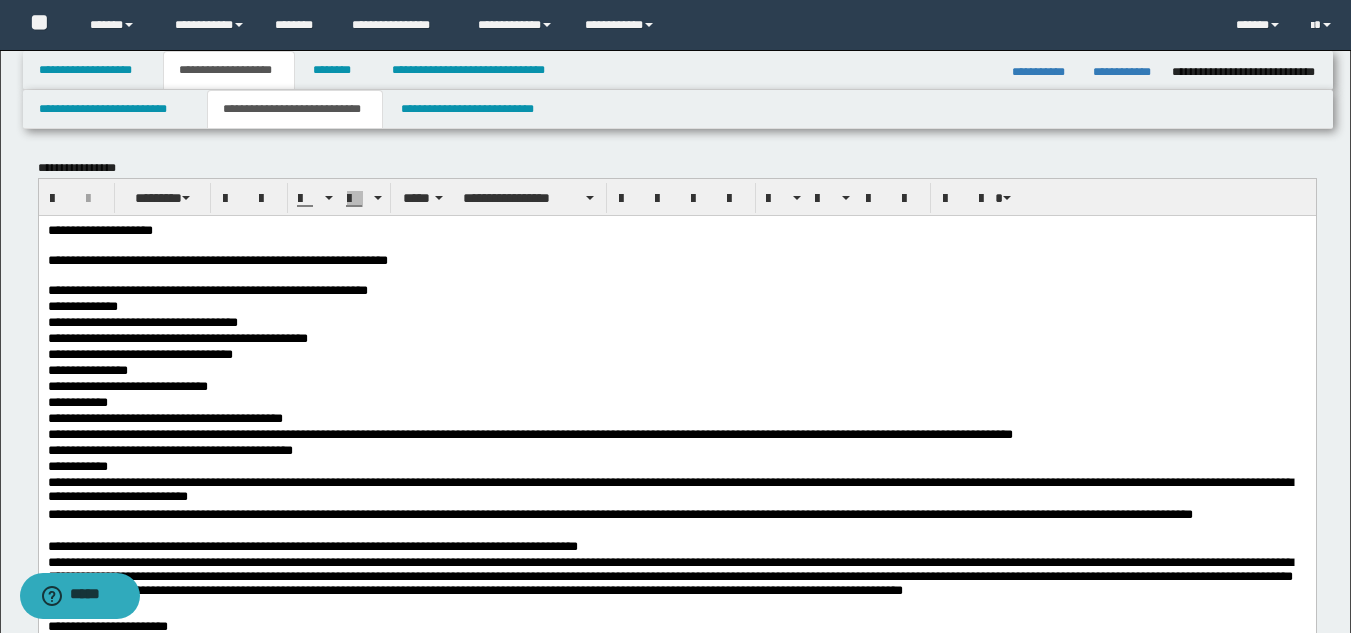 click on "**********" at bounding box center (676, 307) 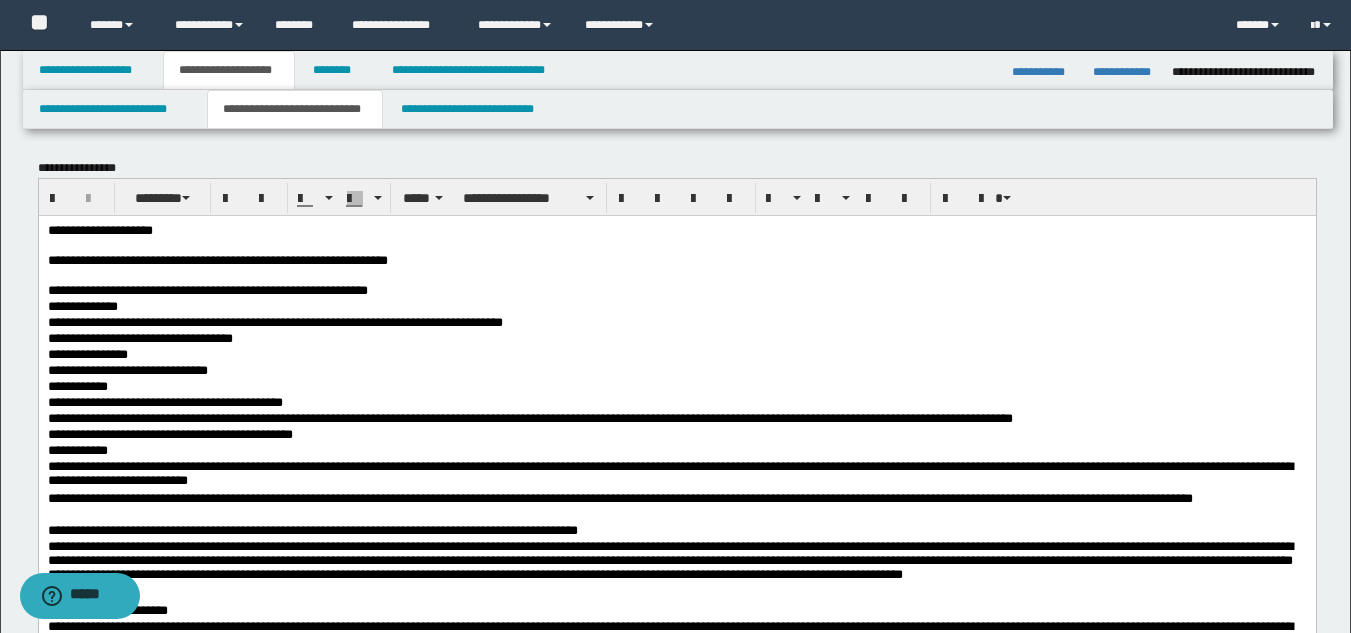 drag, startPoint x: 51, startPoint y: 437, endPoint x: 64, endPoint y: 435, distance: 13.152946 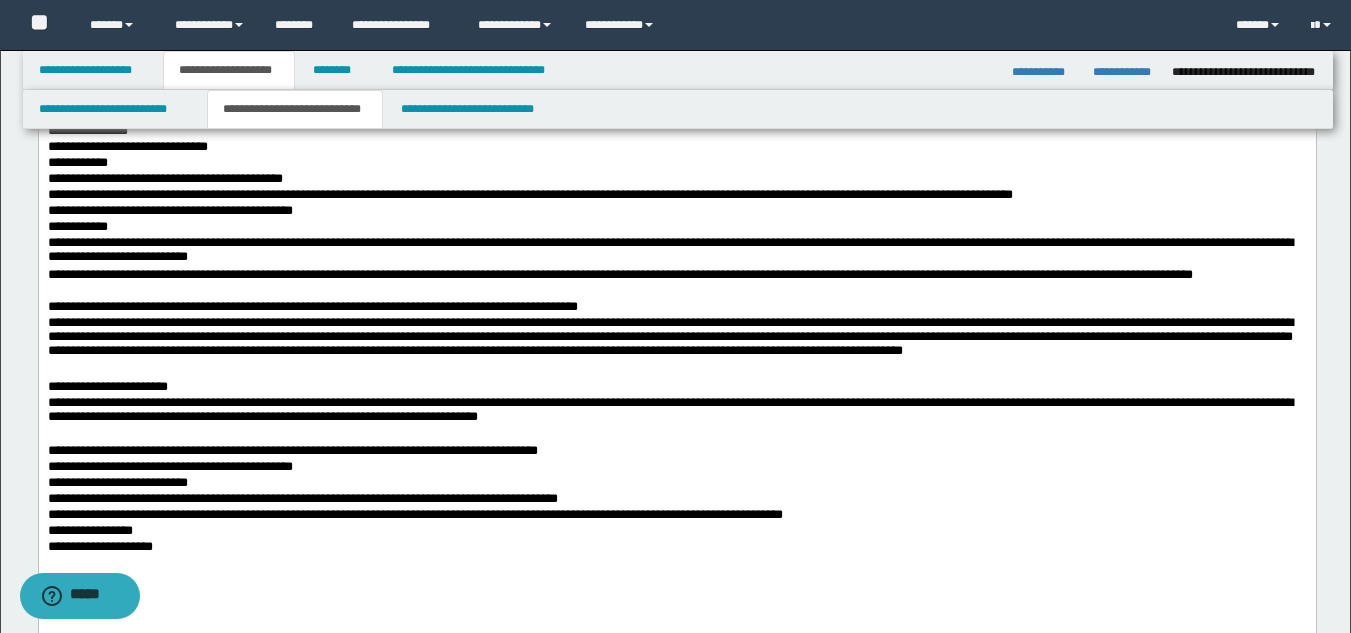 scroll, scrollTop: 0, scrollLeft: 0, axis: both 